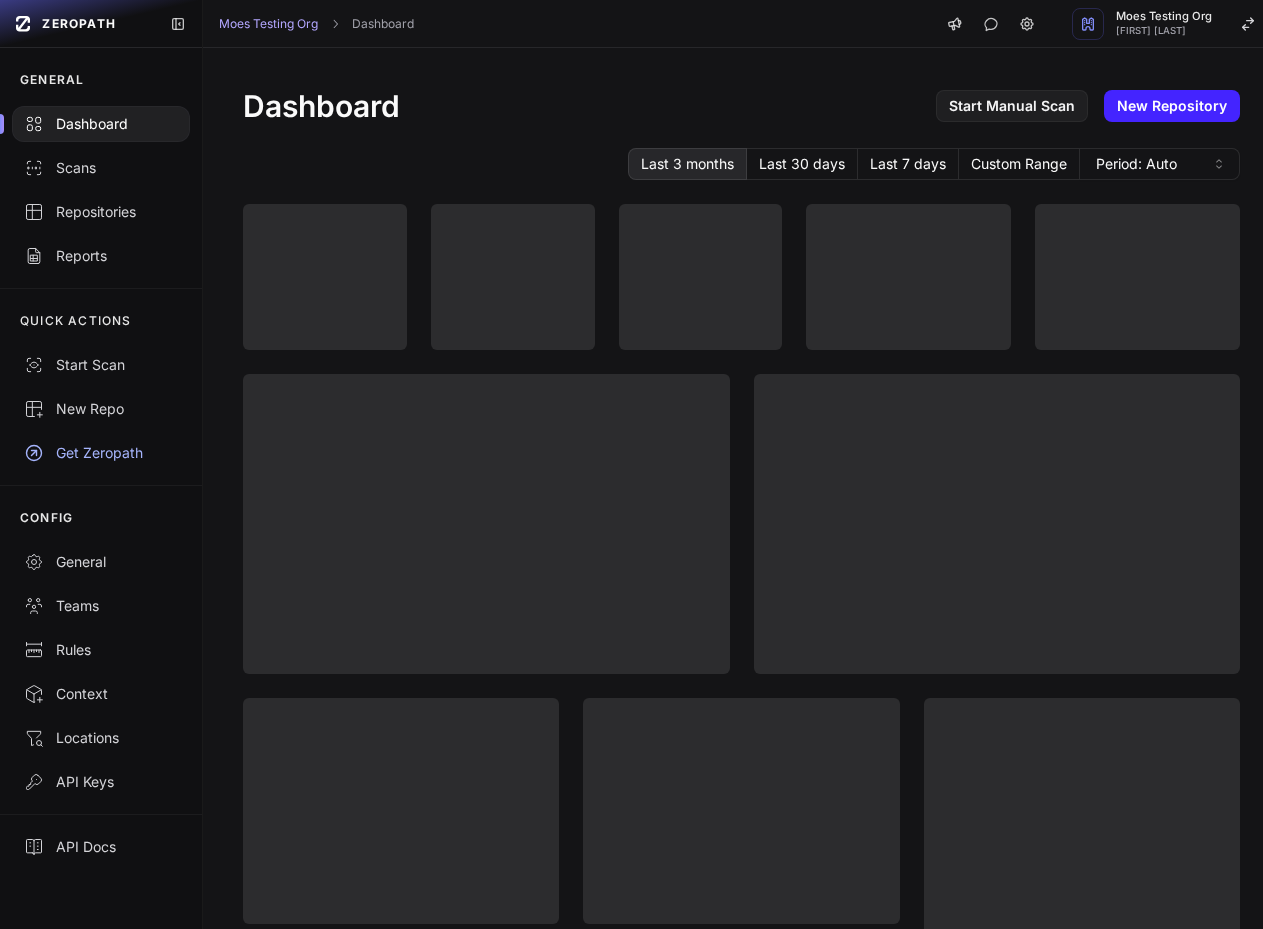 scroll, scrollTop: 0, scrollLeft: 0, axis: both 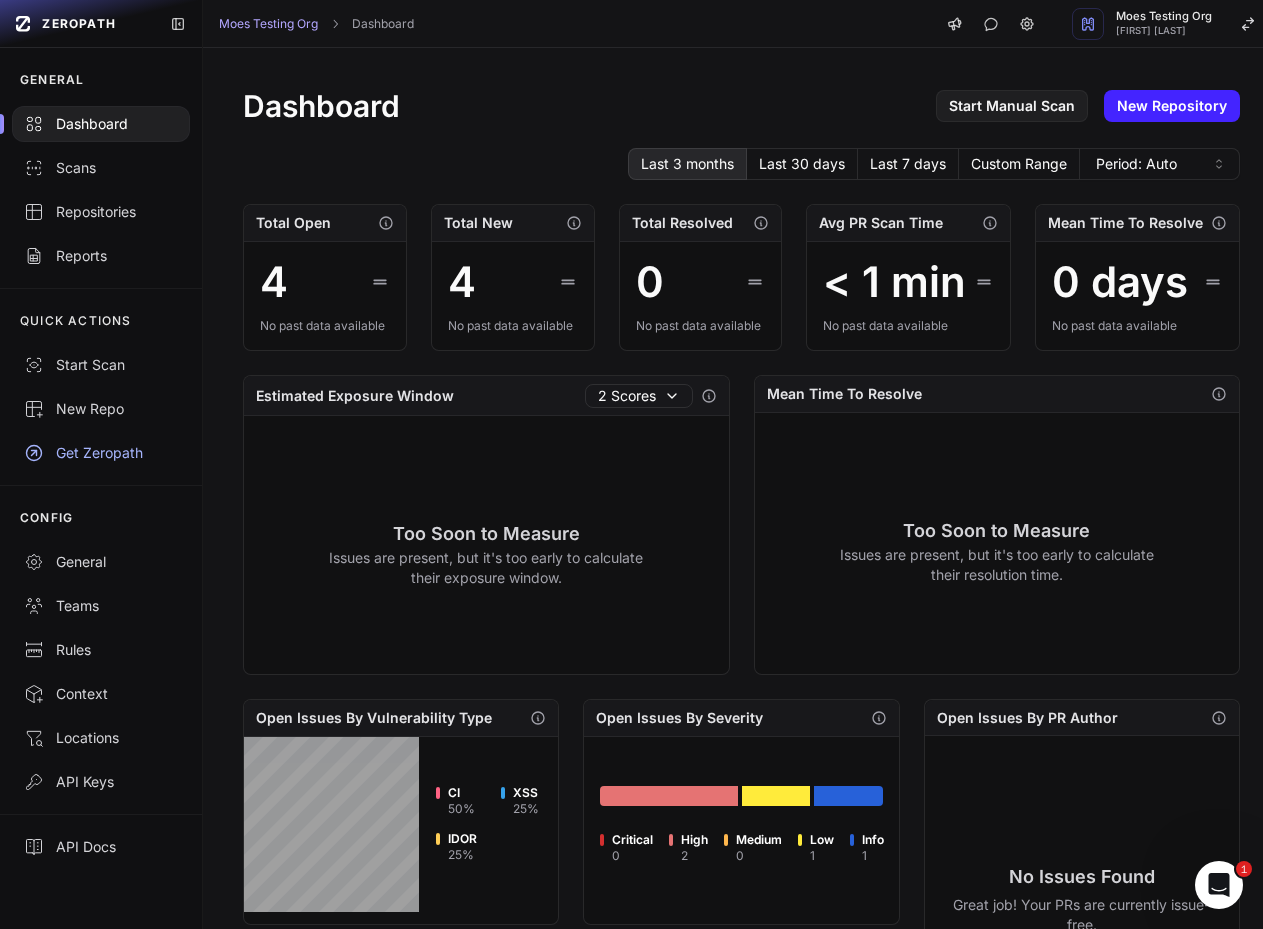 click on "Dashboard   Start Manual Scan     New Repository   Last 3 months   Last 30 days   Last 7 days   Custom Range   Period: Auto         Total Open       4     No past data available Total New       4     No past data available Total Resolved       0     No past data available Avg PR Scan Time       < 1 min     No past data available Mean Time To Resolve       0 days     No past data available   Estimated Exposure Window   2 Scores           Too Soon to Measure   Issues are present, but it's too early to calculate their exposure window.   Mean Time To Resolve       Too Soon to Measure   Issues are present, but it's too early to calculate their resolution time.   Open Issues By Vulnerability Type           CI   50 %     XSS   25 %     IDOR   25 %     Open Issues By Severity                       Critical   0     High   2     Medium   0     Low   1     Info   1     Most Critical Resolved Issues       No Resolved Issues Found   Try our automatic issue patching feature to resolve issues faster.              |  CWE-77" at bounding box center (741, 768) 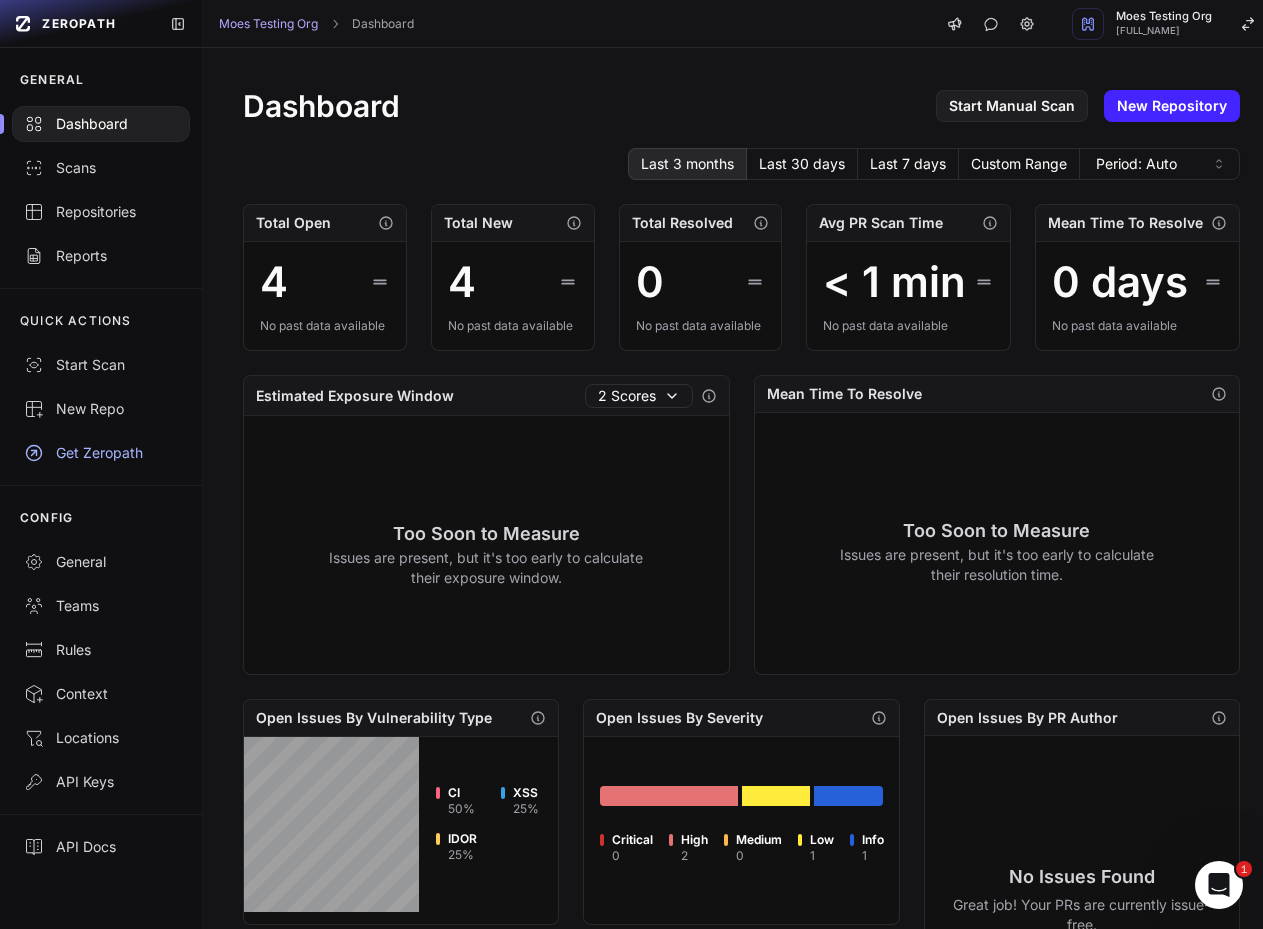 scroll, scrollTop: 0, scrollLeft: 0, axis: both 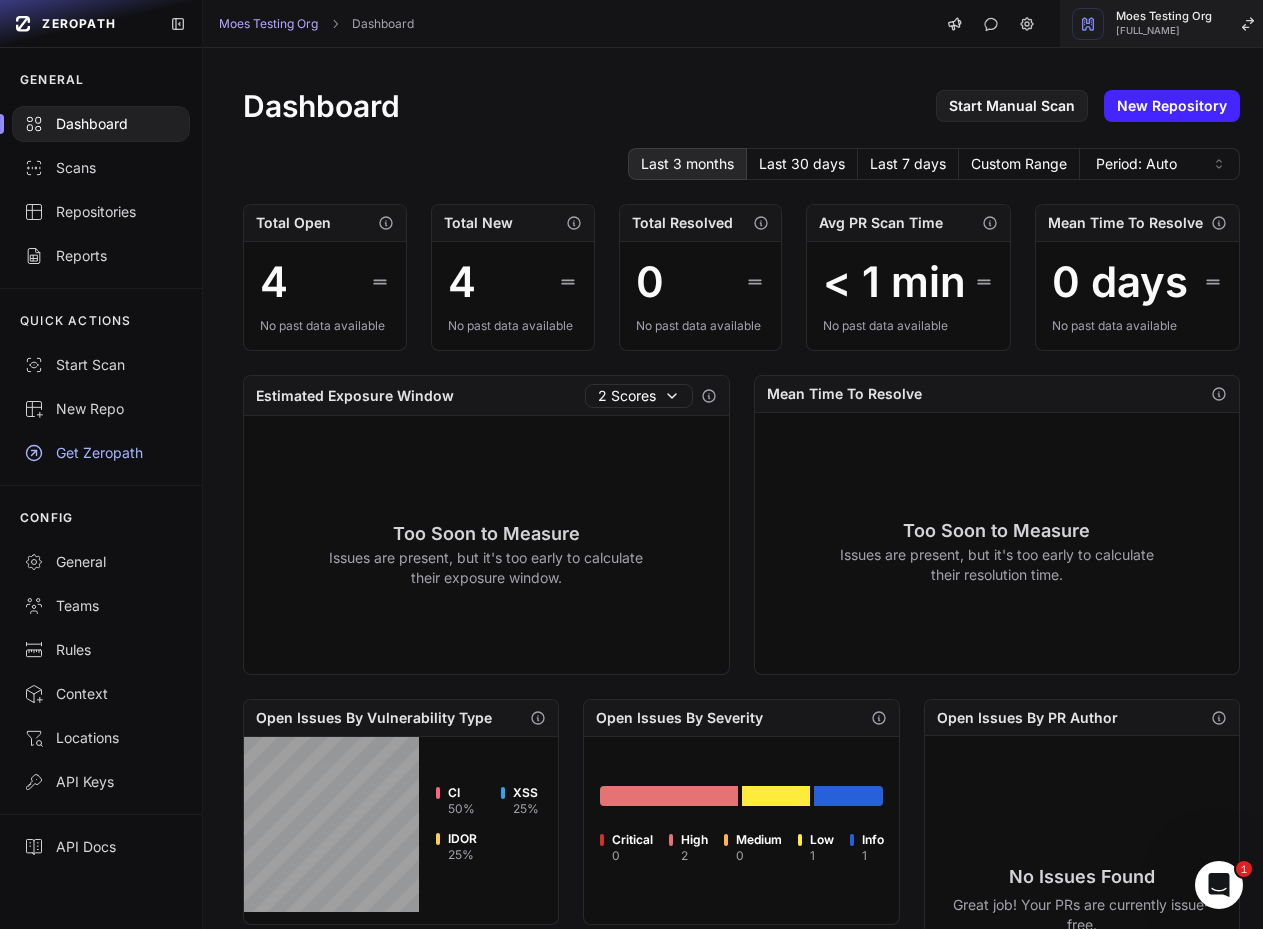 click on "[FIRST] [LAST]" at bounding box center (1164, 31) 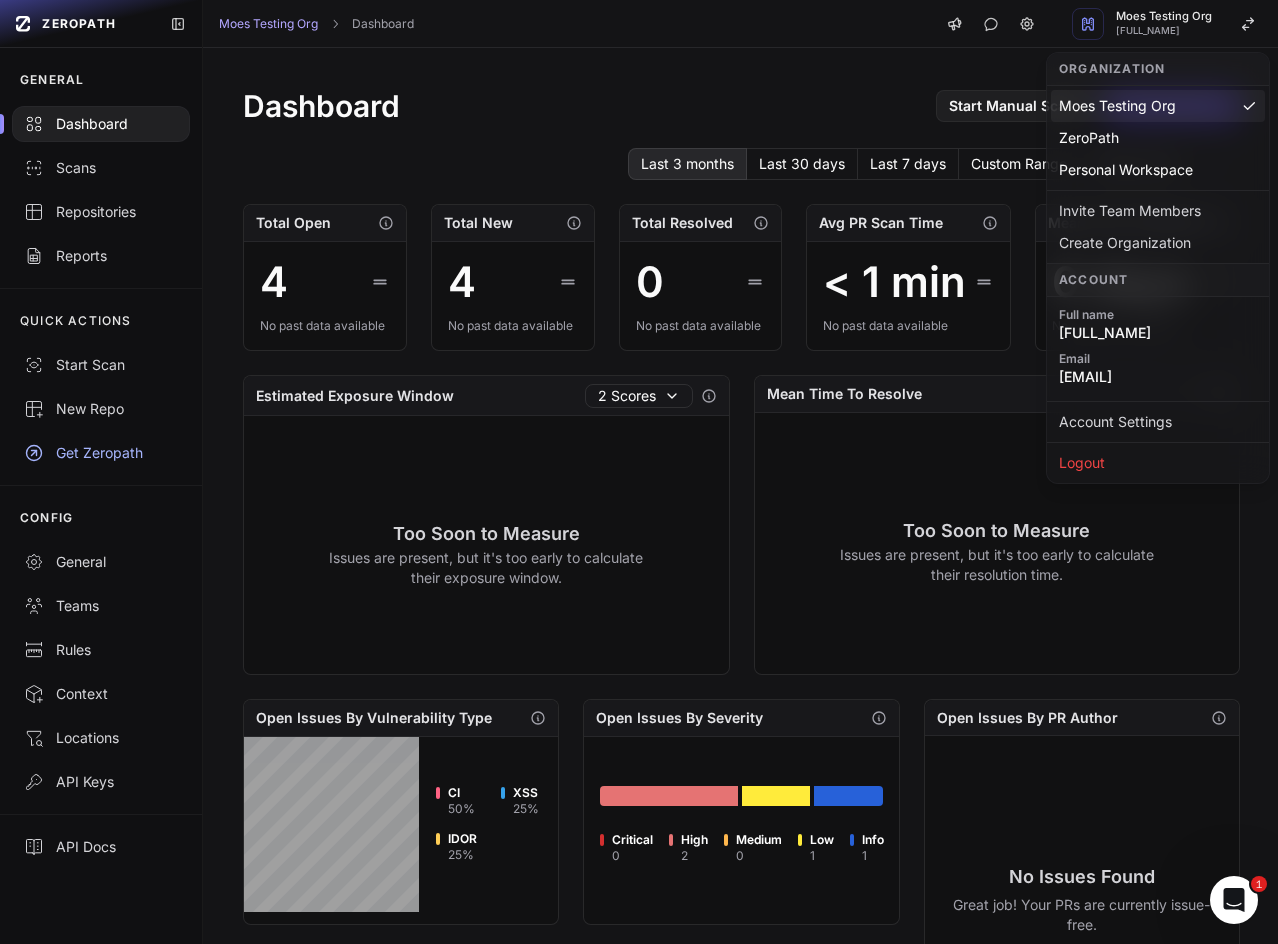 click on "Dashboard   Start Manual Scan     New Repository   Last 3 months   Last 30 days   Last 7 days   Custom Range   Period: Auto         Total Open       4     No past data available Total New       4     No past data available Total Resolved       0     No past data available Avg PR Scan Time       < 1 min     No past data available Mean Time To Resolve       0 days     No past data available   Estimated Exposure Window   2 Scores           Too Soon to Measure   Issues are present, but it's too early to calculate their exposure window.   Mean Time To Resolve       Too Soon to Measure   Issues are present, but it's too early to calculate their resolution time.   Open Issues By Vulnerability Type           CI   50 %     XSS   25 %     IDOR   25 %     Open Issues By Severity                       Critical   0     High   2     Medium   0     Low   1     Info   1     Most Critical Resolved Issues       No Resolved Issues Found   Try our automatic issue patching feature to resolve issues faster.              |  CWE-77" at bounding box center [741, 768] 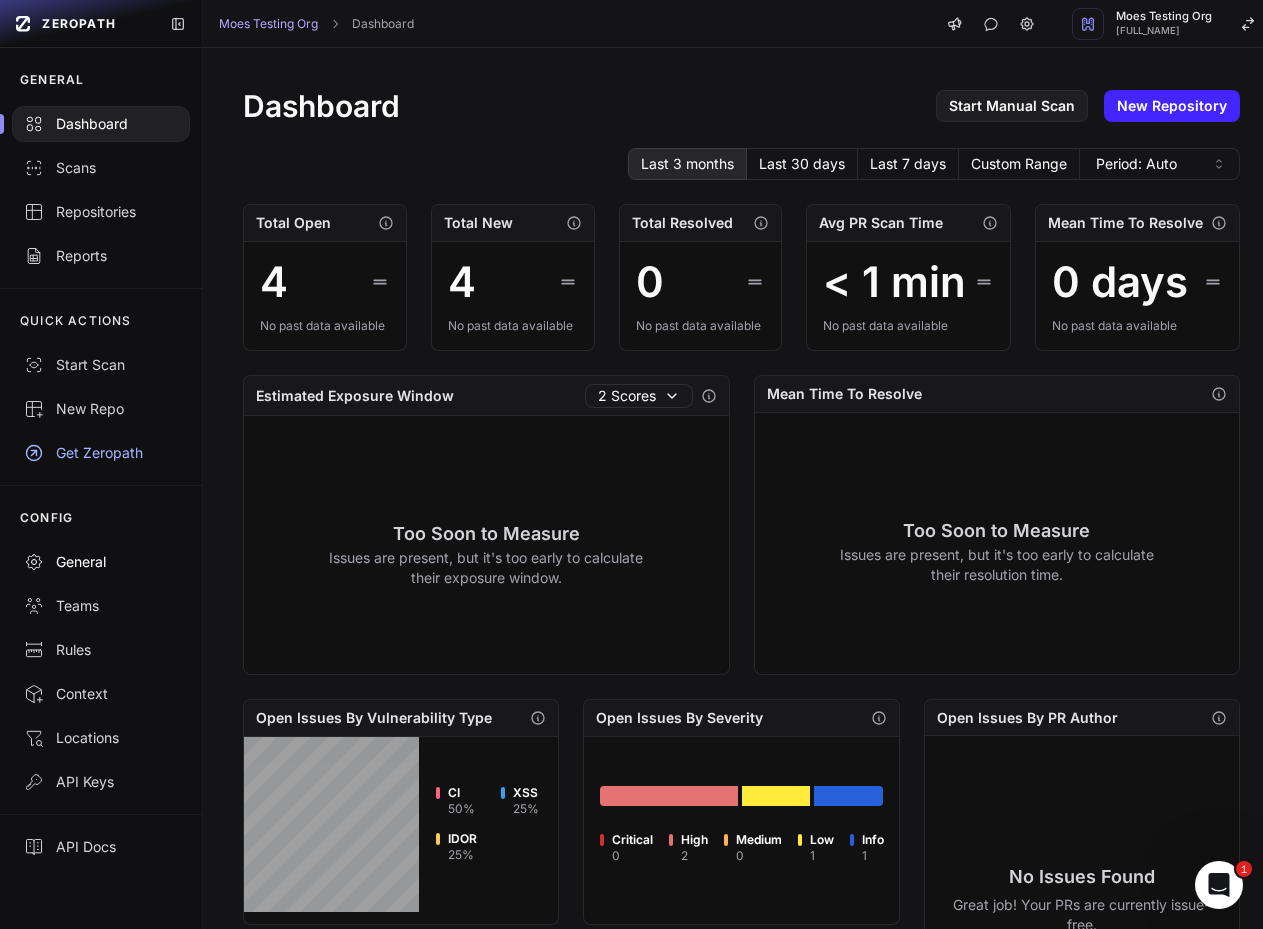 click on "General" at bounding box center [101, 562] 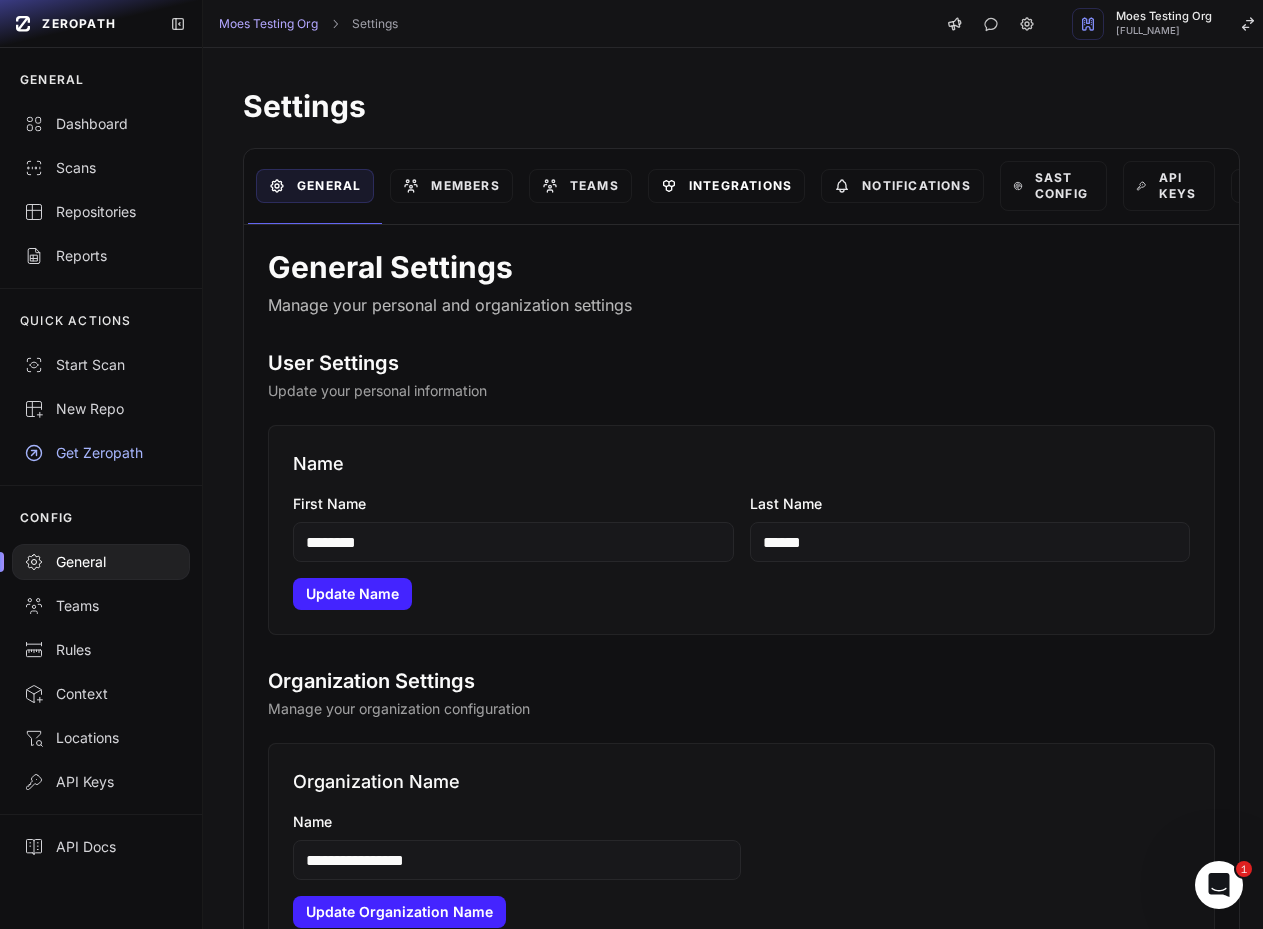 click on "Integrations" at bounding box center (726, 186) 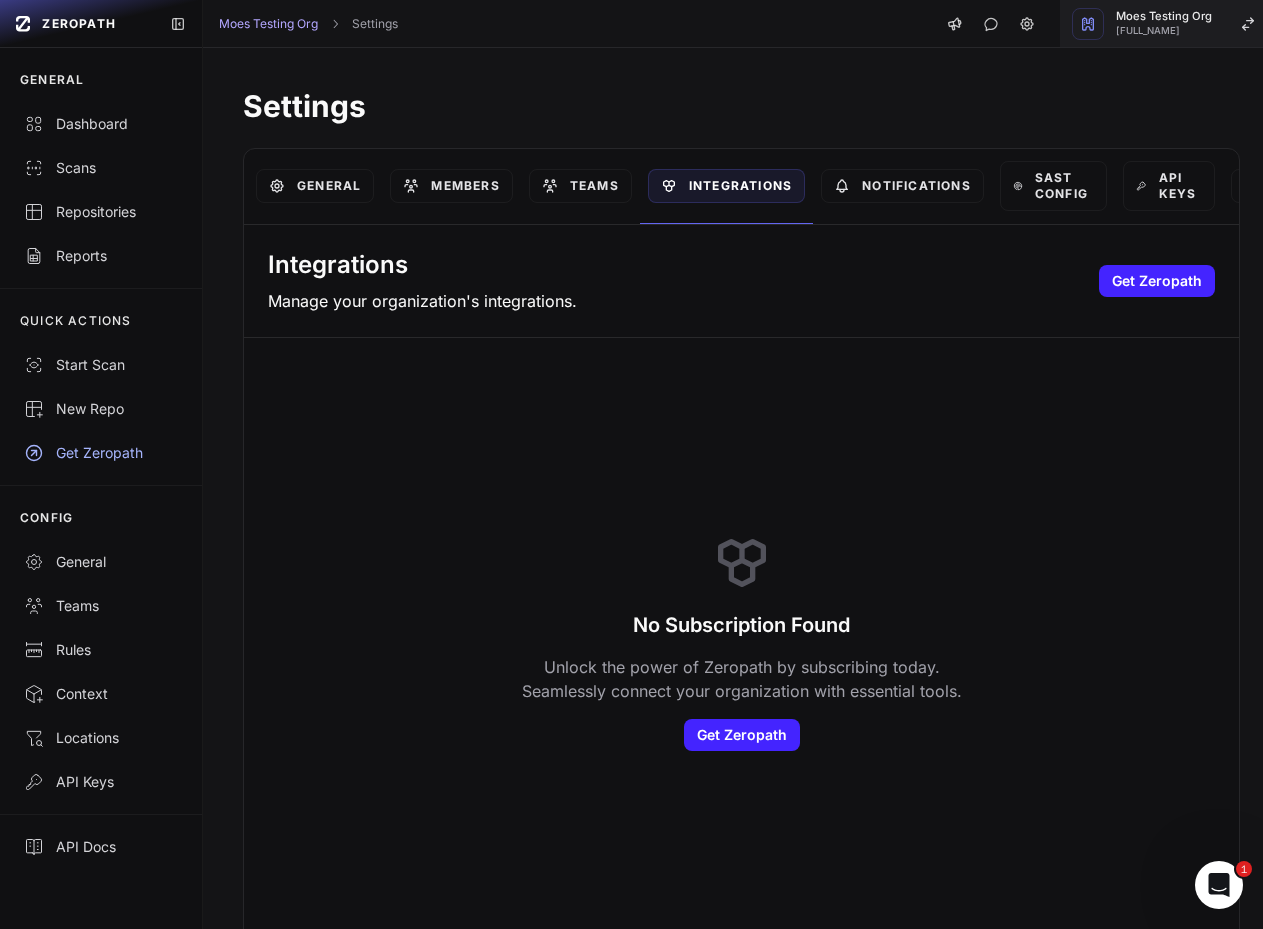click on "Moes Testing Org   Mohammed Saleem" 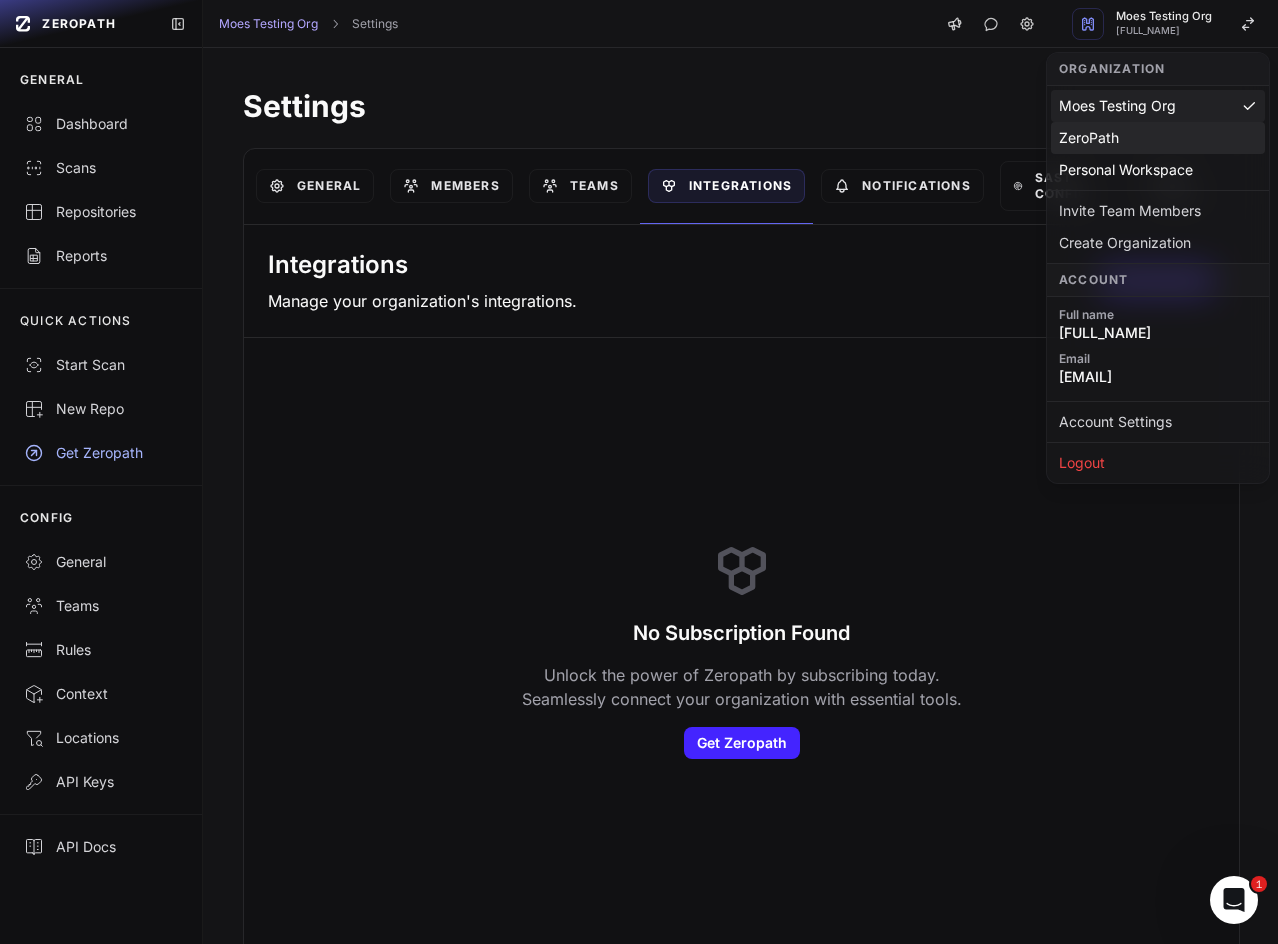 click on "ZeroPath" 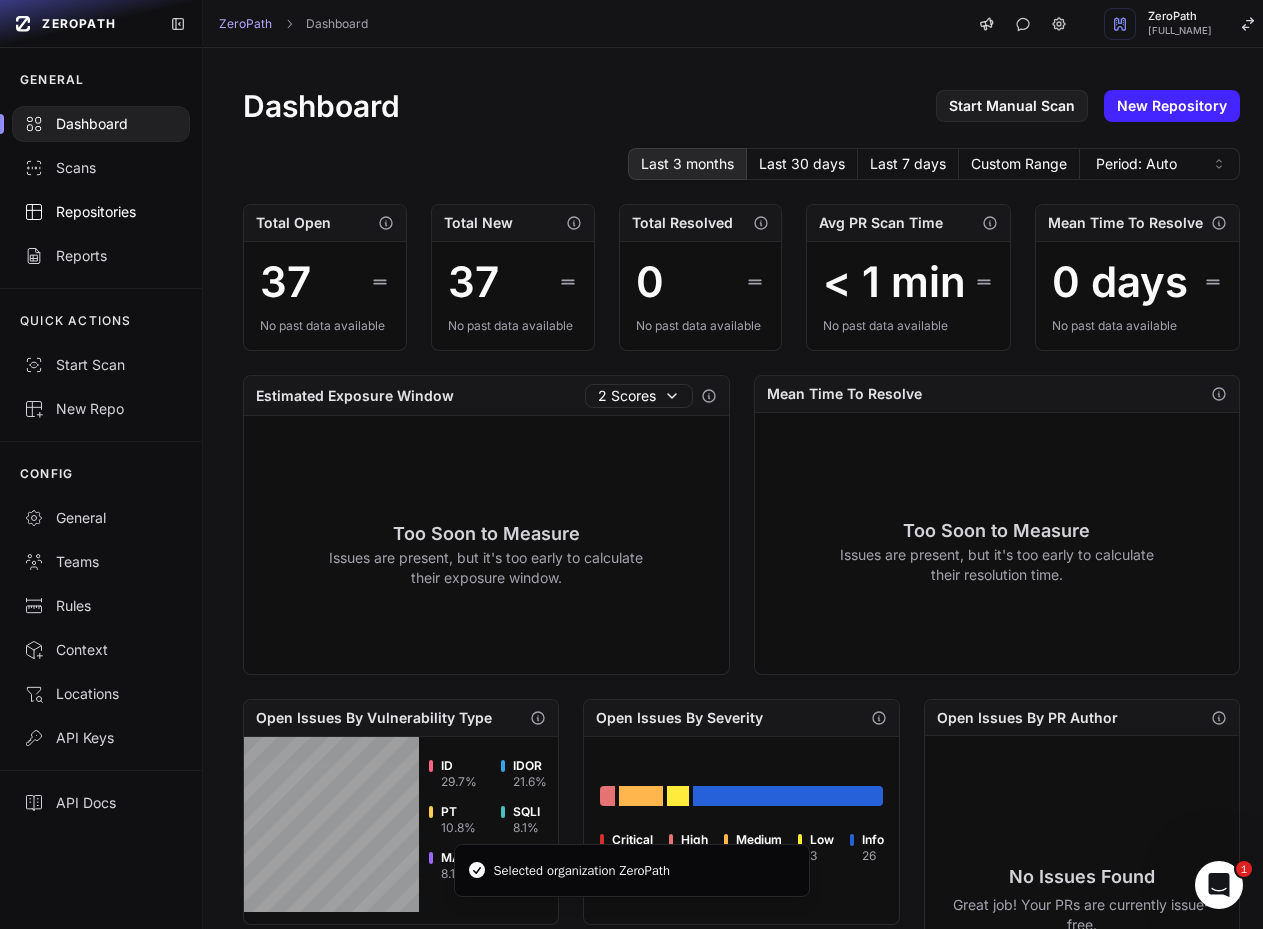 click on "Repositories" at bounding box center [101, 212] 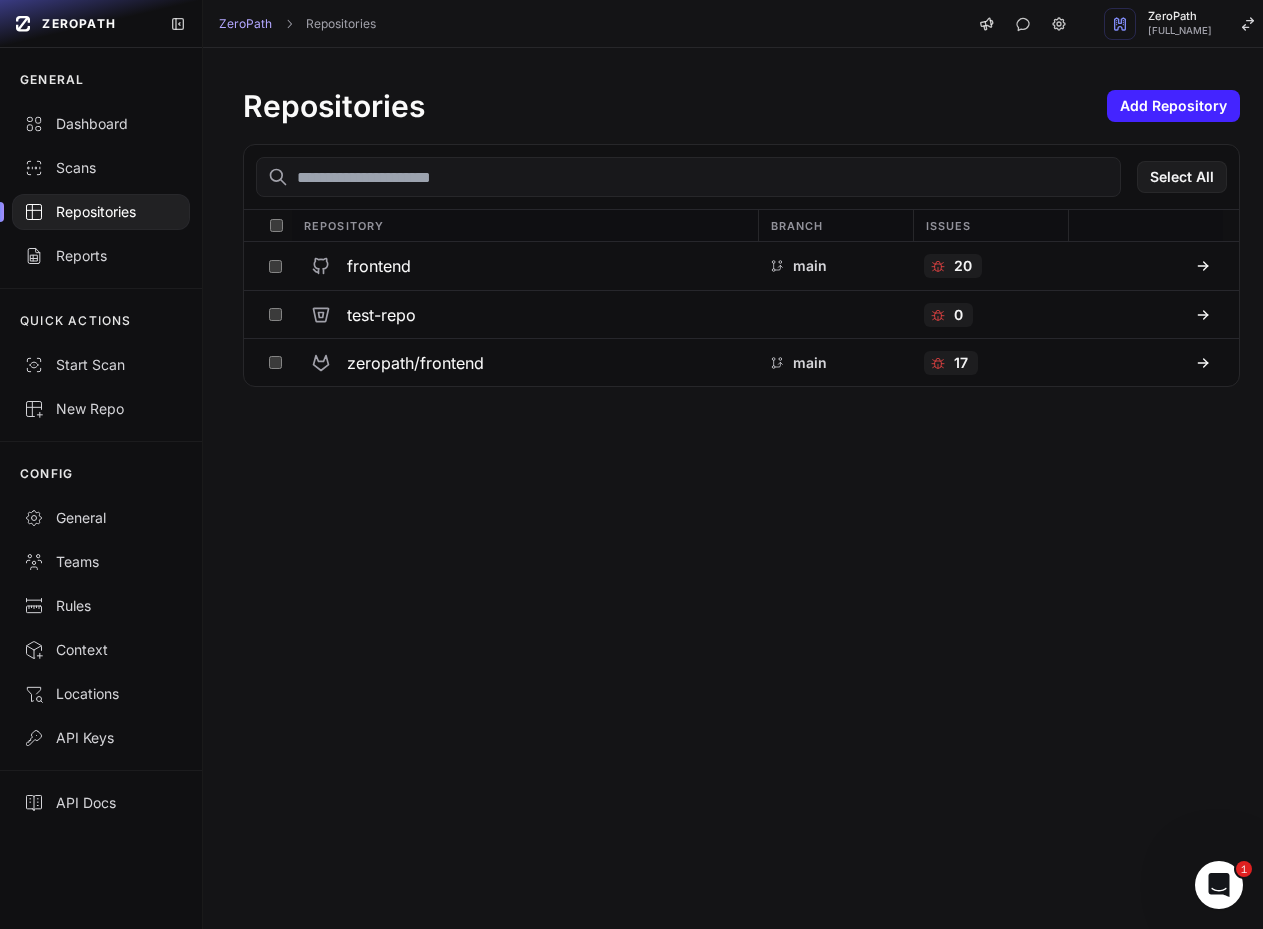 click on "Repositories   Add Repository           Select All           Repository     Branch     Issues               frontend       main     20             test-repo         0             zeropath/frontend       main     17" at bounding box center [741, 488] 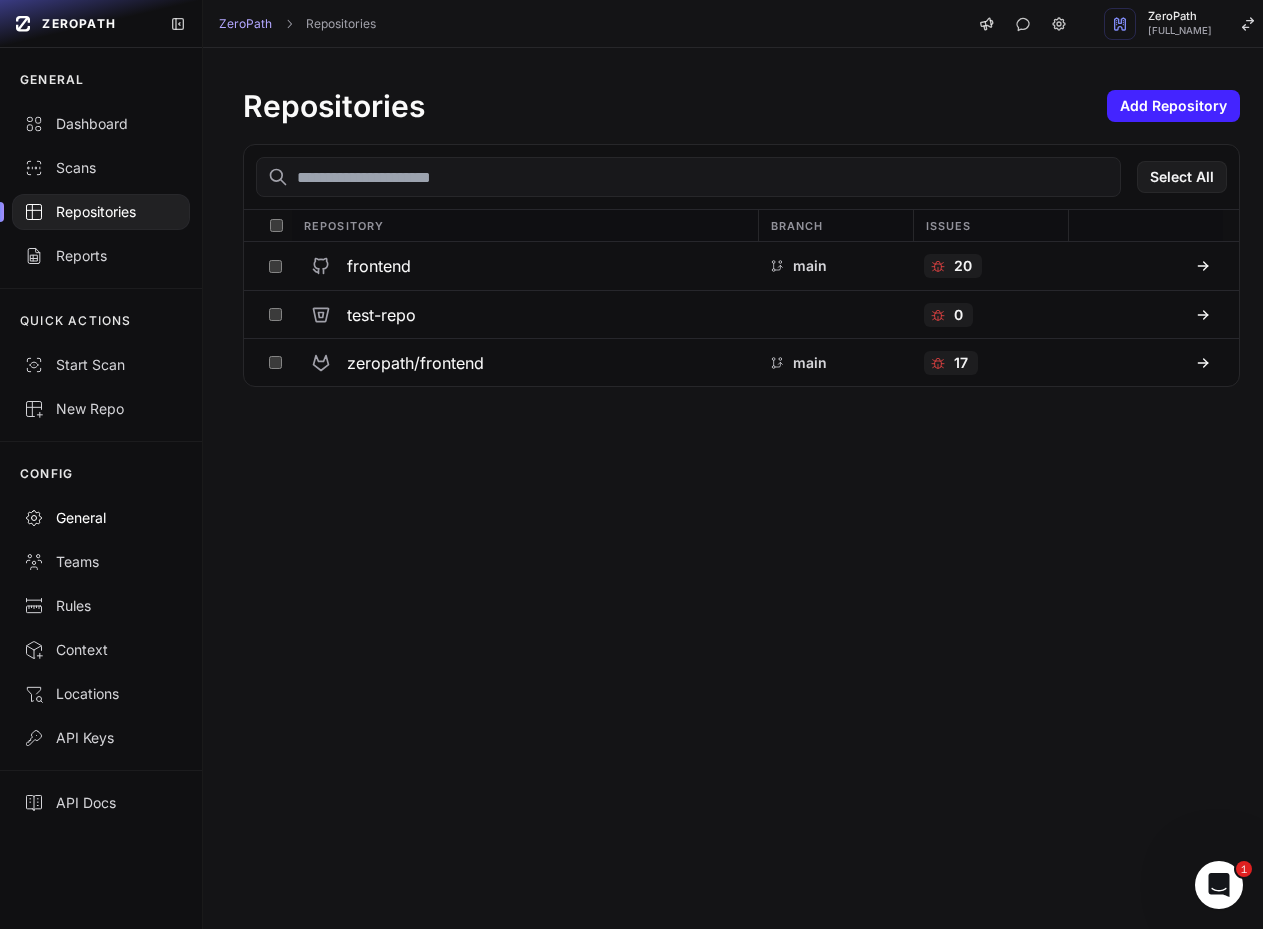 click on "General" at bounding box center (101, 518) 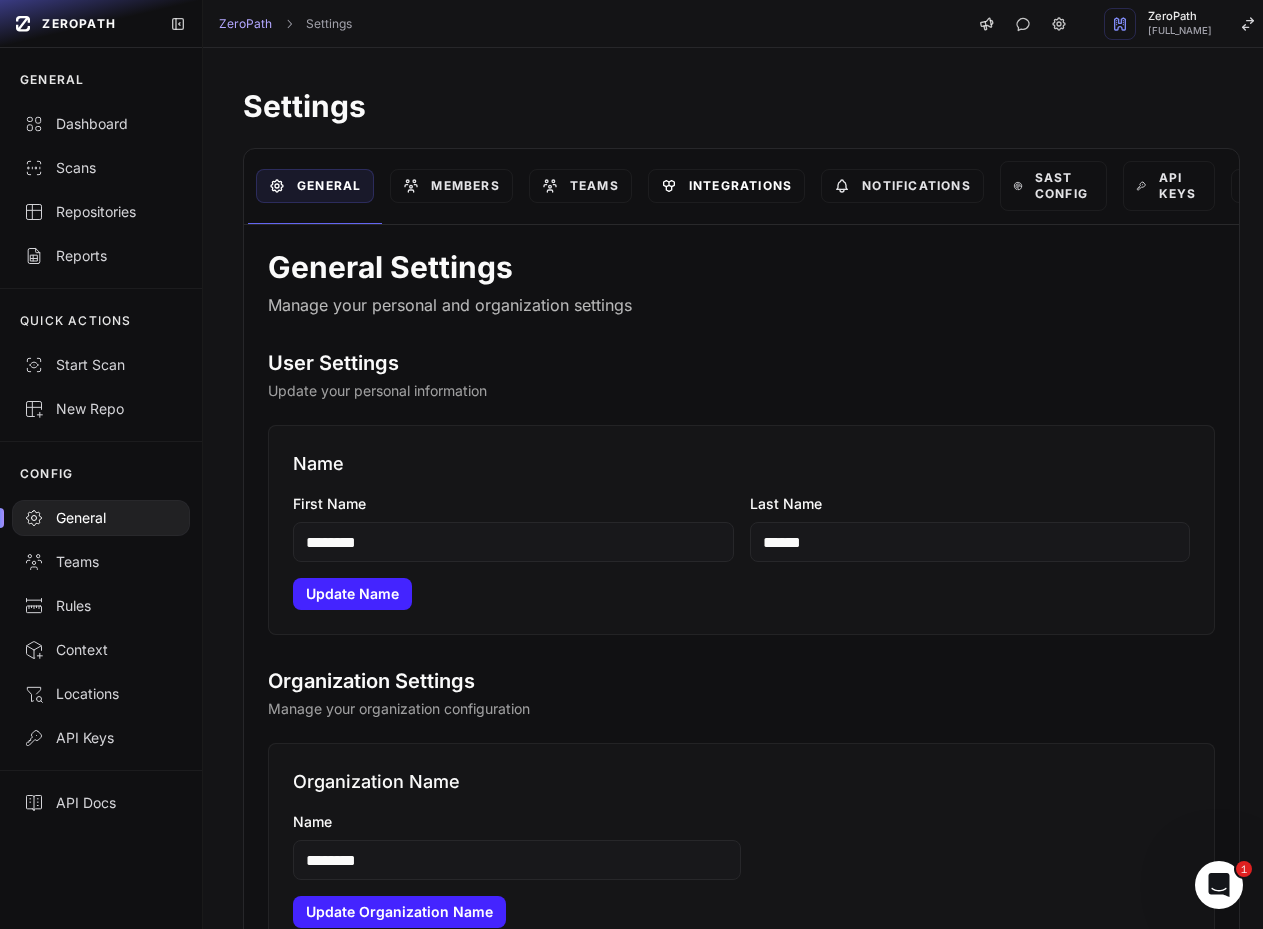 click on "Integrations" at bounding box center [726, 186] 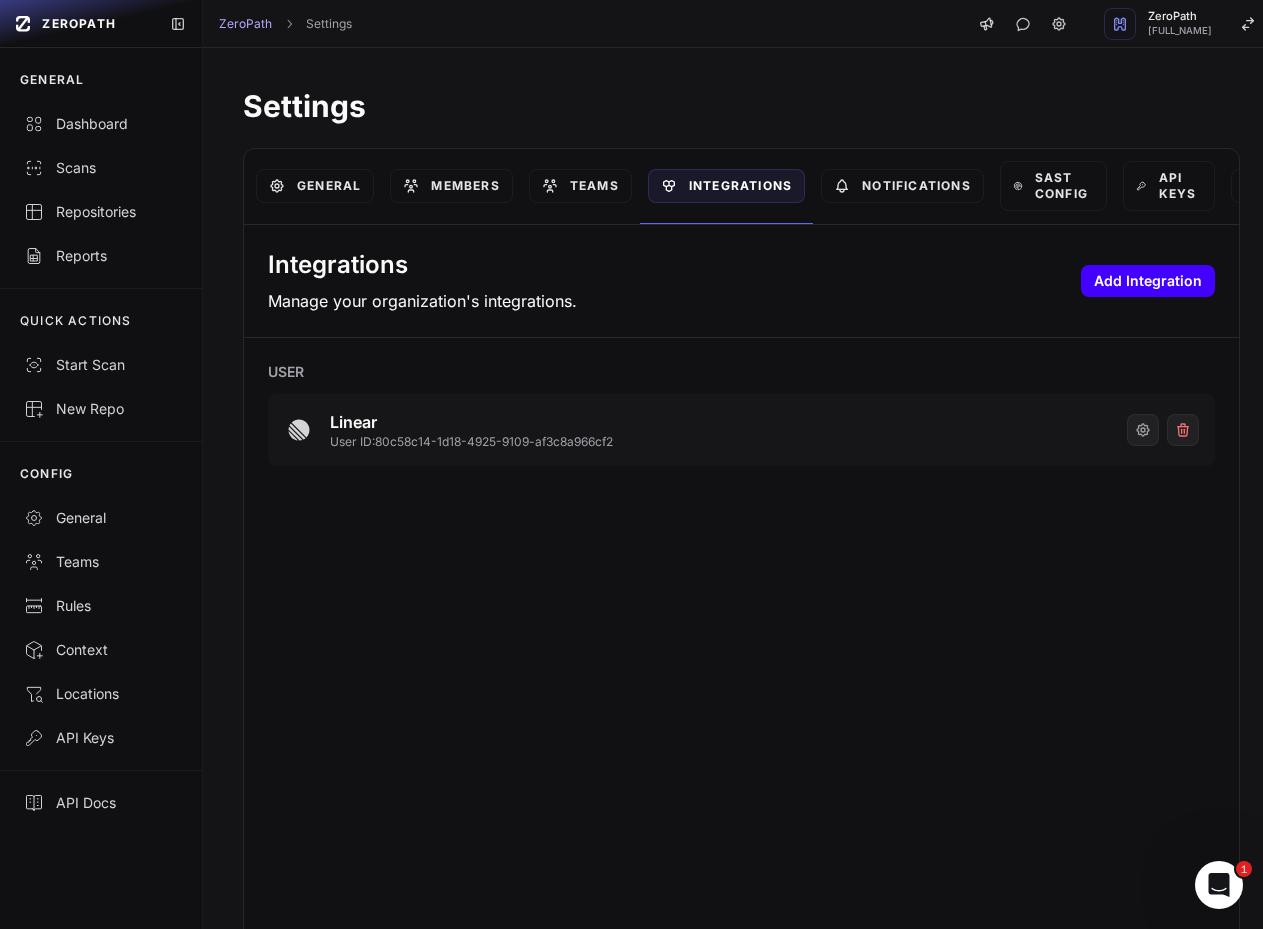 click on "Add Integration" at bounding box center (1148, 281) 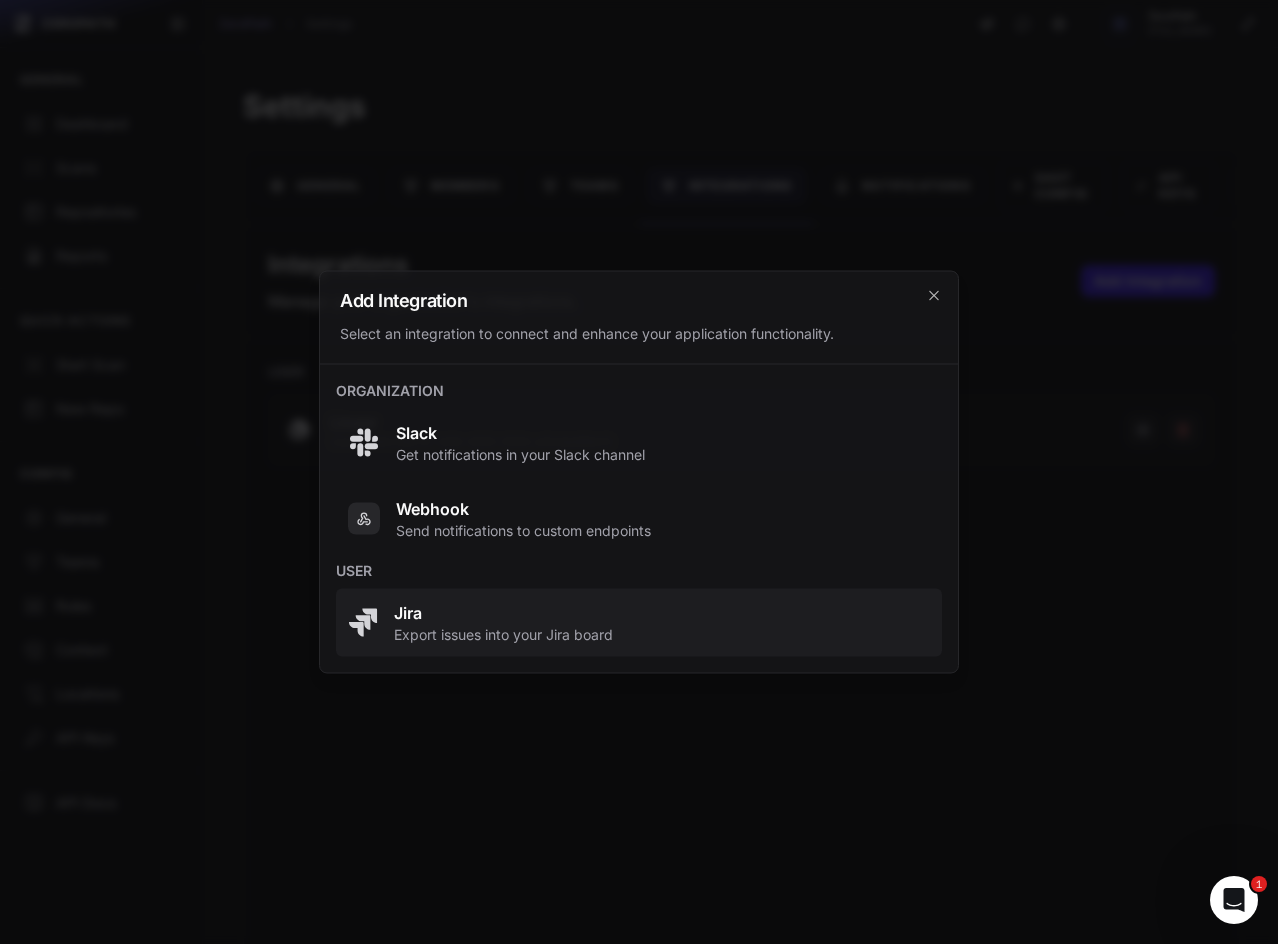 click on "Jira" at bounding box center (503, 613) 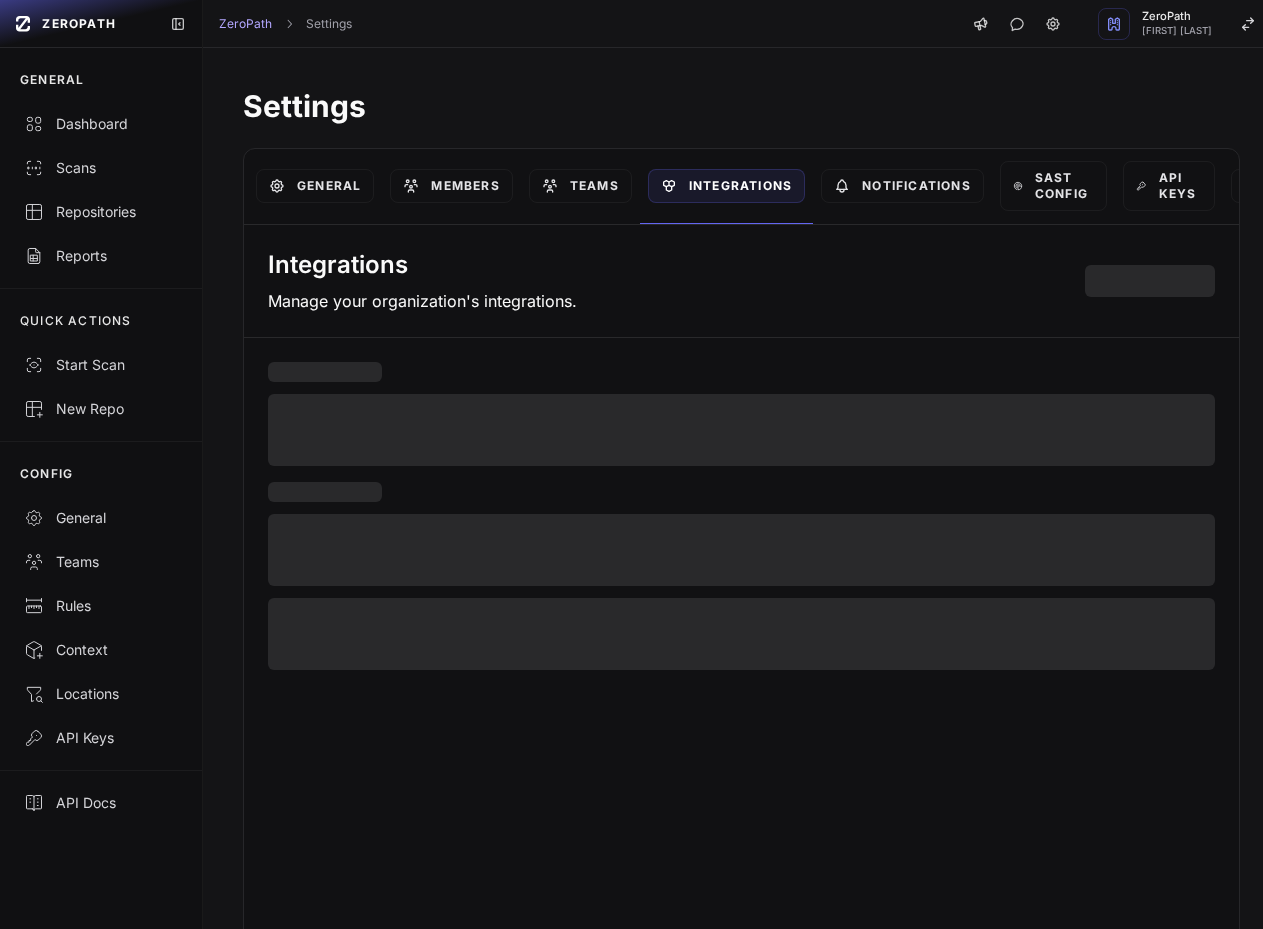scroll, scrollTop: 0, scrollLeft: 0, axis: both 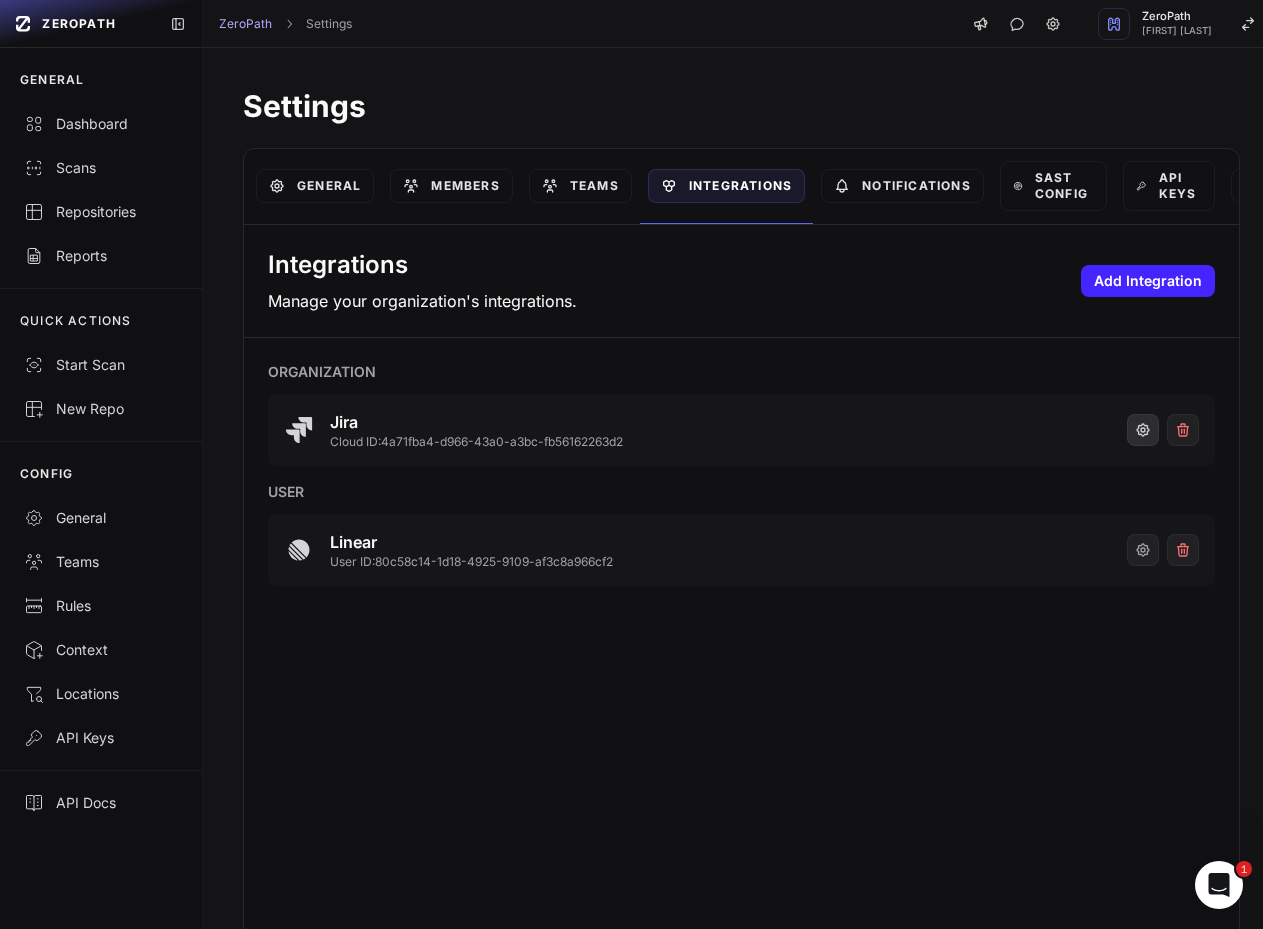 click 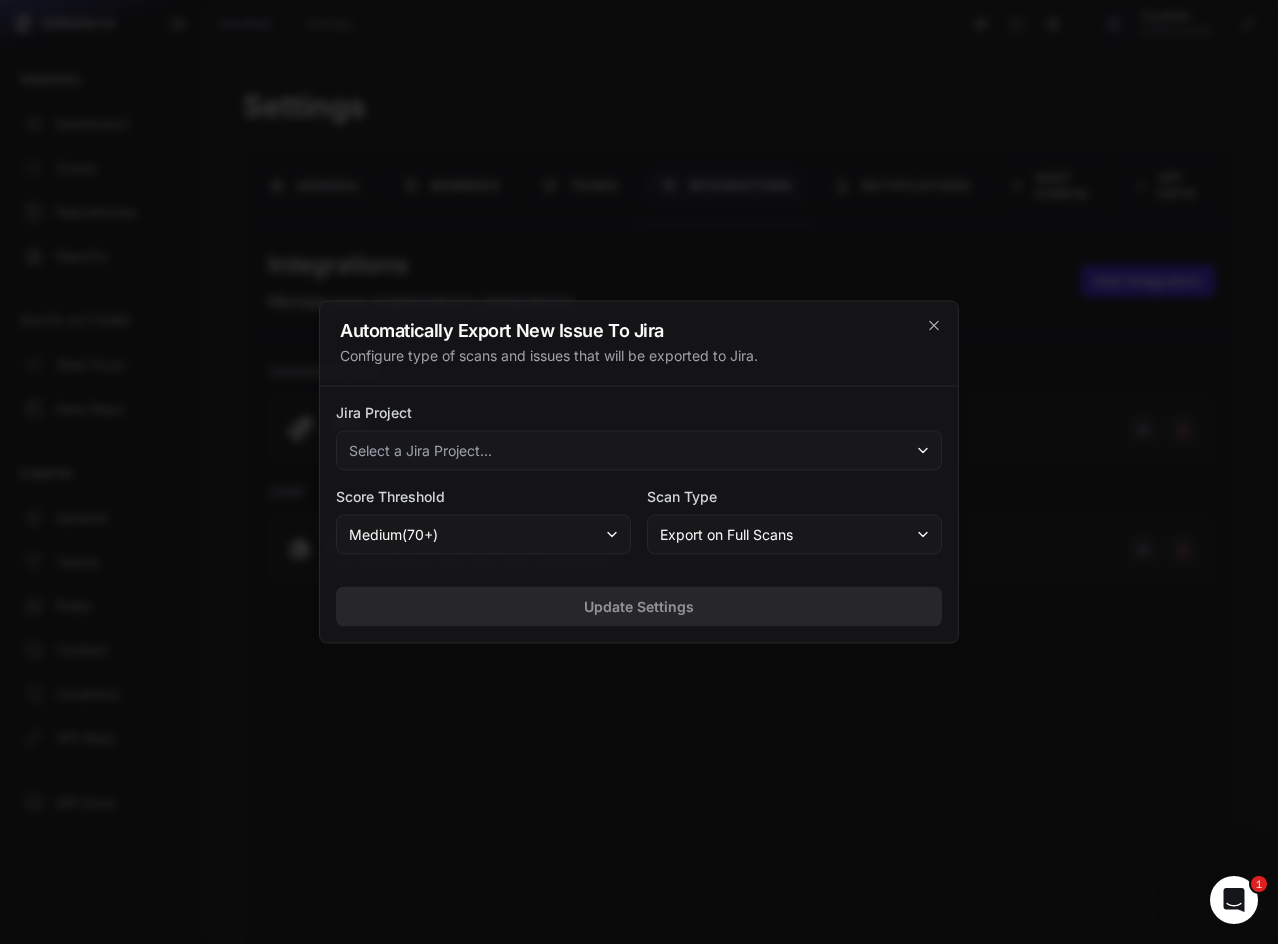click on "Select a Jira Project..." at bounding box center [639, 451] 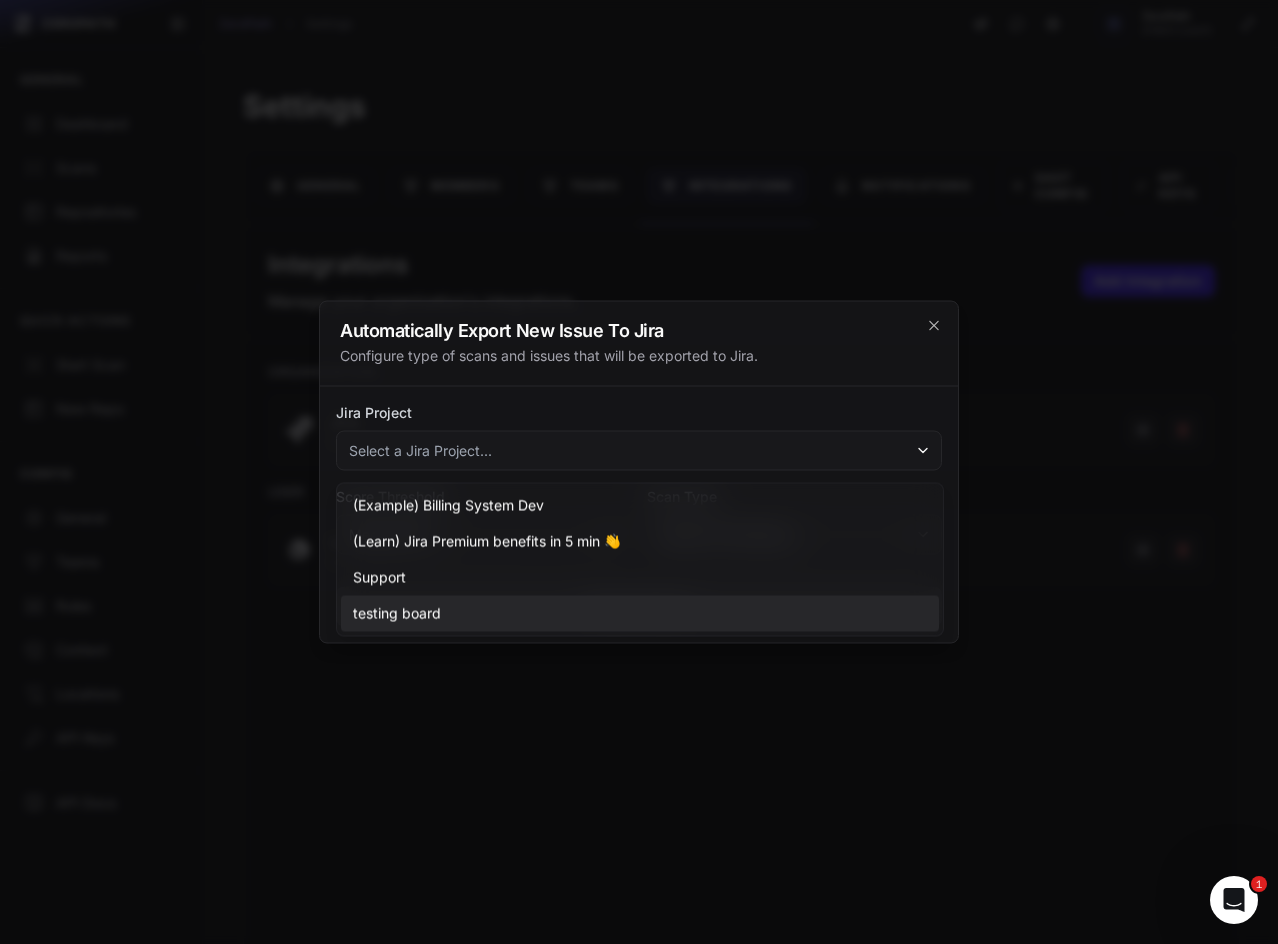 click on "testing board" at bounding box center [397, 614] 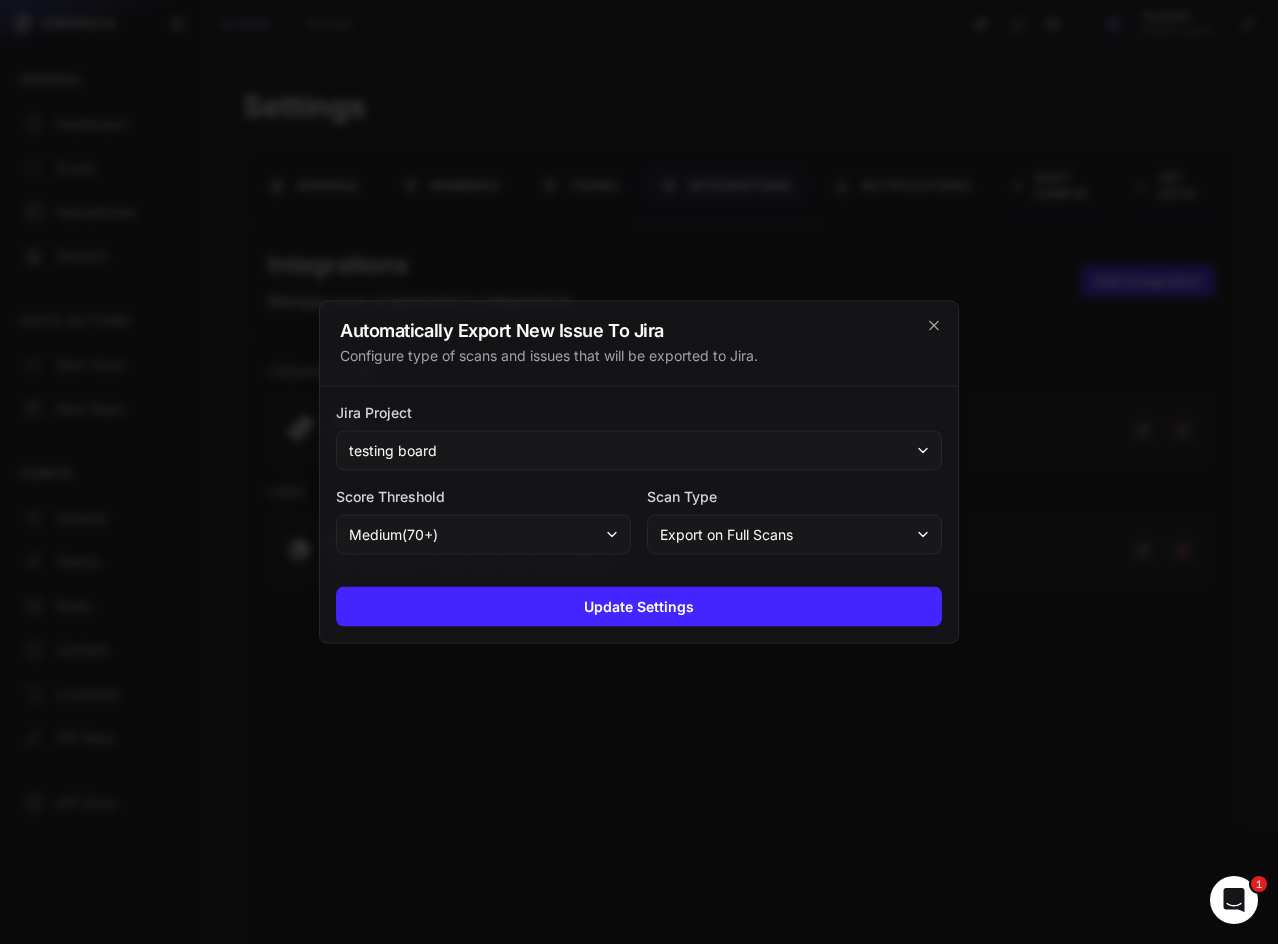 click on "medium  ( 70 +)" at bounding box center [393, 535] 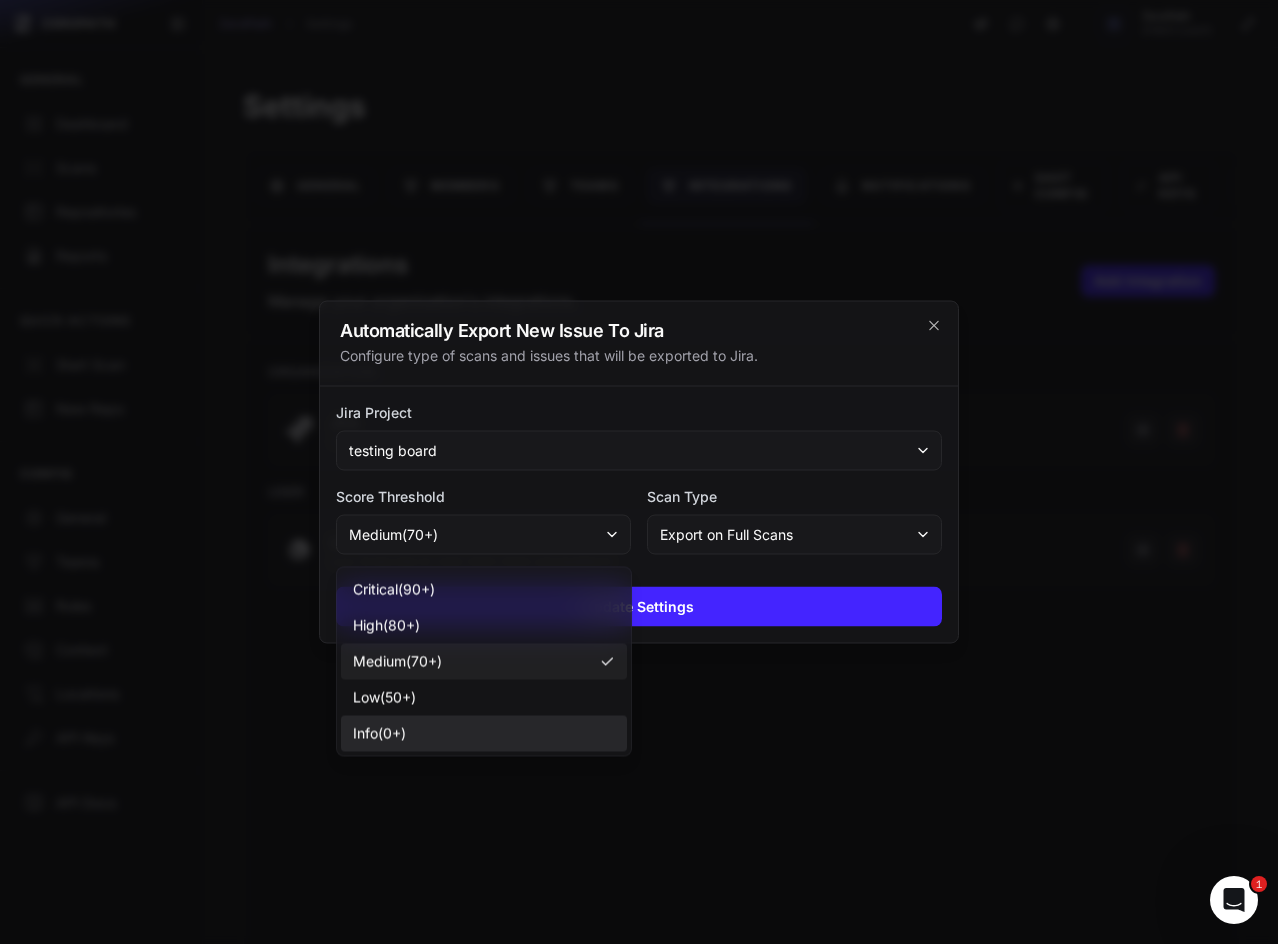 click on "info  ( 0 +)" at bounding box center [379, 734] 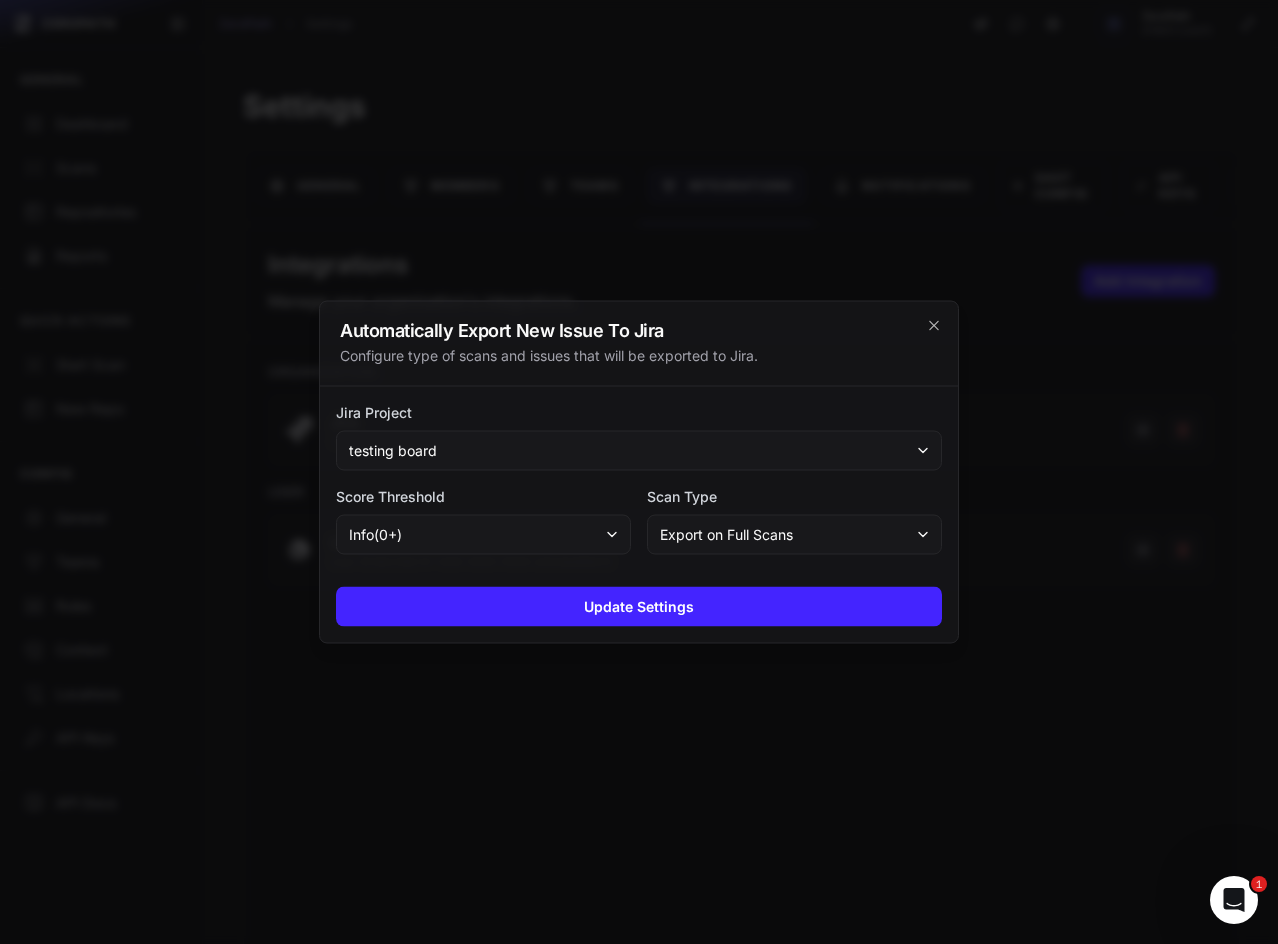 click on "Export on Full Scans" at bounding box center [726, 535] 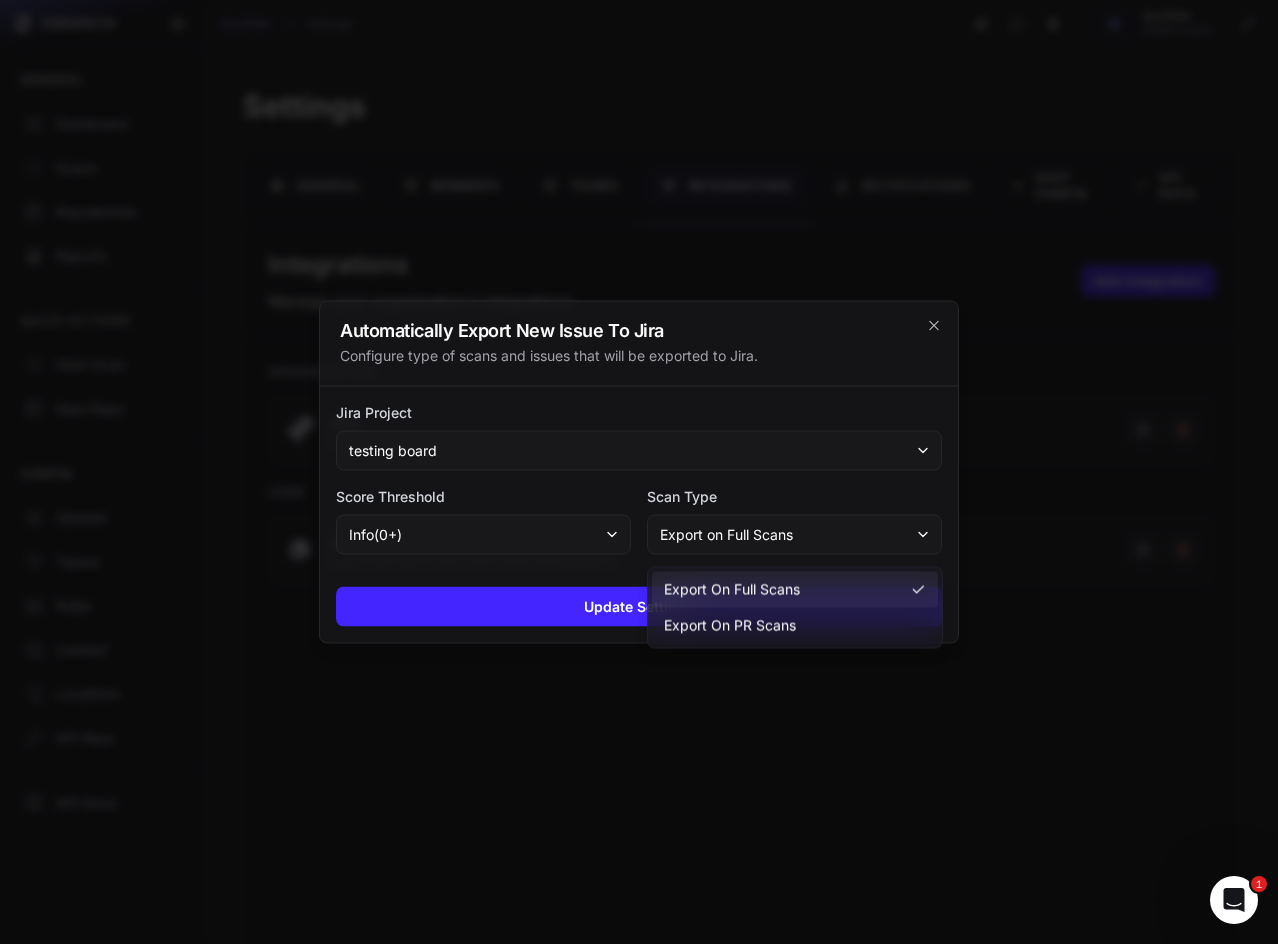 click on "Export on Full Scans" at bounding box center (726, 535) 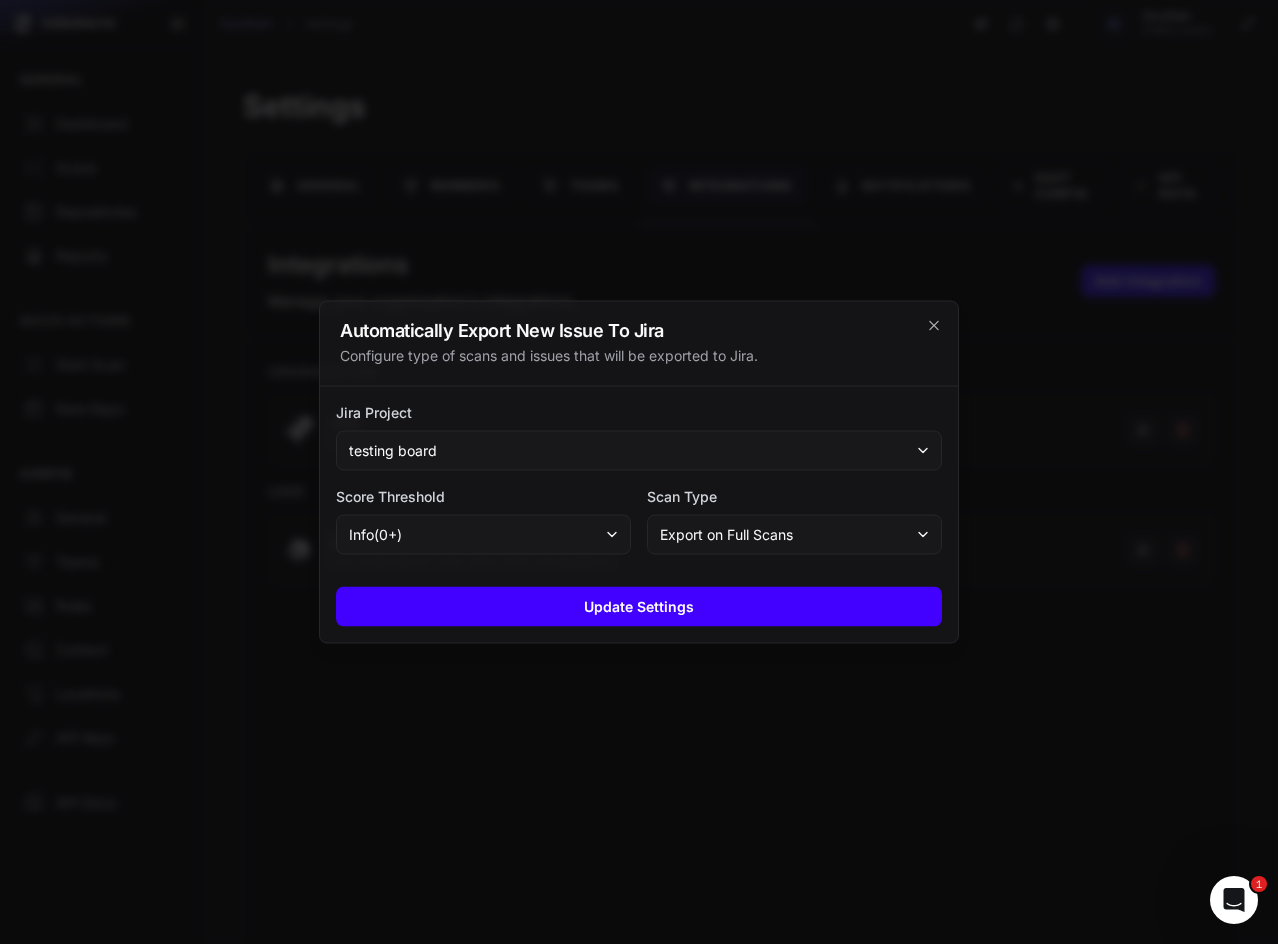 click on "Update Settings" at bounding box center [639, 607] 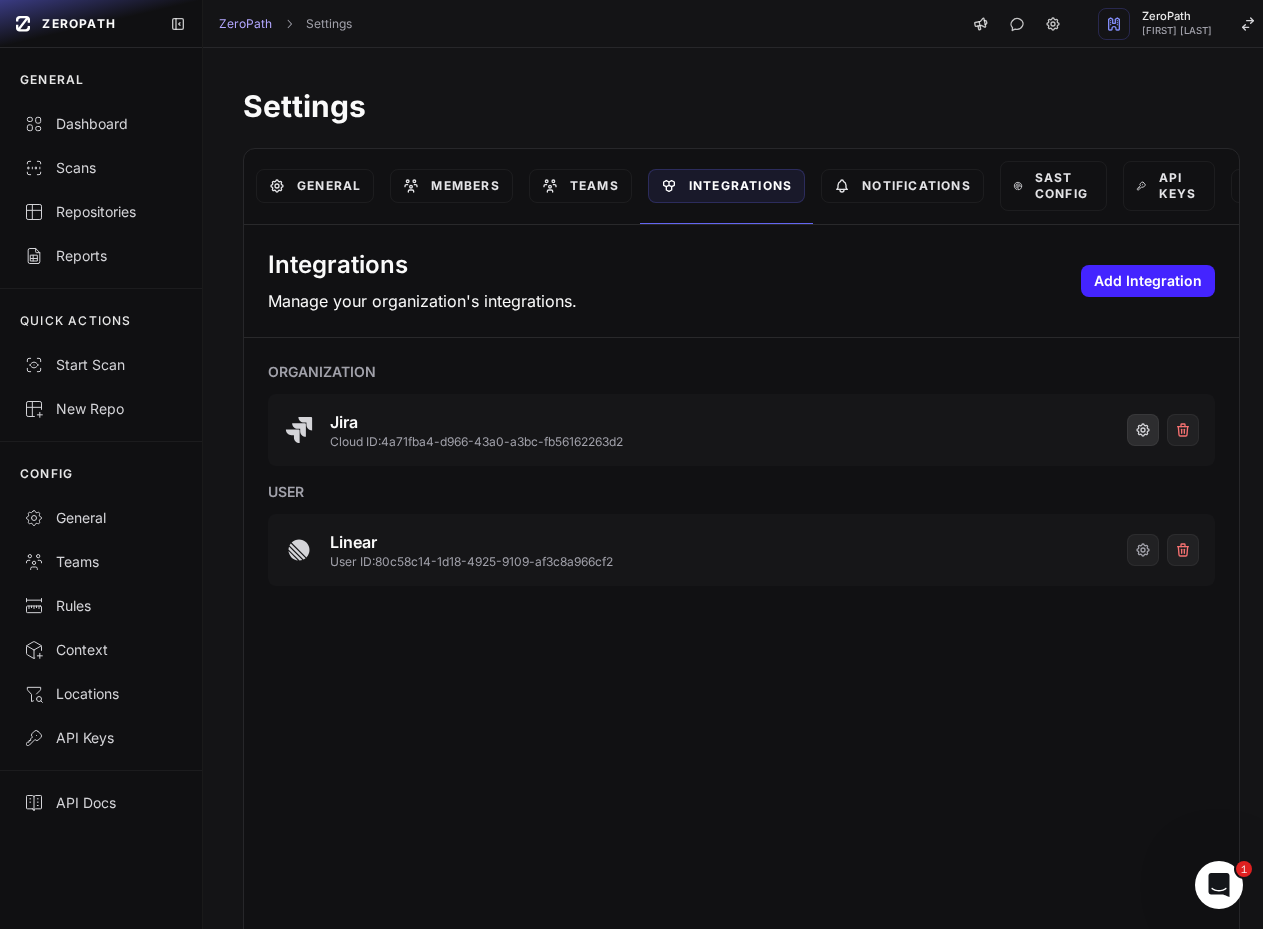 click at bounding box center [1143, 430] 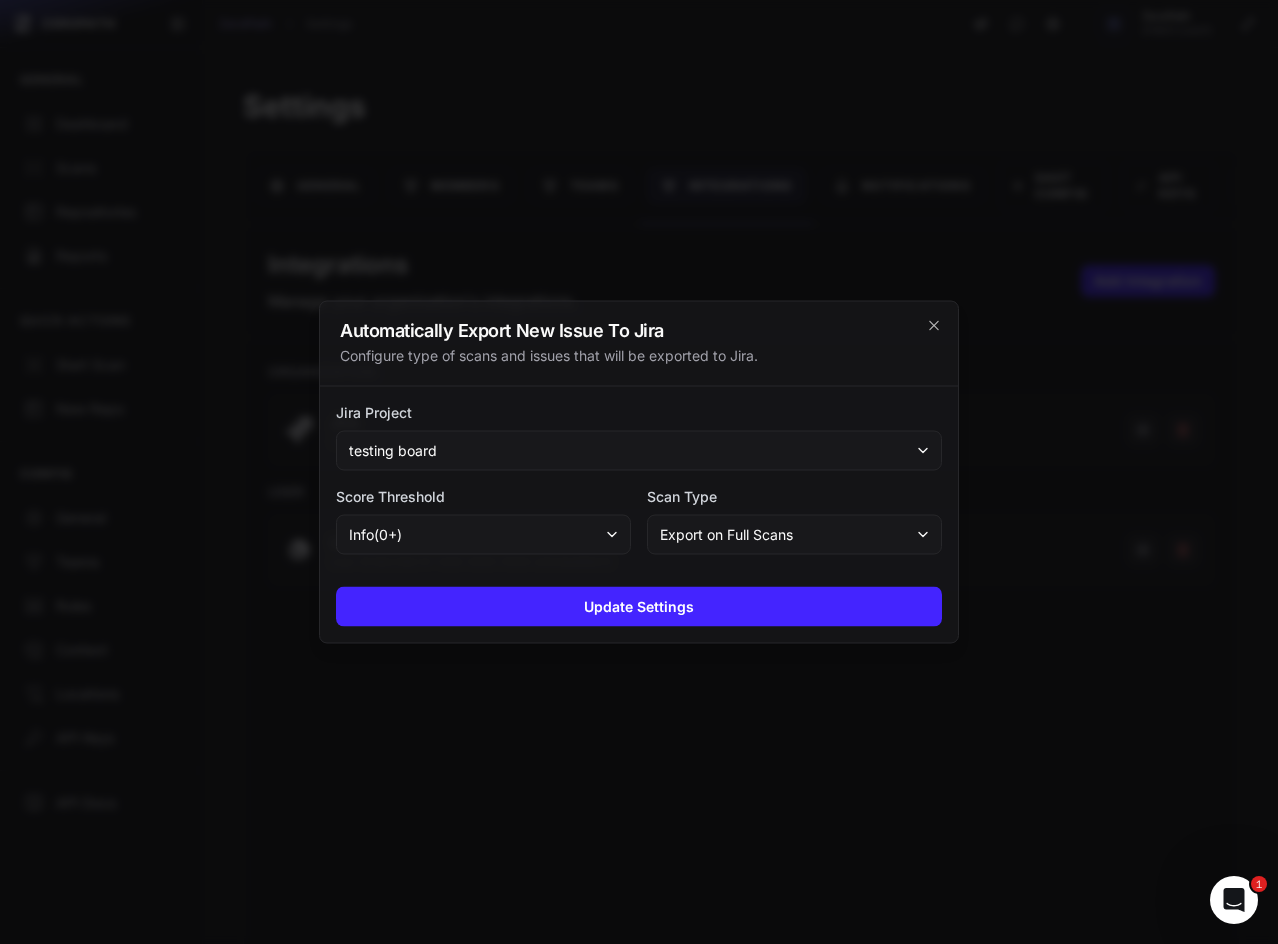 click on "Scan Type   Export on Full Scans" at bounding box center (794, 521) 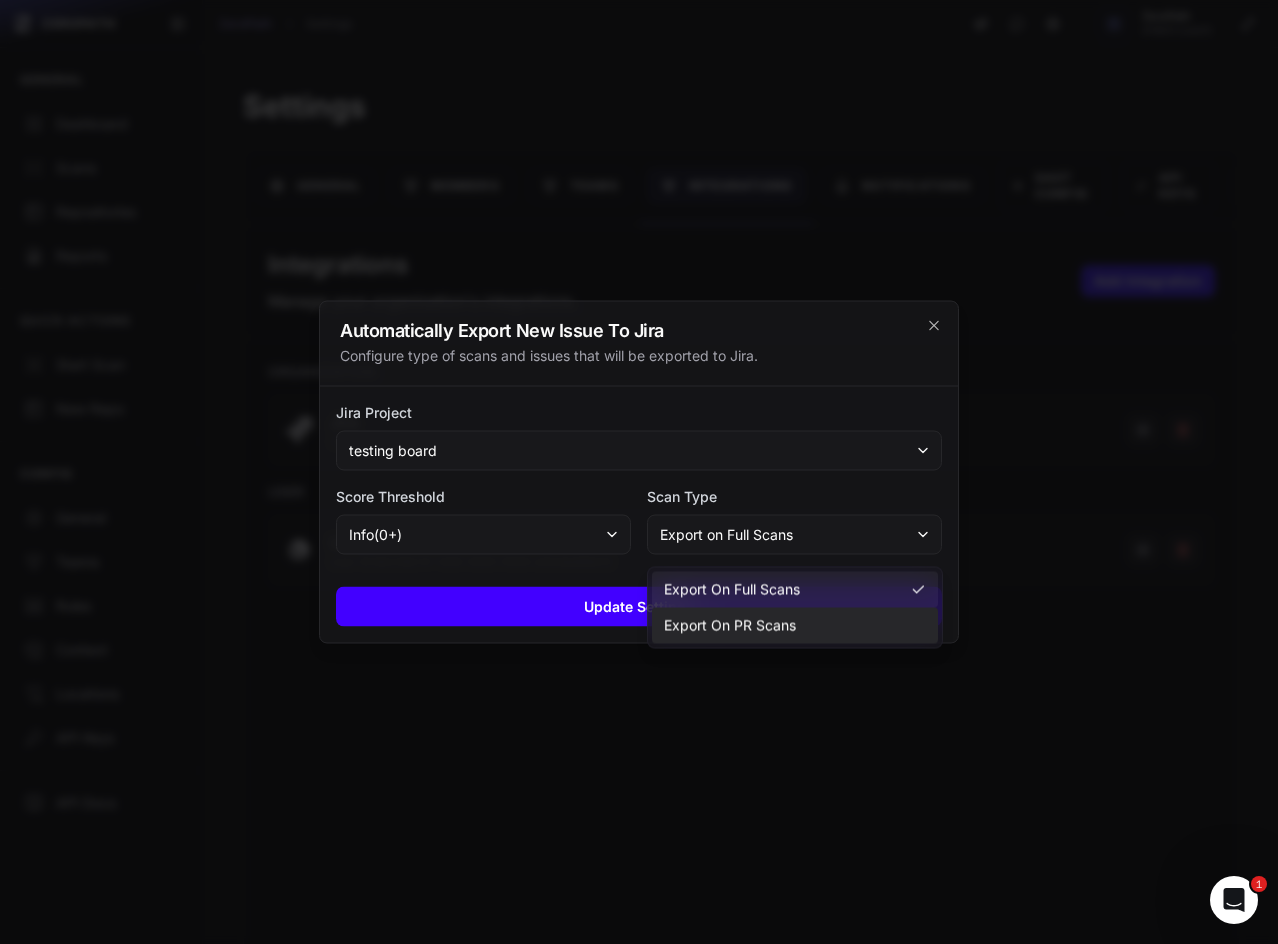 drag, startPoint x: 672, startPoint y: 619, endPoint x: 674, endPoint y: 607, distance: 12.165525 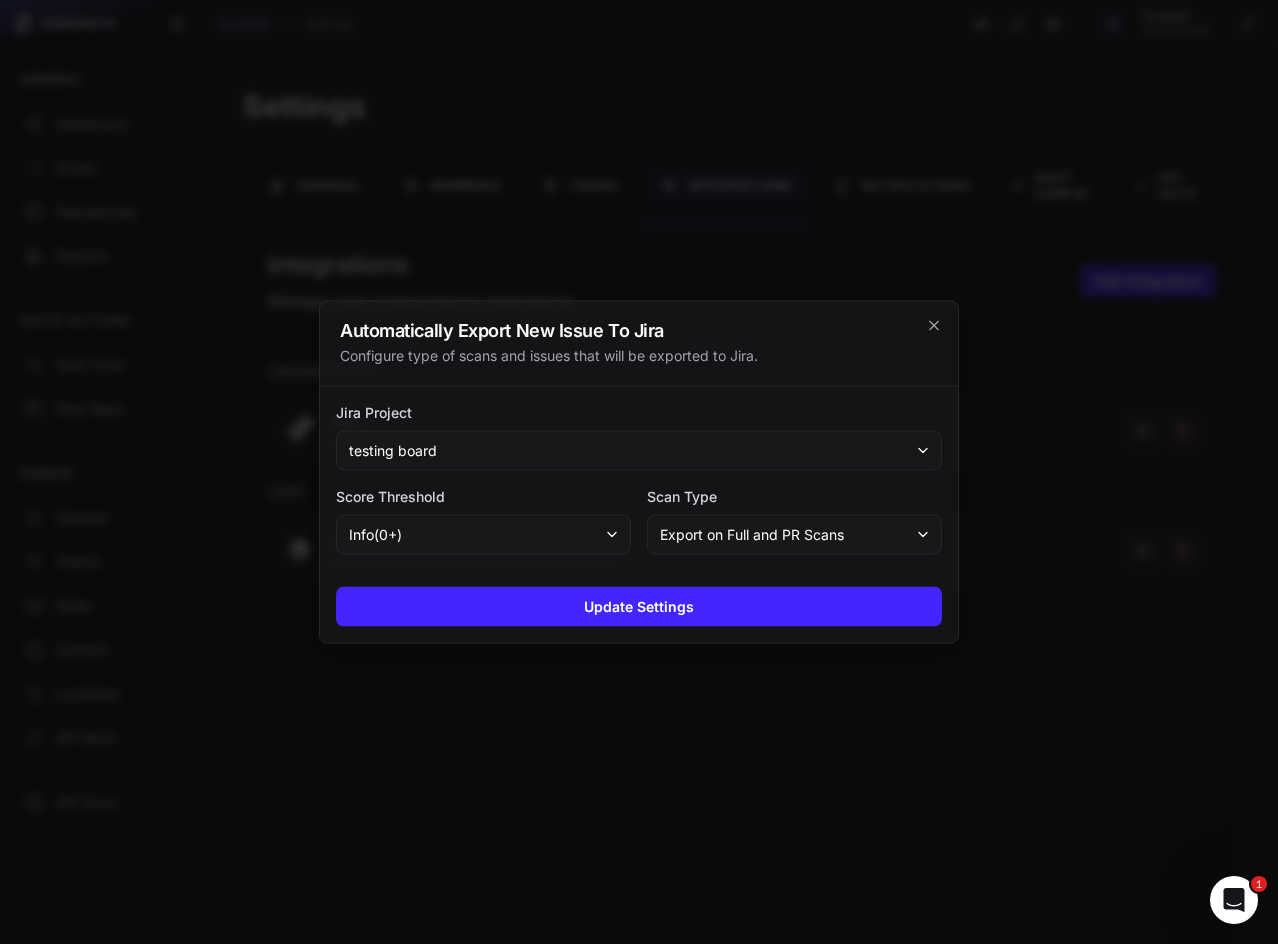 click on "Export on Full and PR Scans" at bounding box center (794, 535) 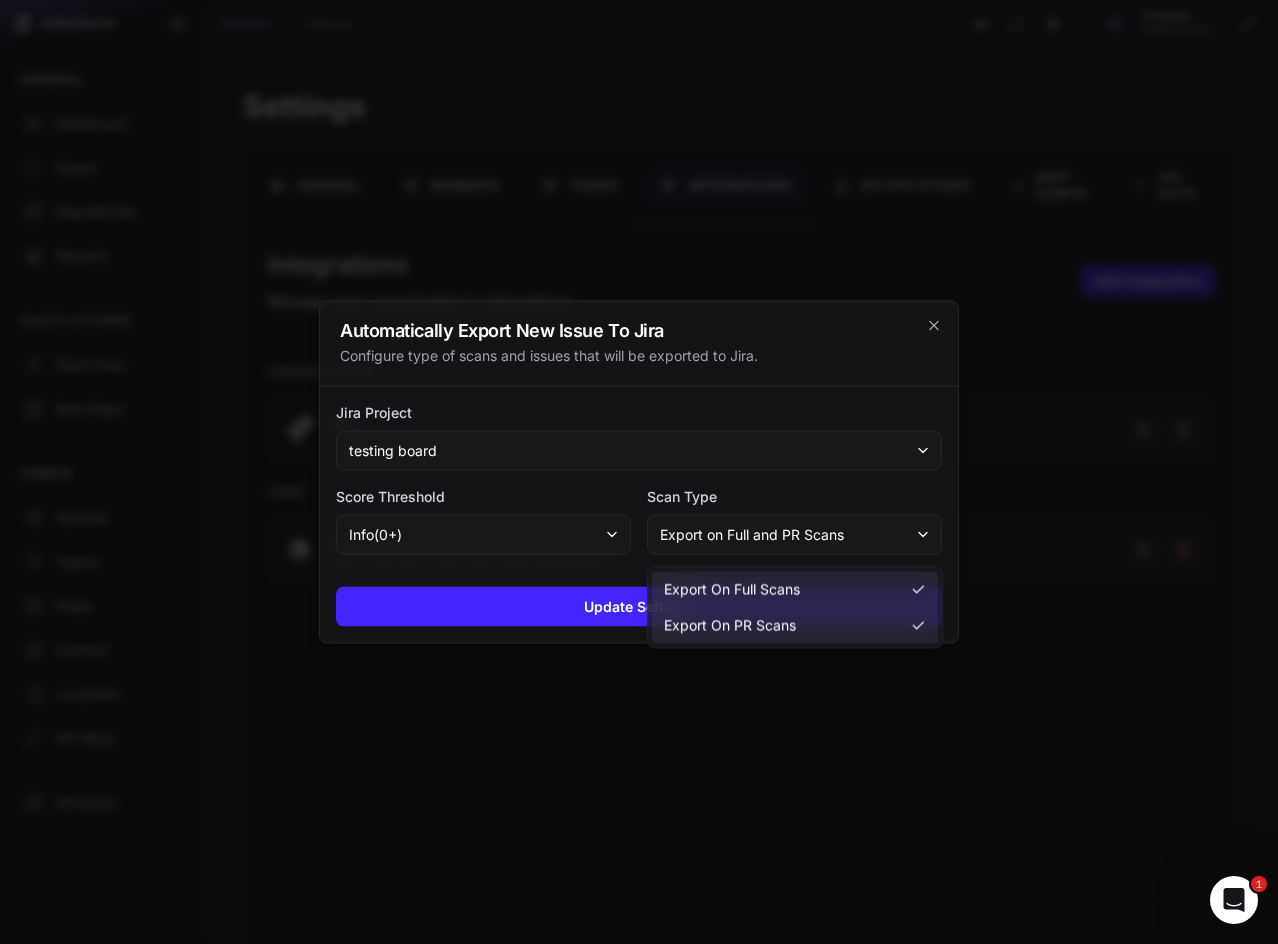 click on "Update Settings" at bounding box center (639, 607) 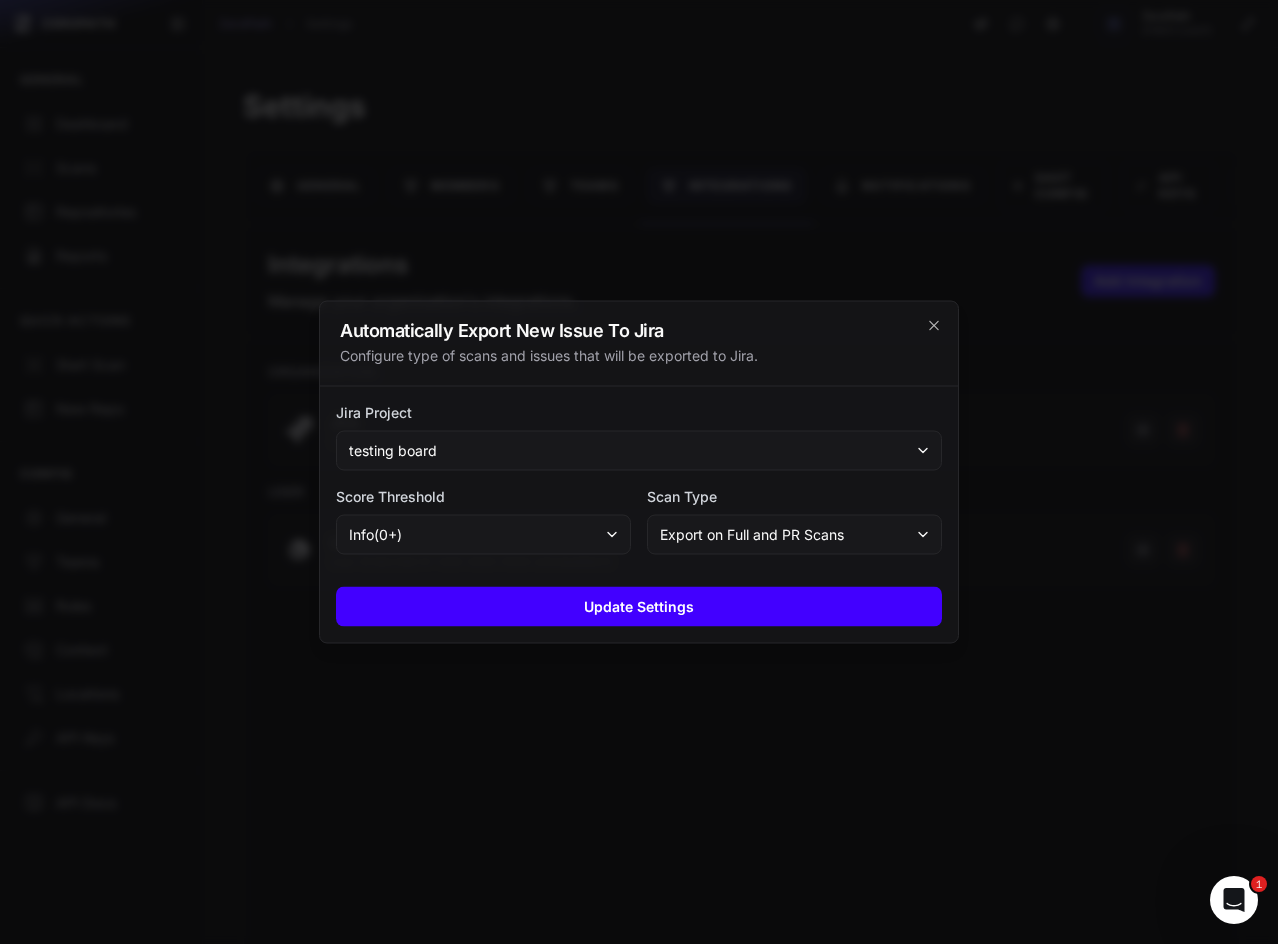 click on "Update Settings" at bounding box center (639, 607) 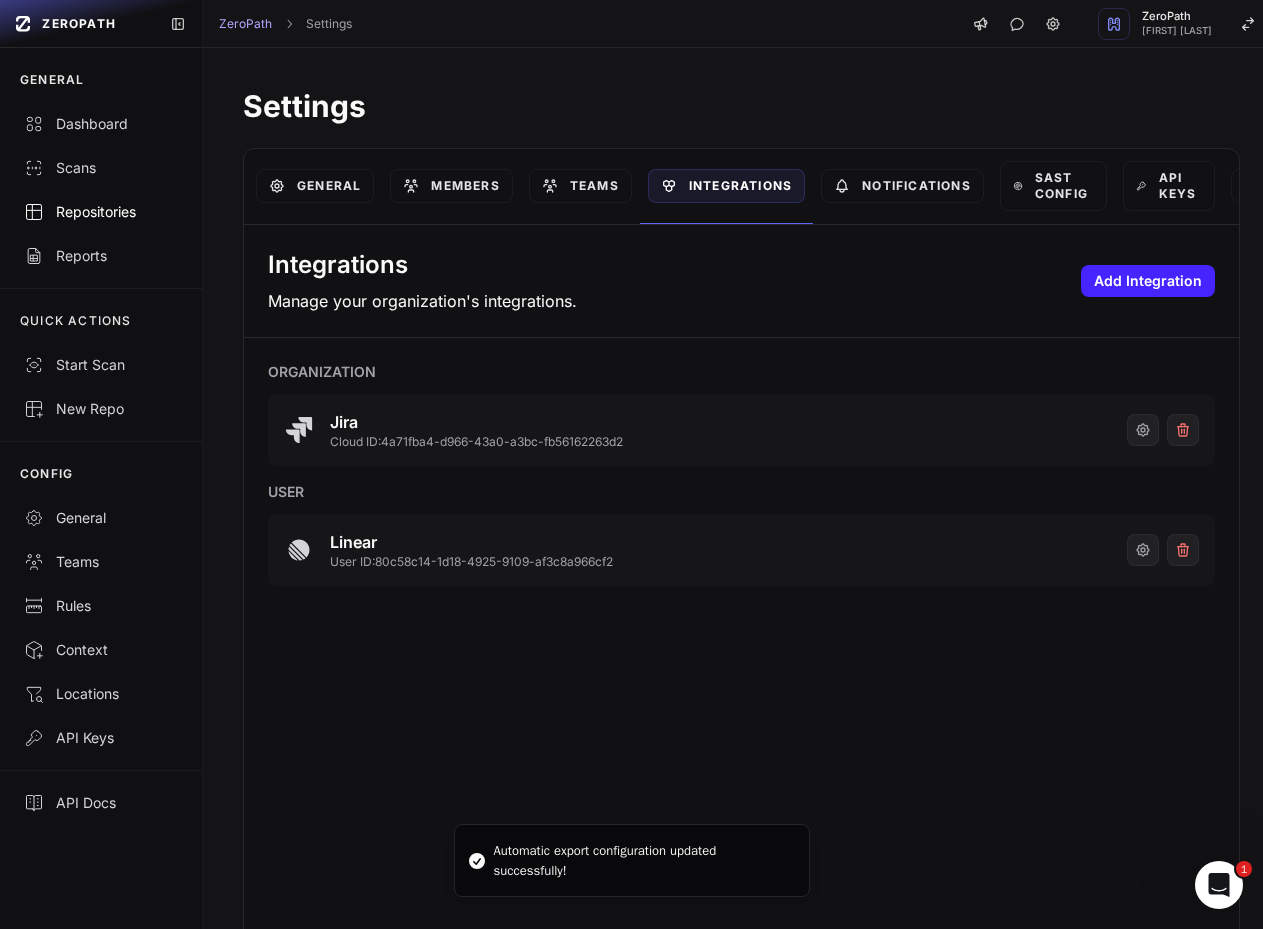 click on "Repositories" at bounding box center (101, 212) 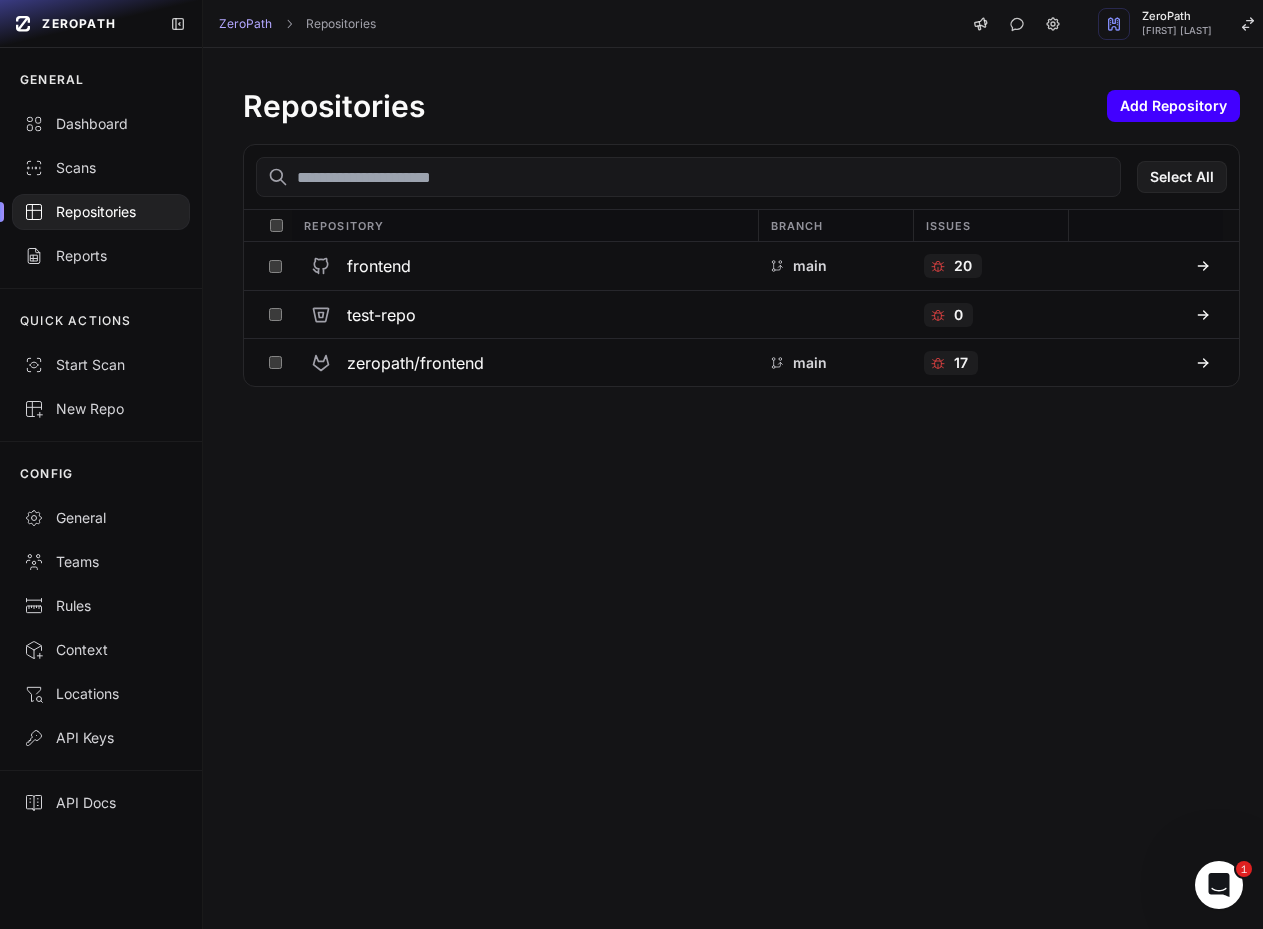 click on "Add Repository" at bounding box center [1173, 106] 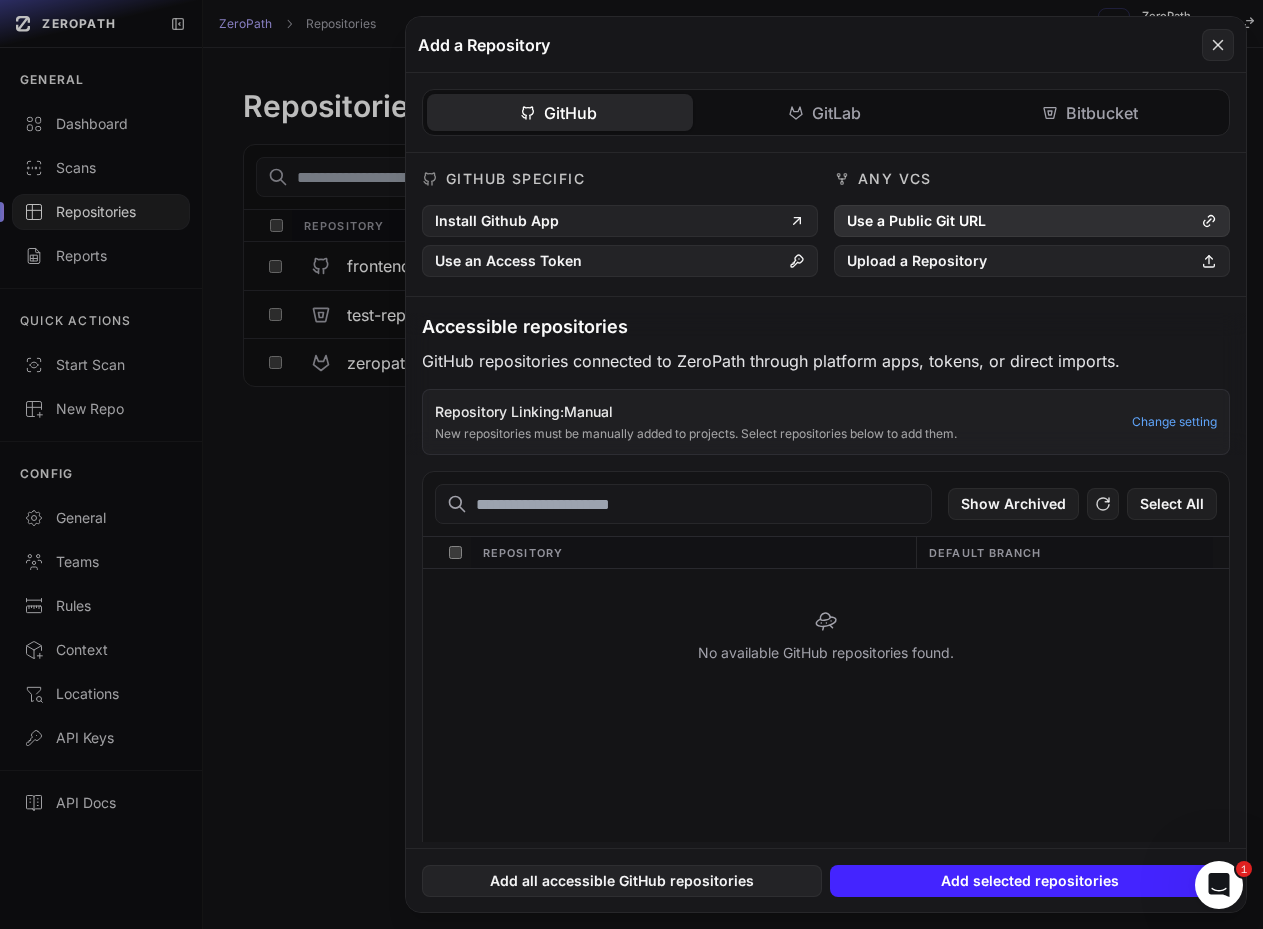 click on "Use a Public Git URL" at bounding box center [1032, 221] 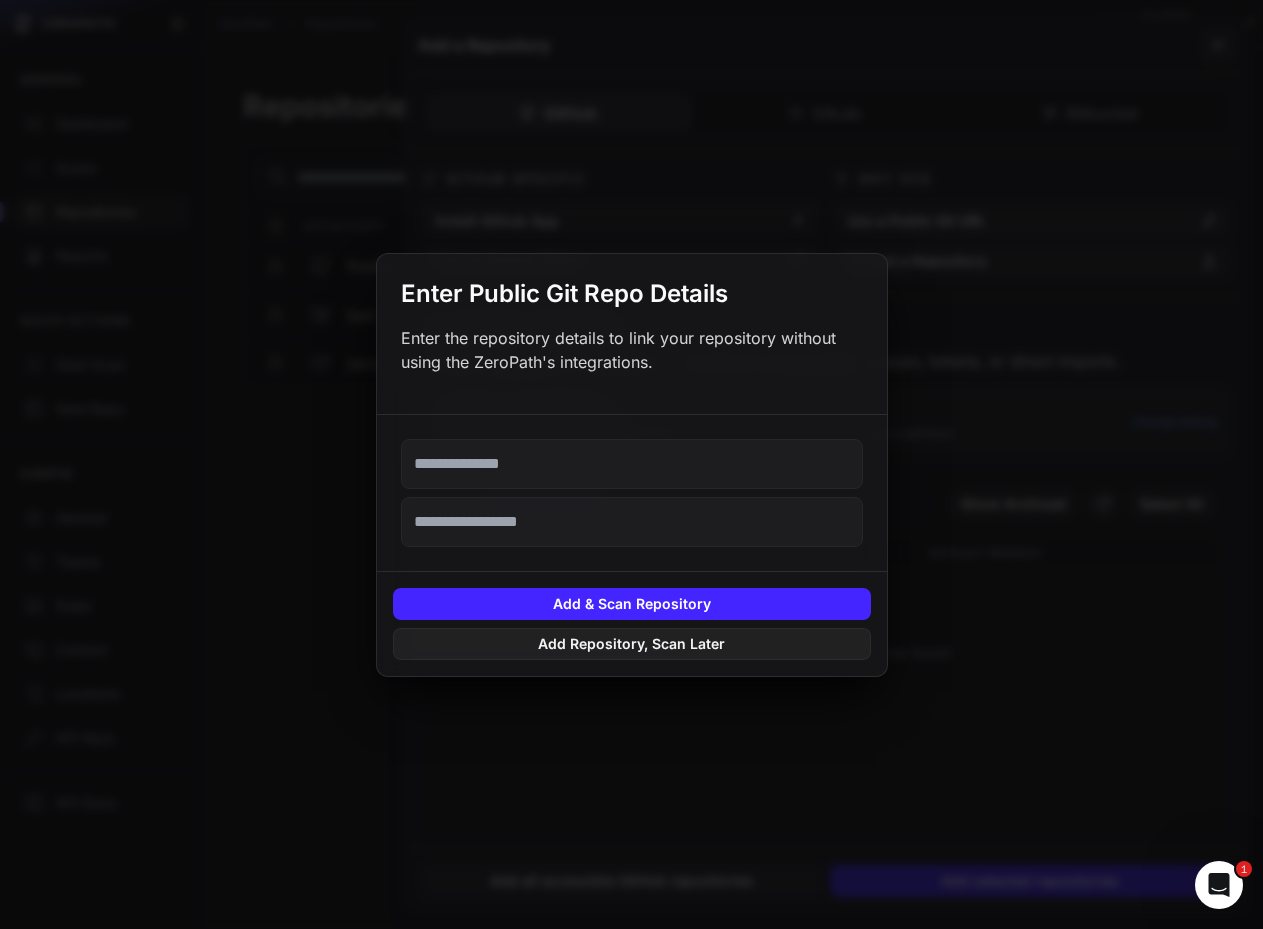 click at bounding box center (632, 464) 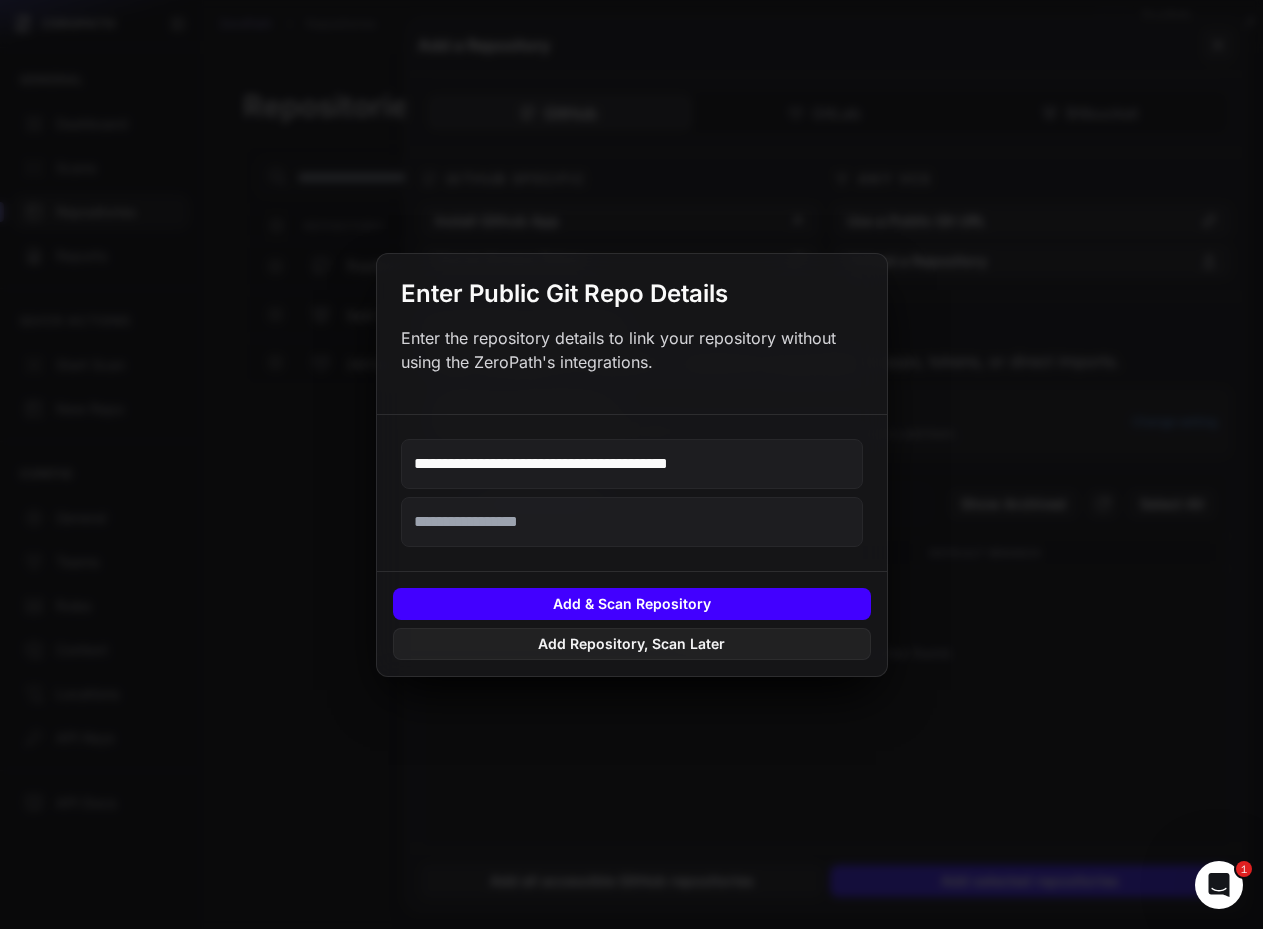 type on "**********" 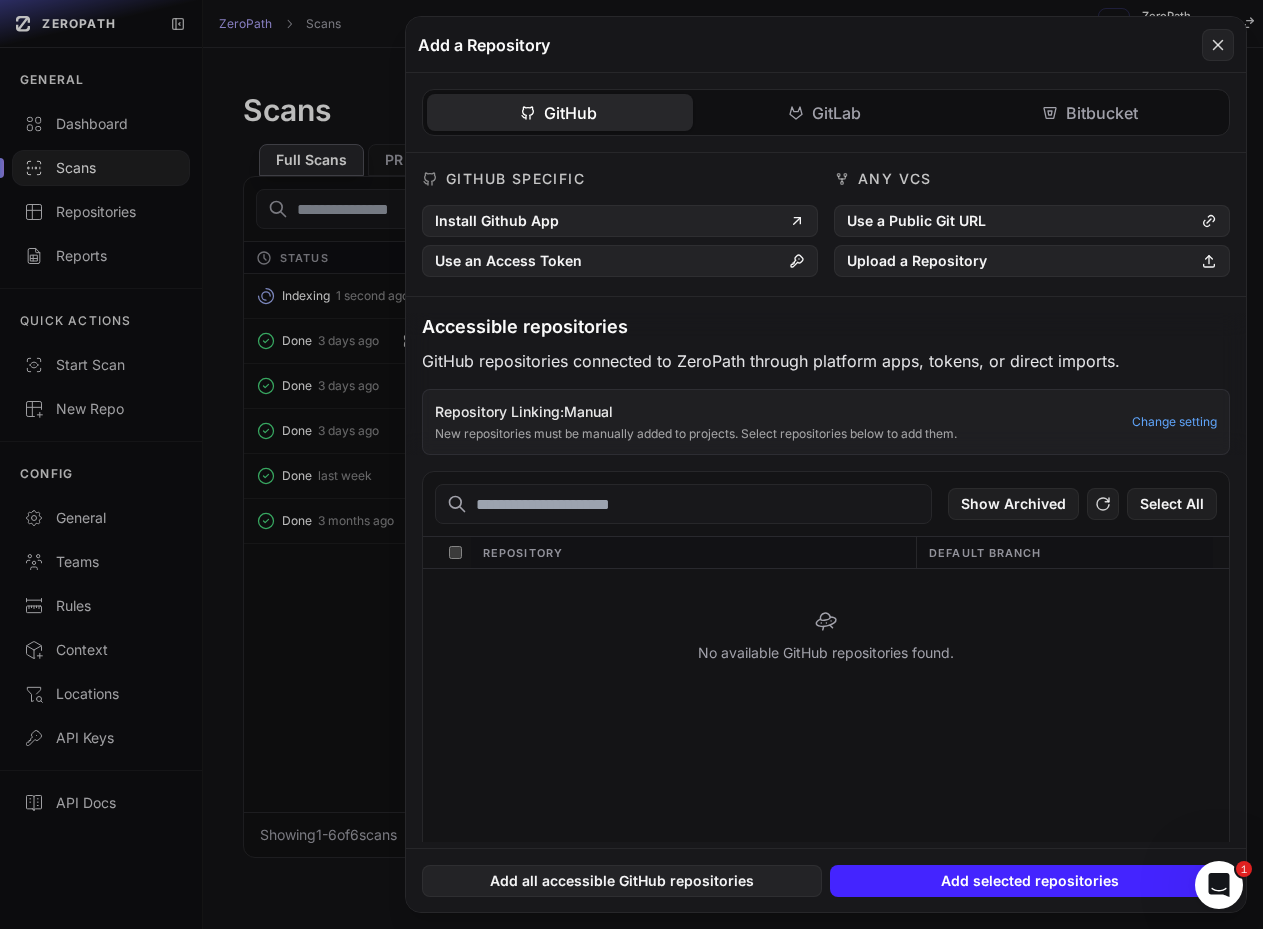 click 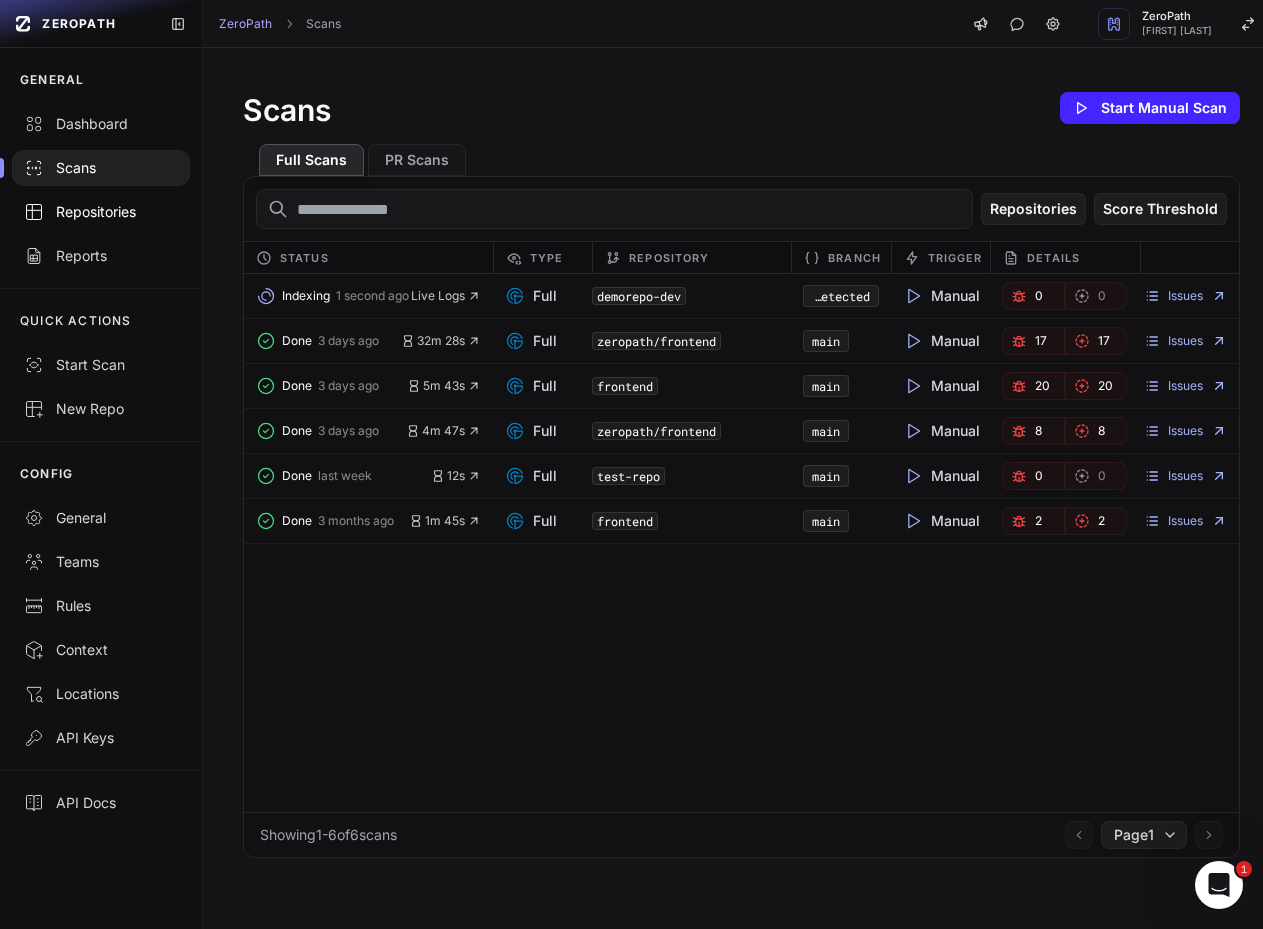 click on "Repositories" at bounding box center [101, 212] 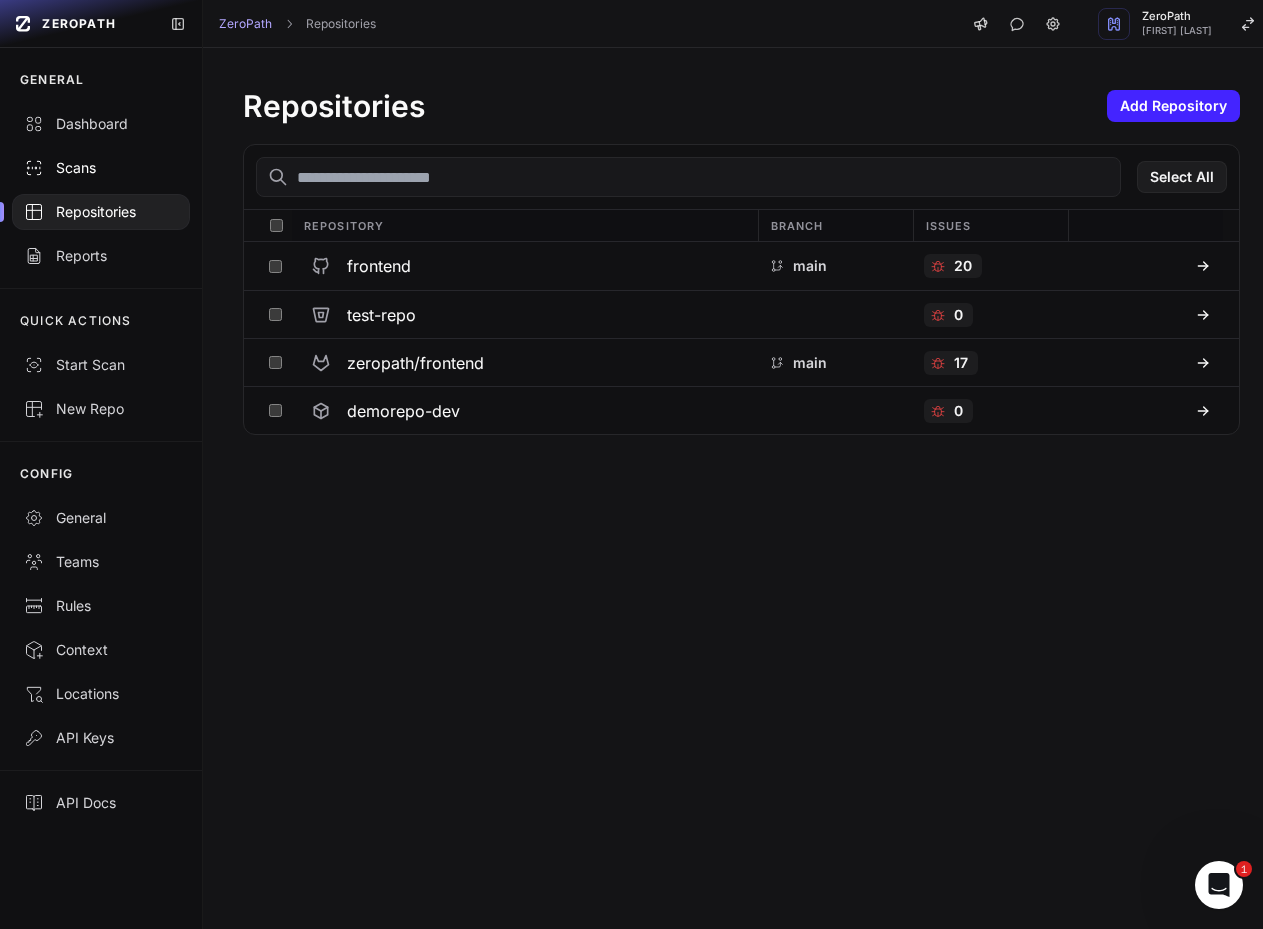 click on "Scans" at bounding box center (101, 168) 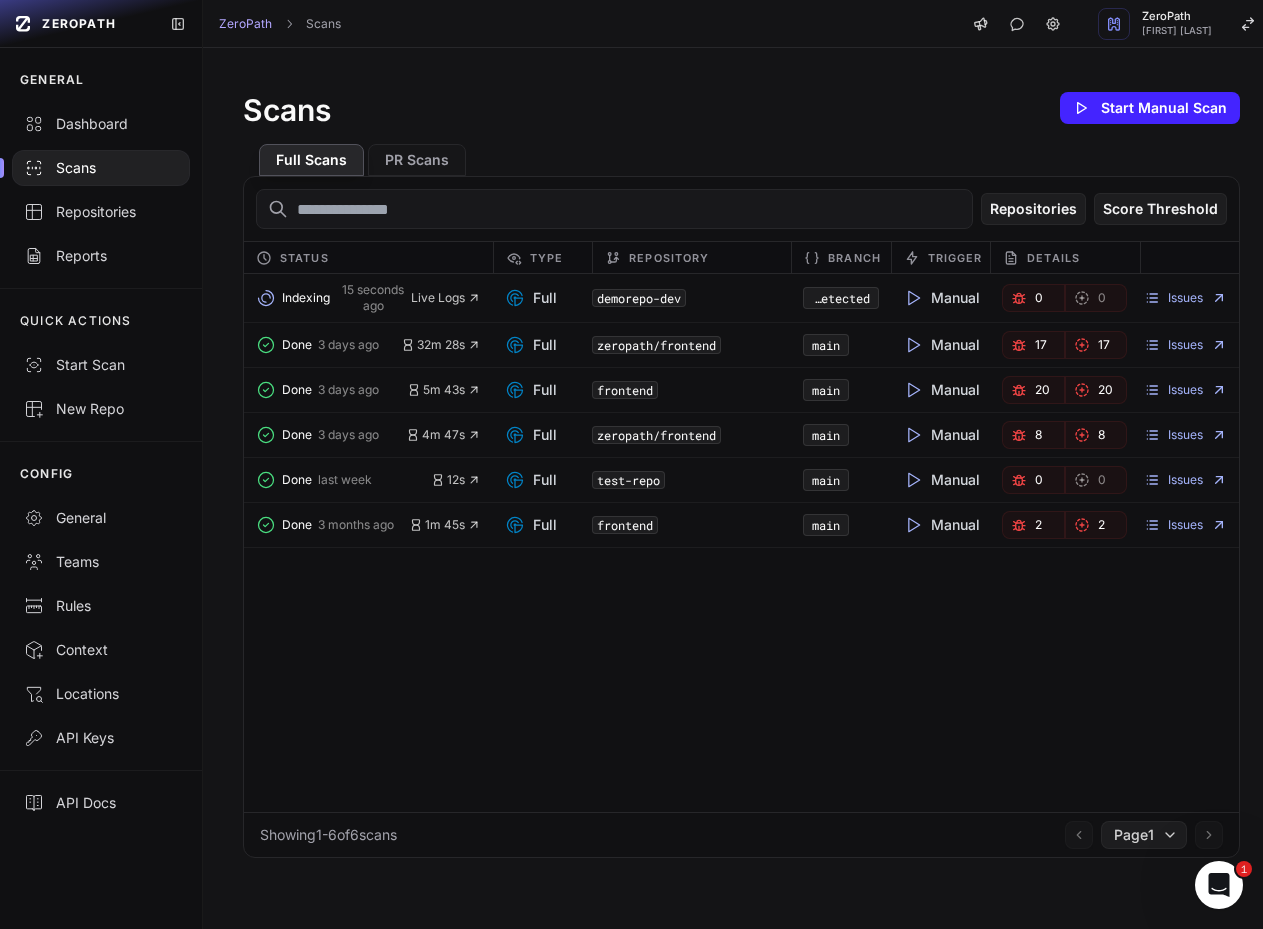 click on "0" at bounding box center (1033, 298) 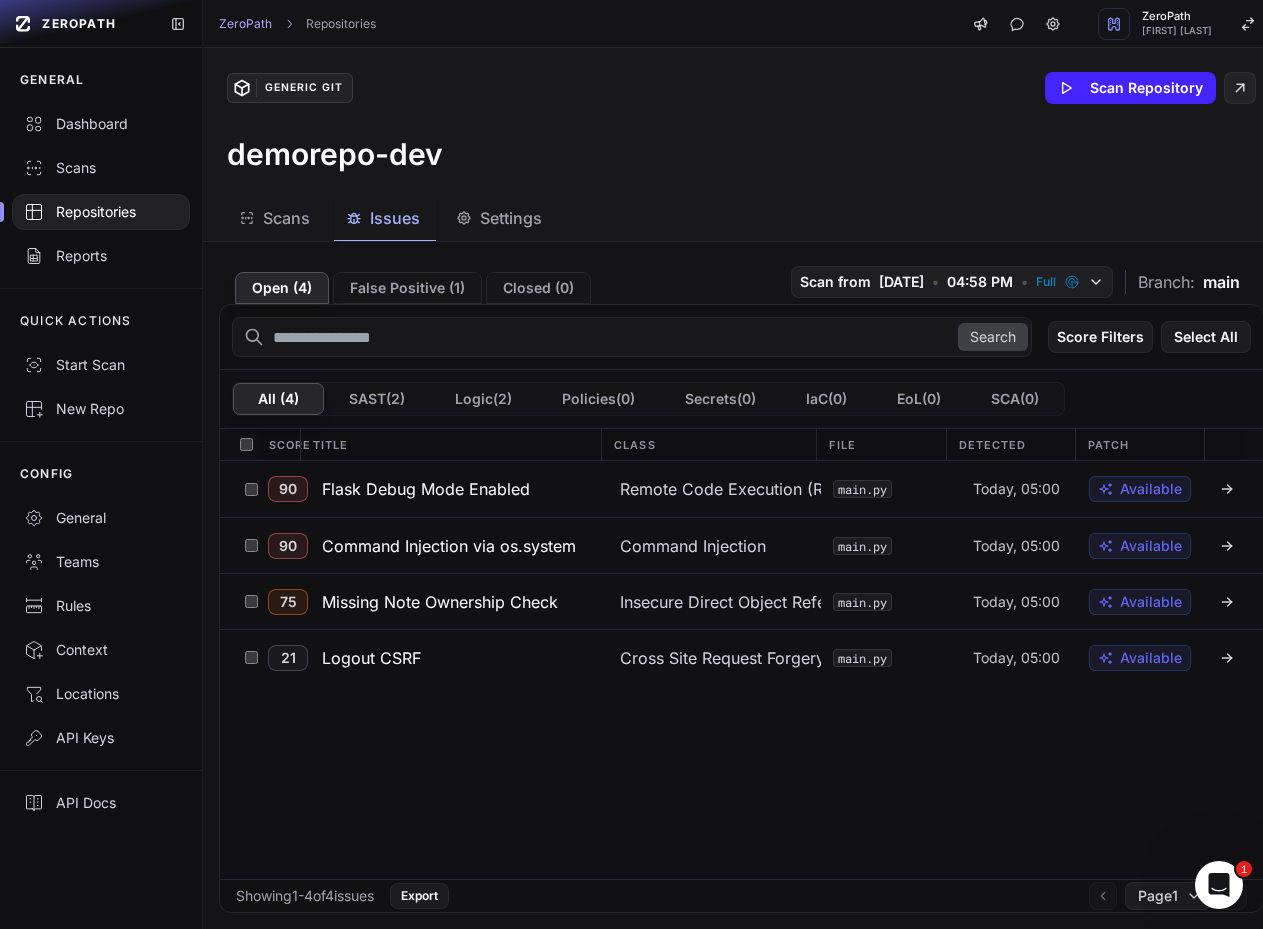 scroll, scrollTop: 0, scrollLeft: 17, axis: horizontal 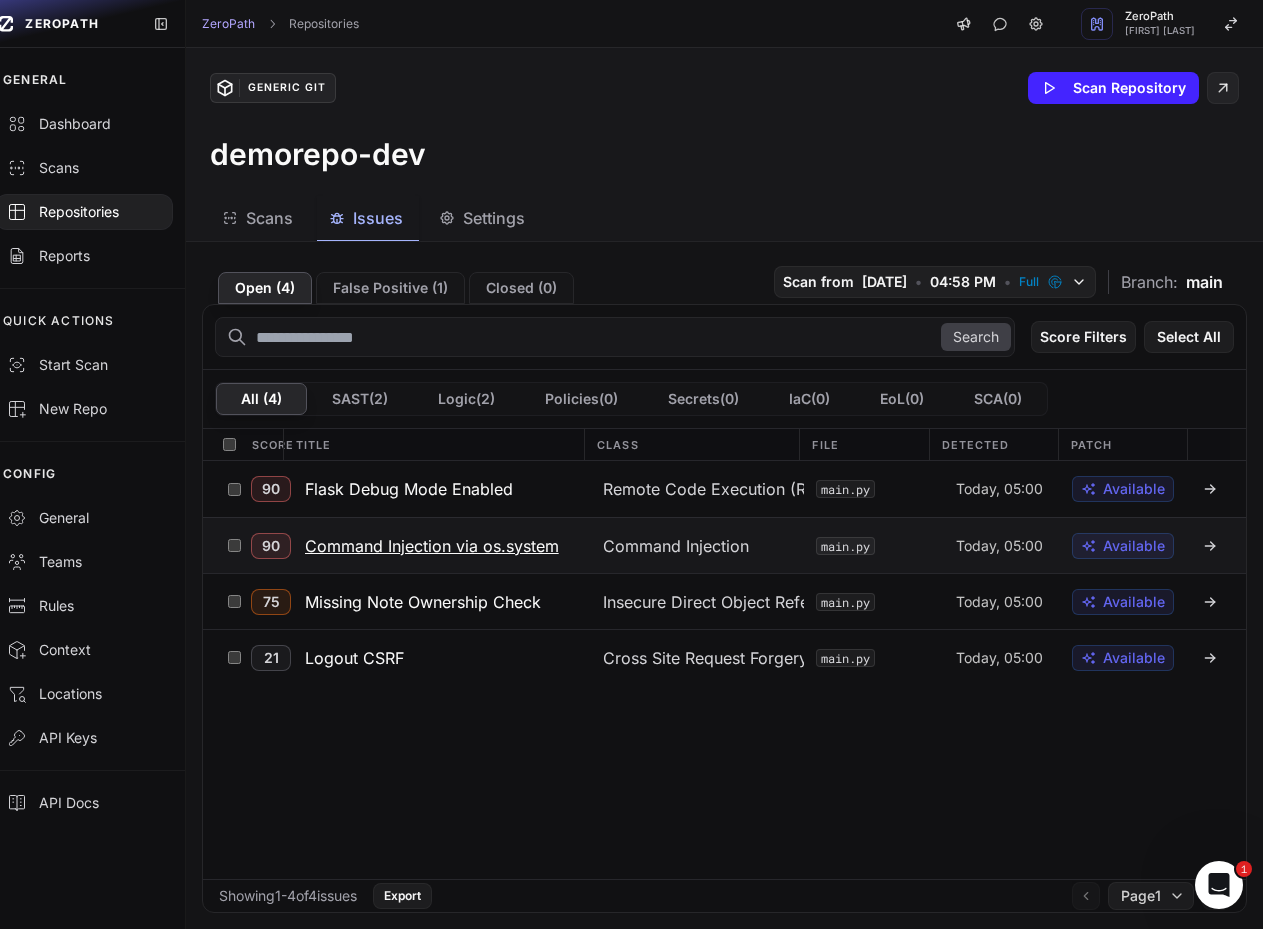 click on "Command Injection via os.system" at bounding box center [432, 546] 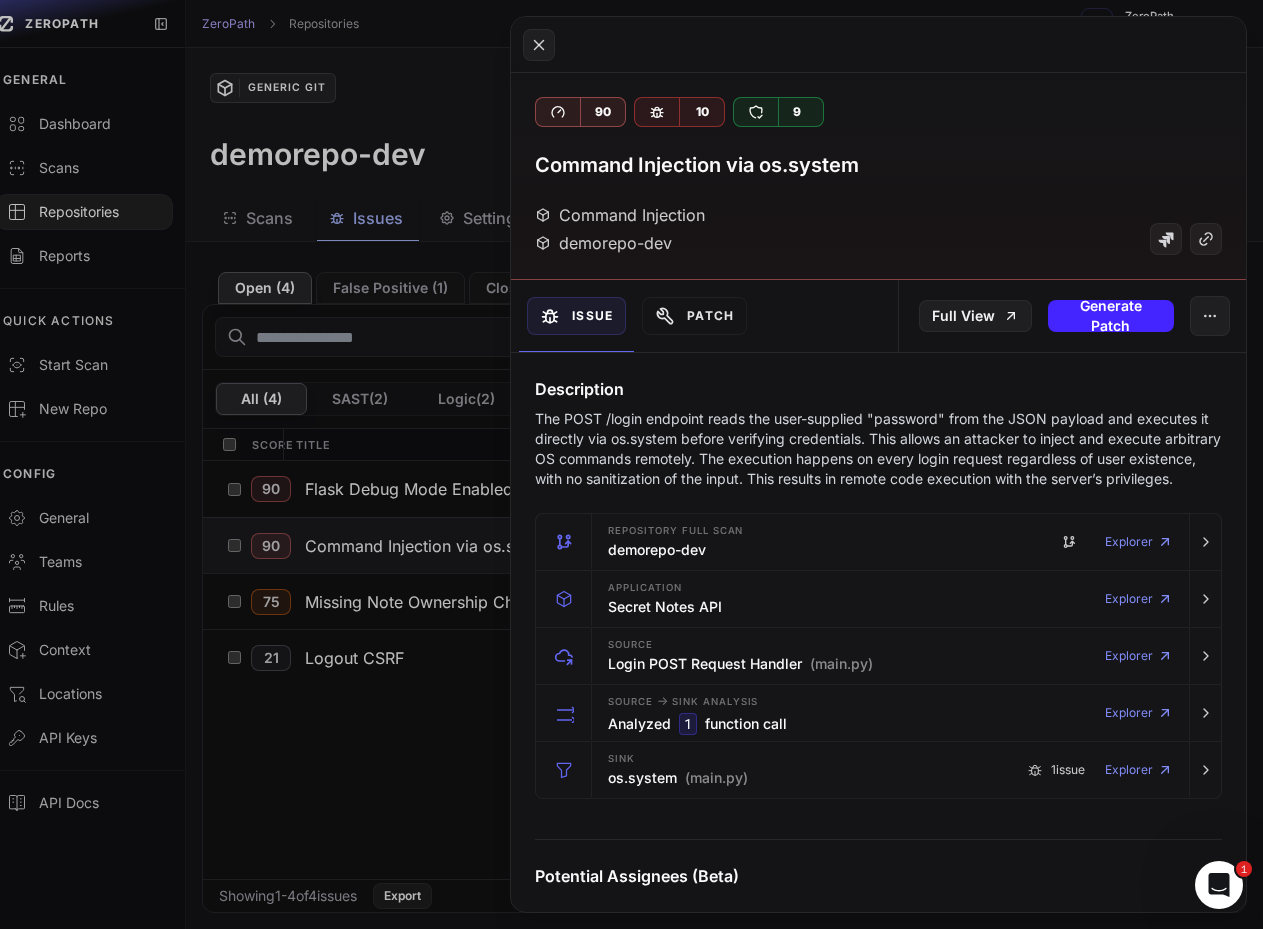 click 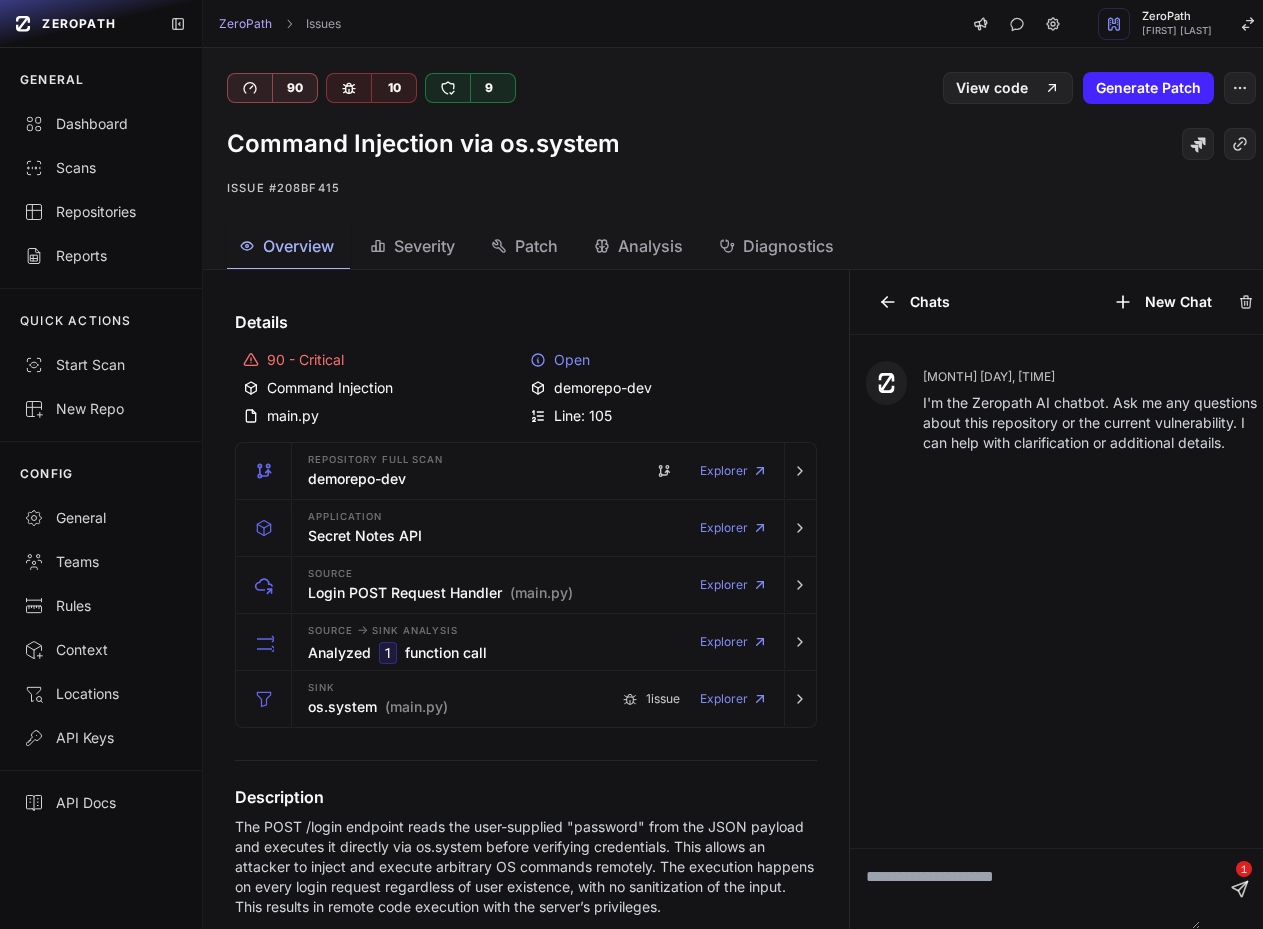 scroll, scrollTop: 0, scrollLeft: 0, axis: both 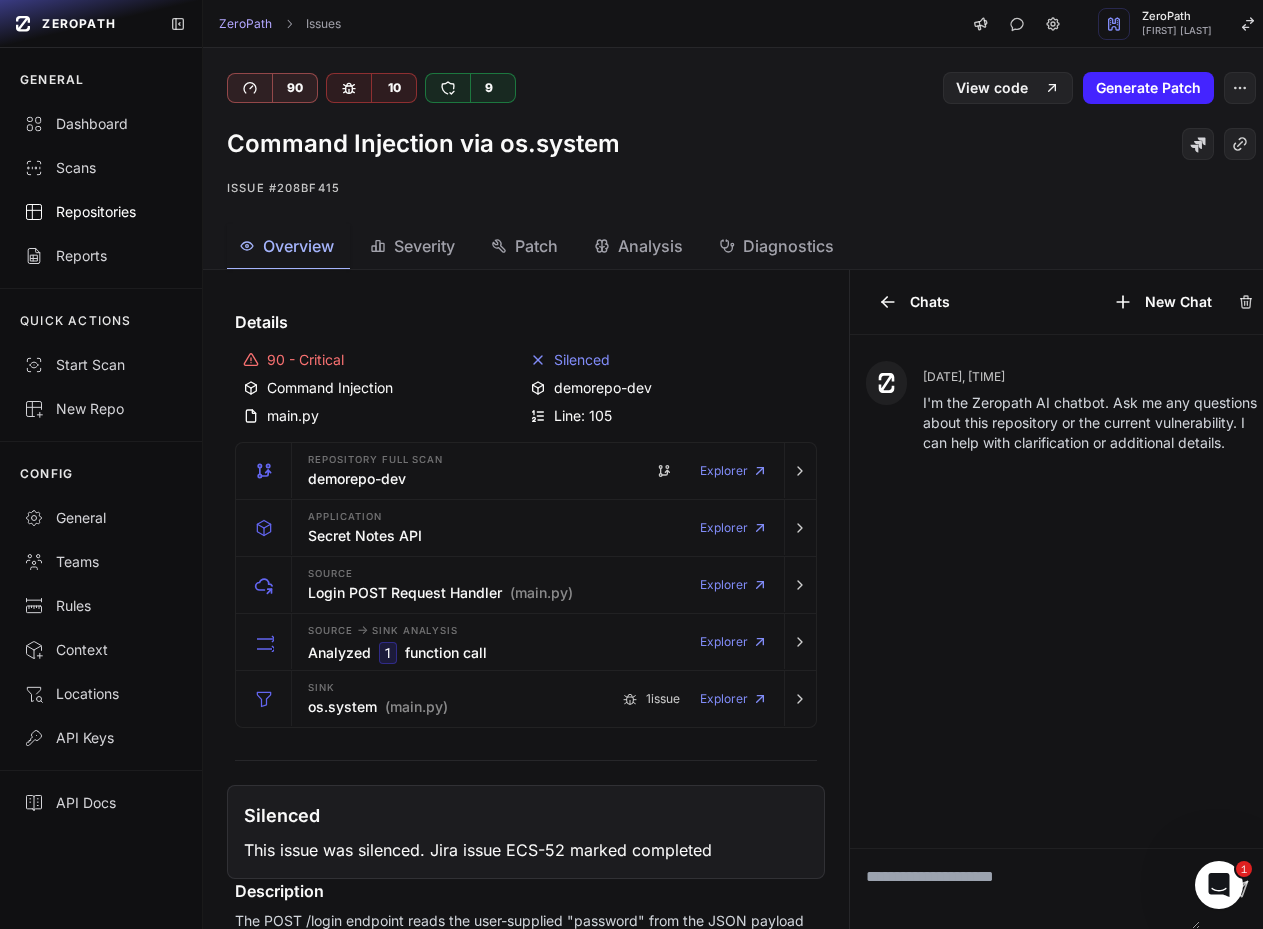 click on "Repositories" at bounding box center (101, 212) 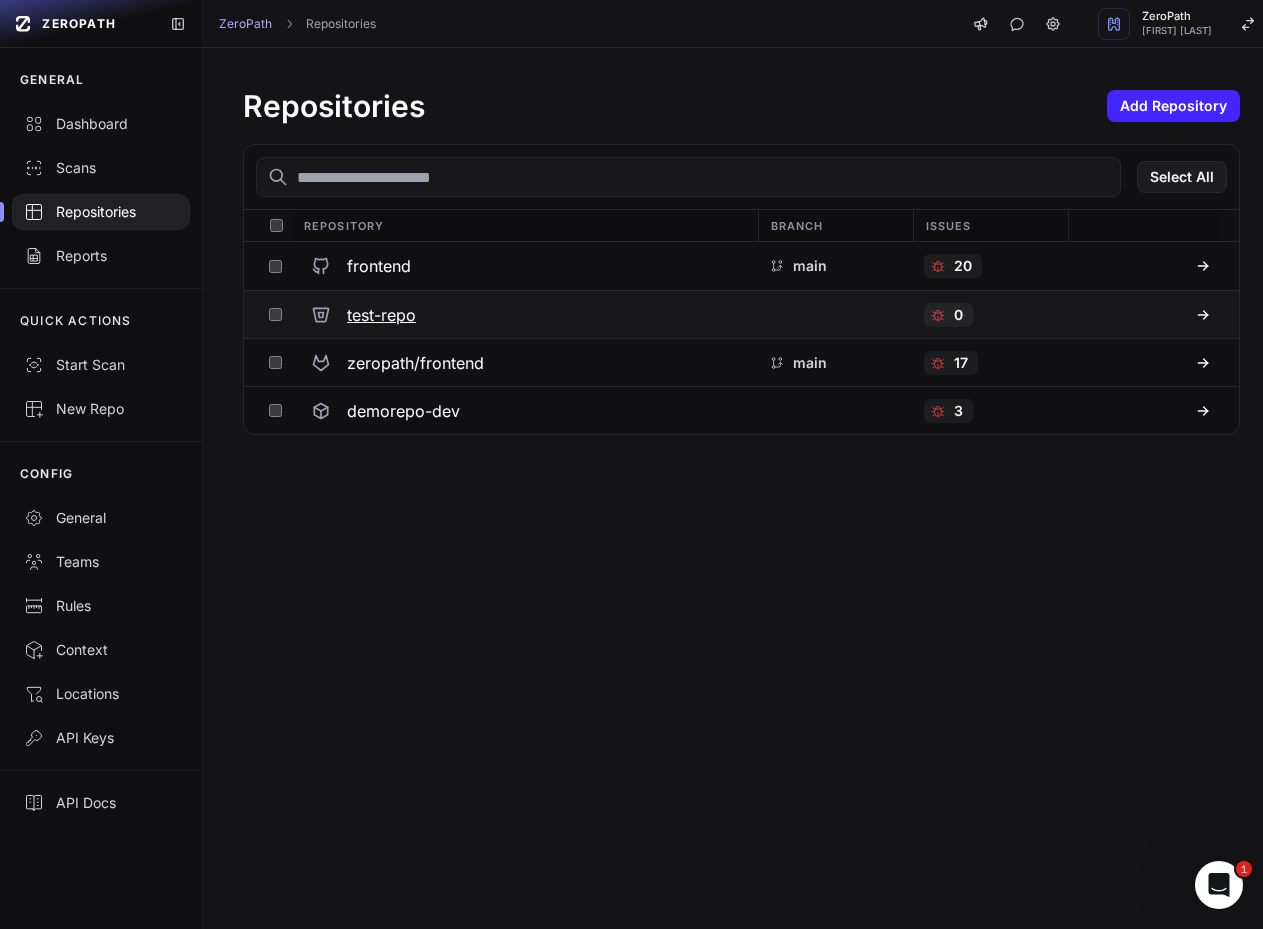 click on "test-repo" at bounding box center [381, 315] 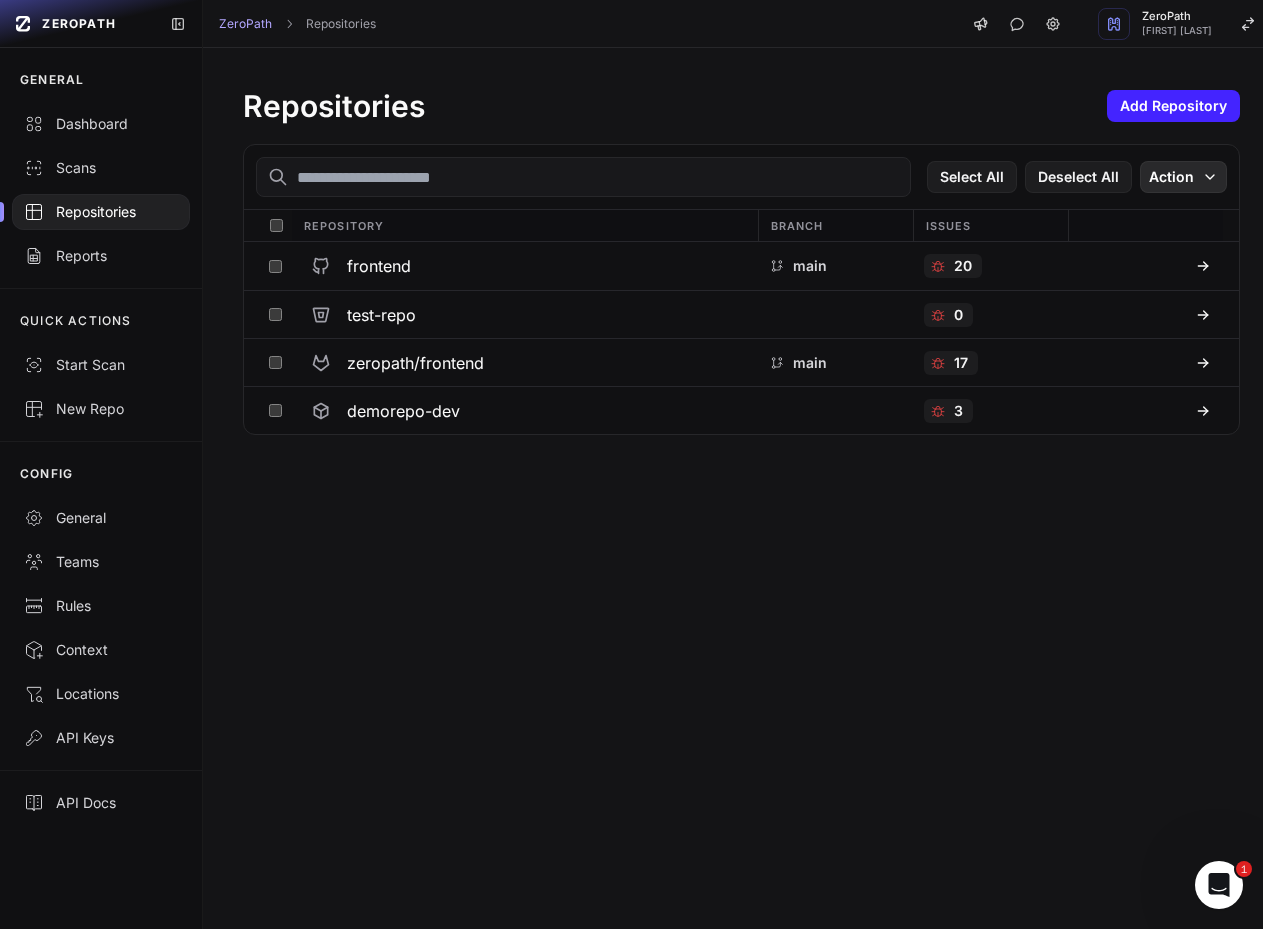 click on "Action" at bounding box center (1183, 177) 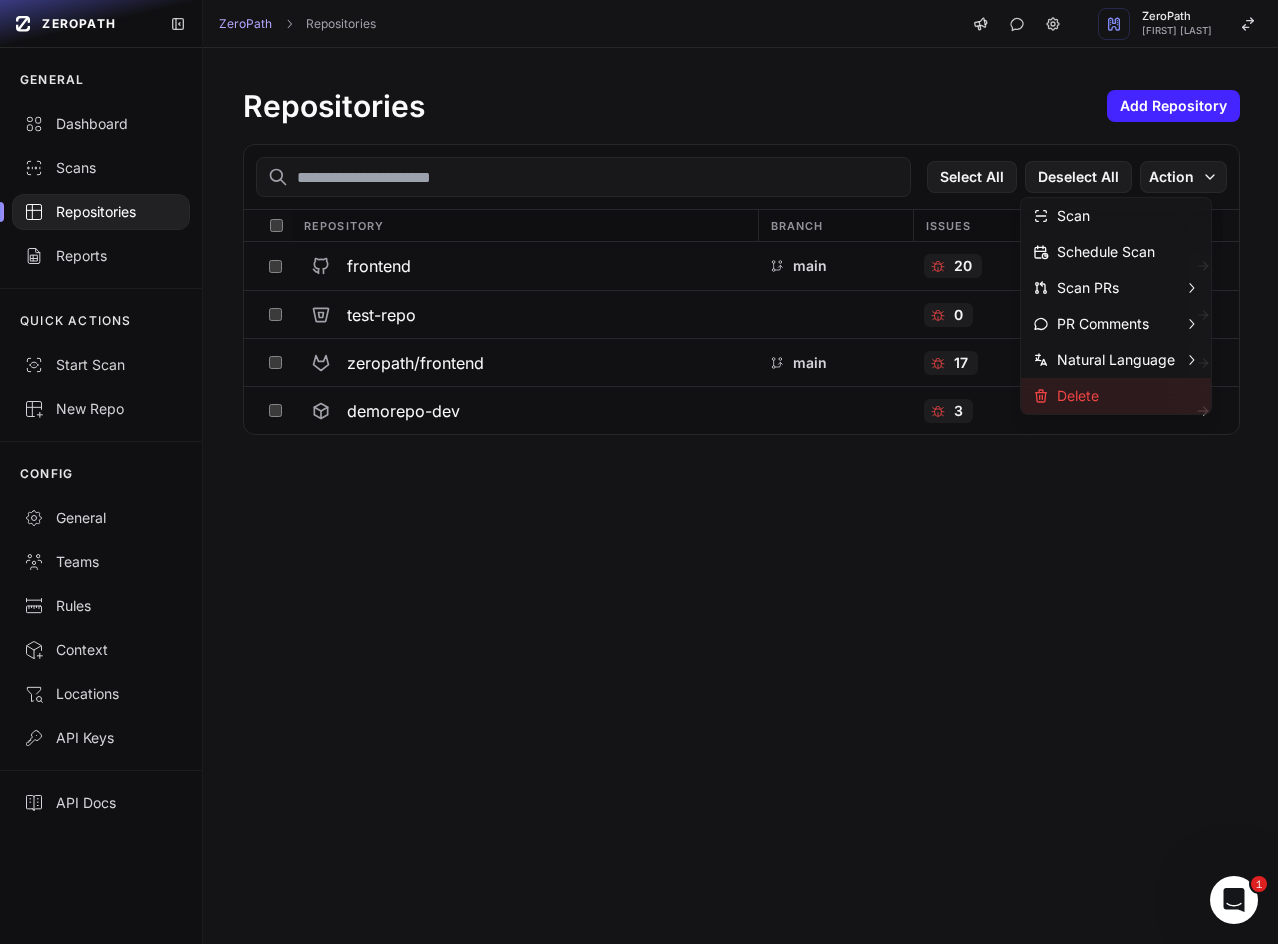click on "Delete" at bounding box center (1066, 396) 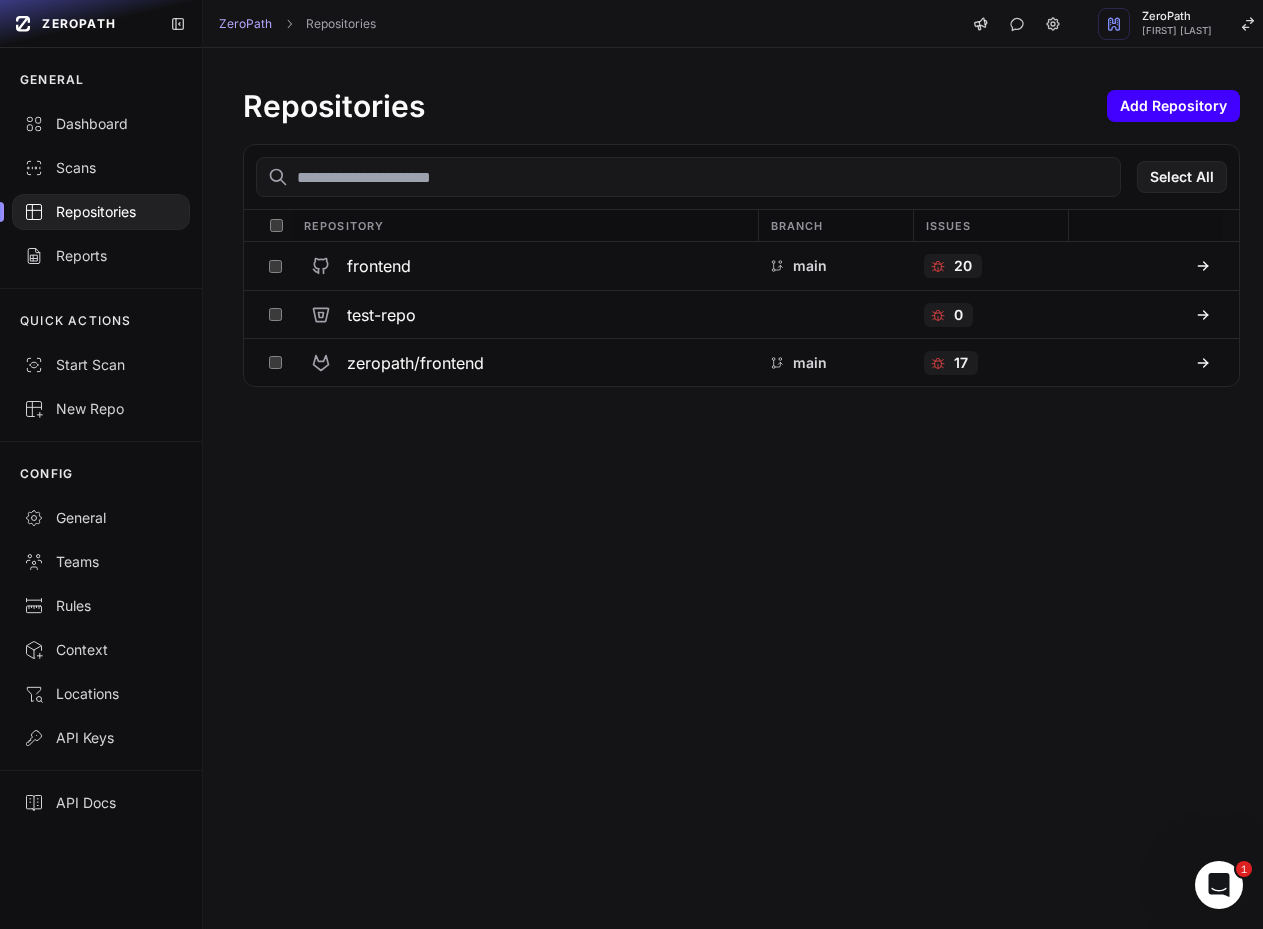 click on "Add Repository" at bounding box center [1173, 106] 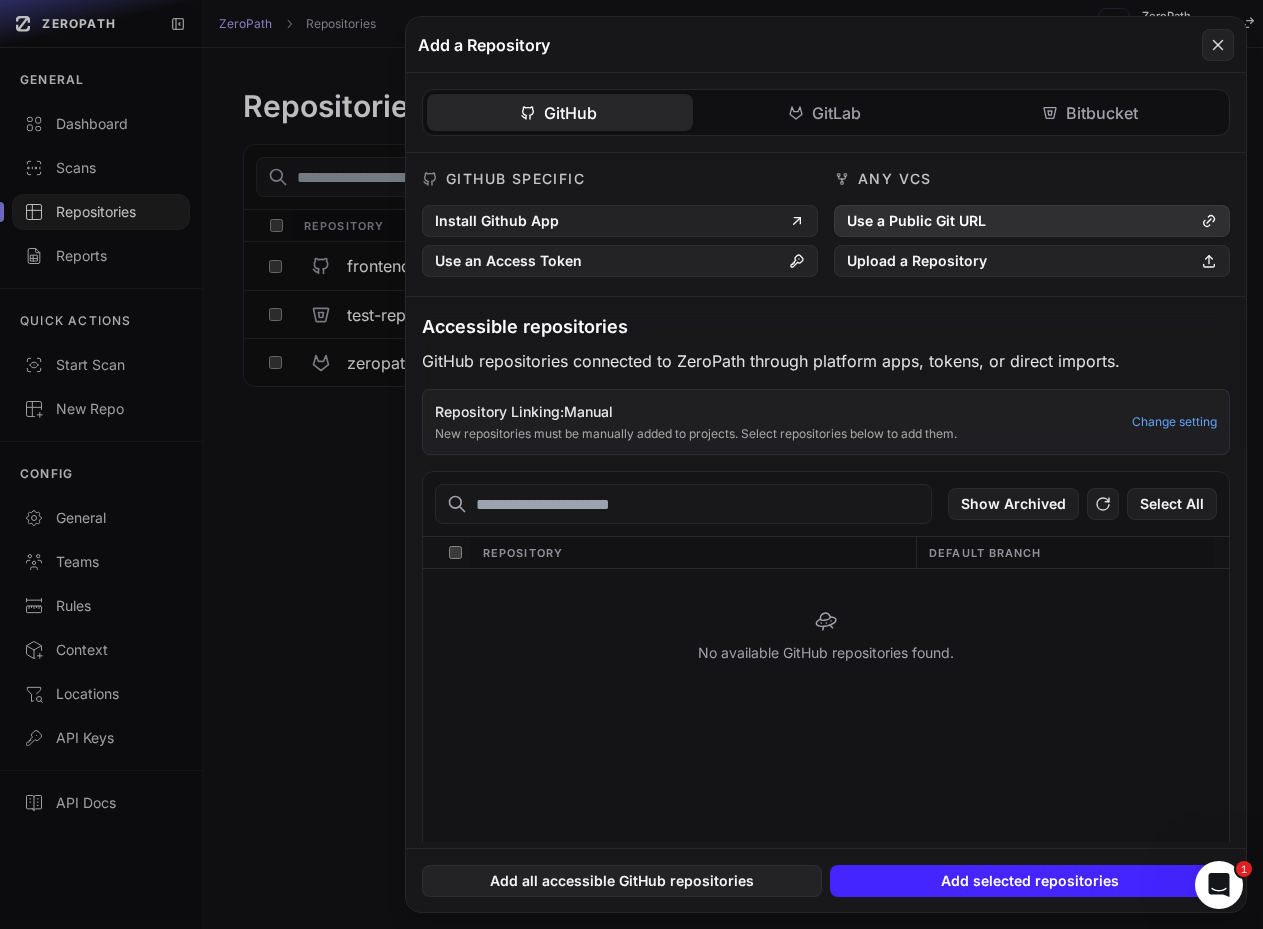 click on "Use a Public Git URL" at bounding box center [1032, 221] 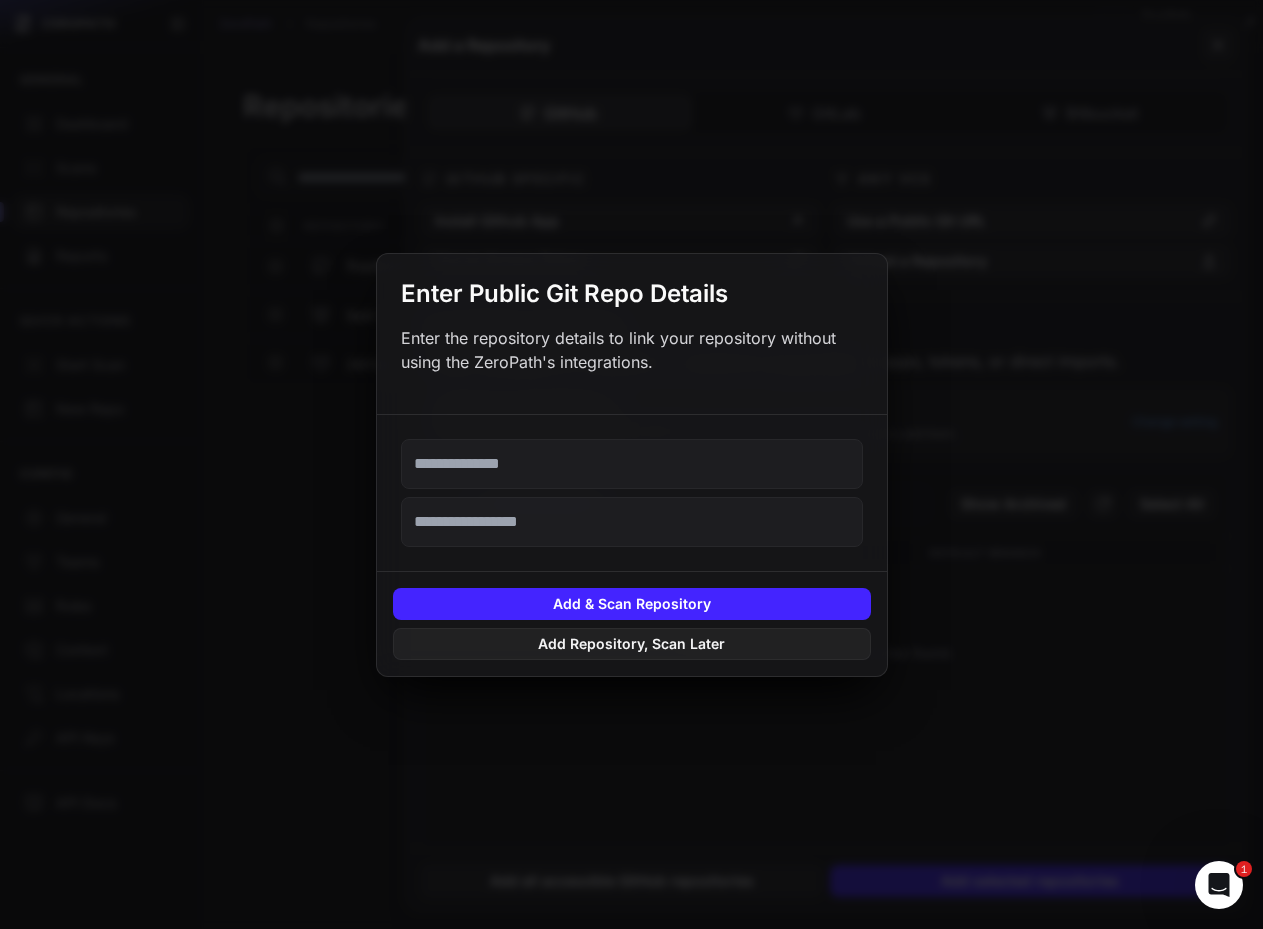 click at bounding box center (632, 464) 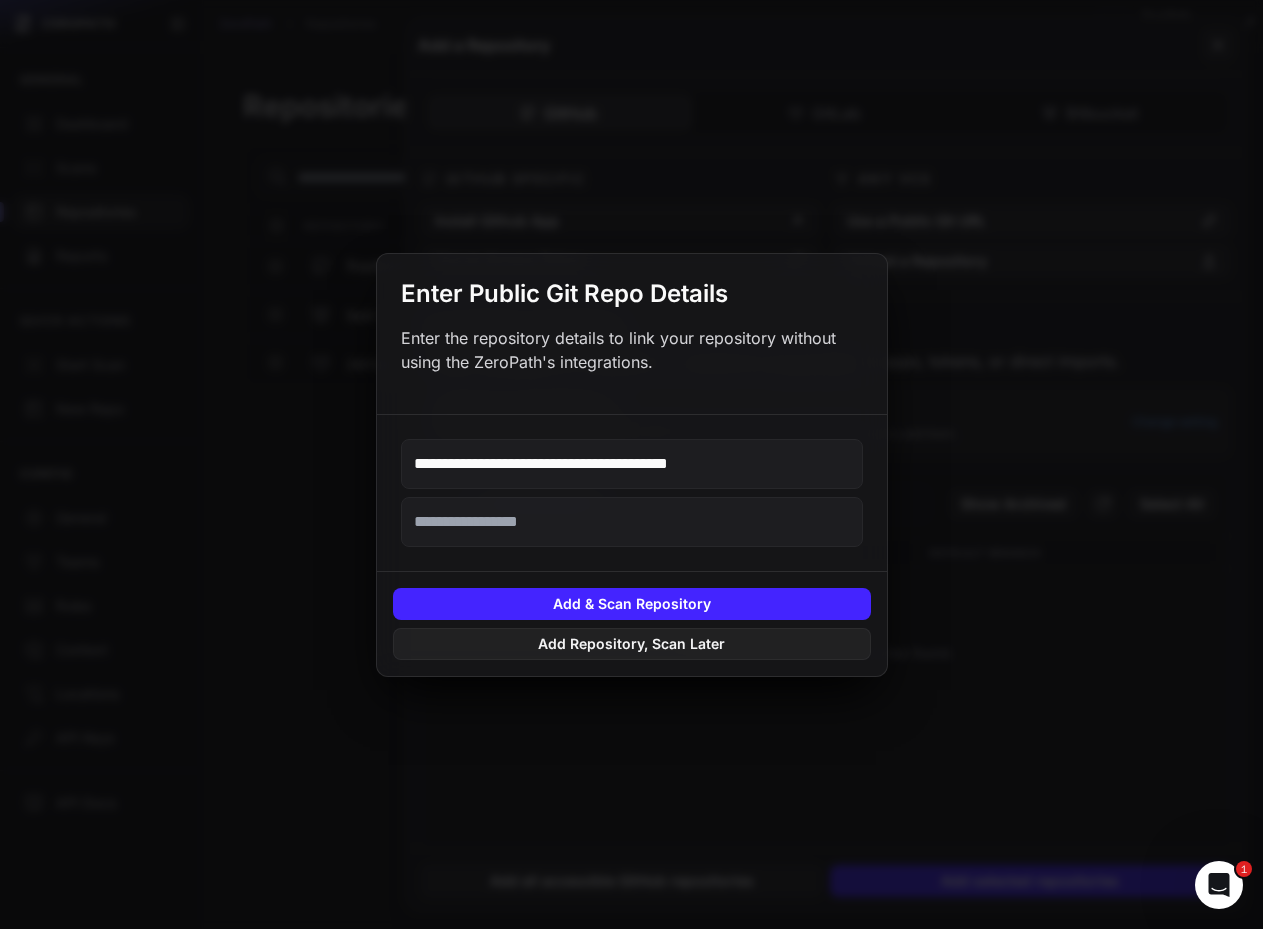 type on "**********" 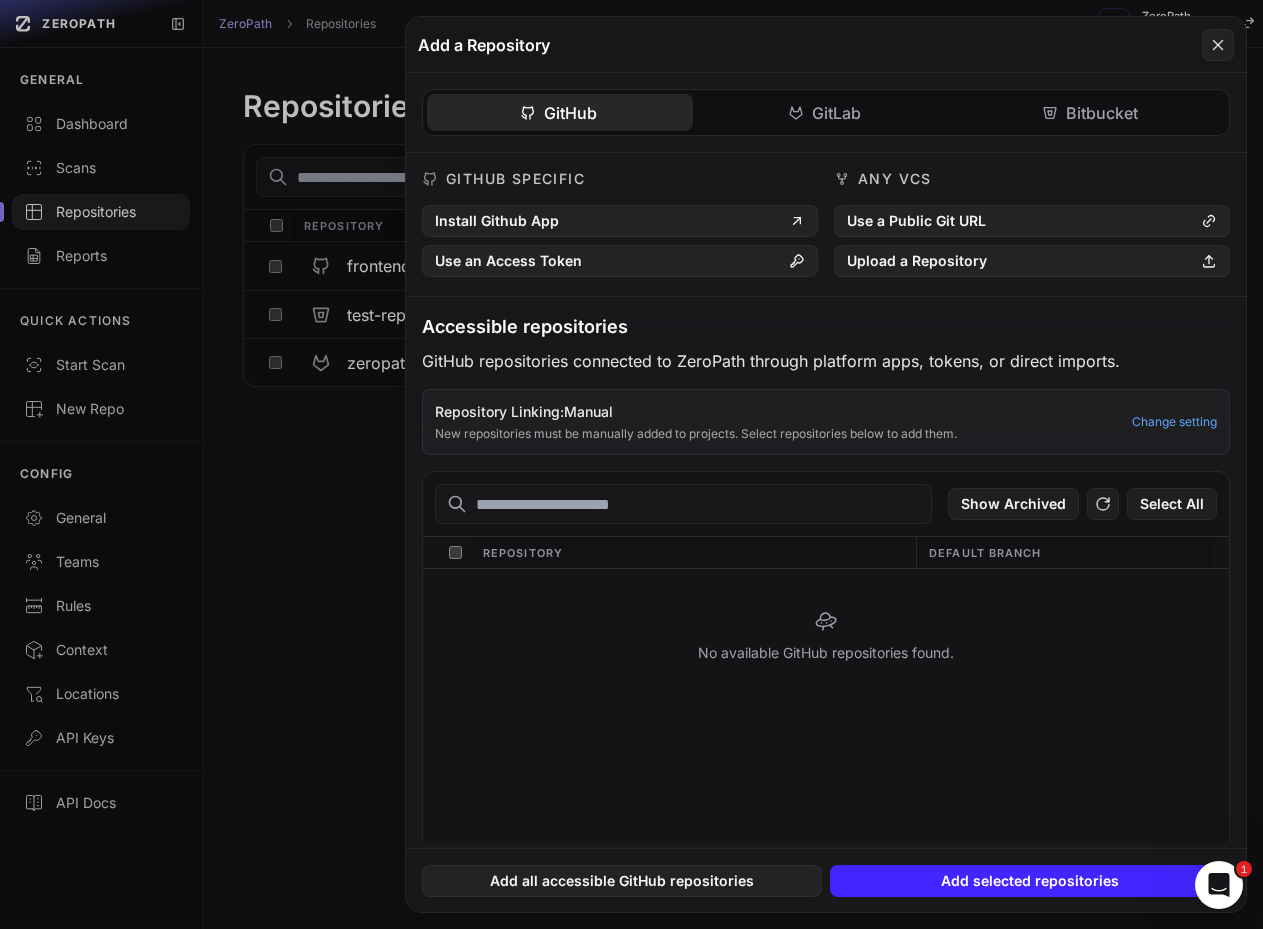 click 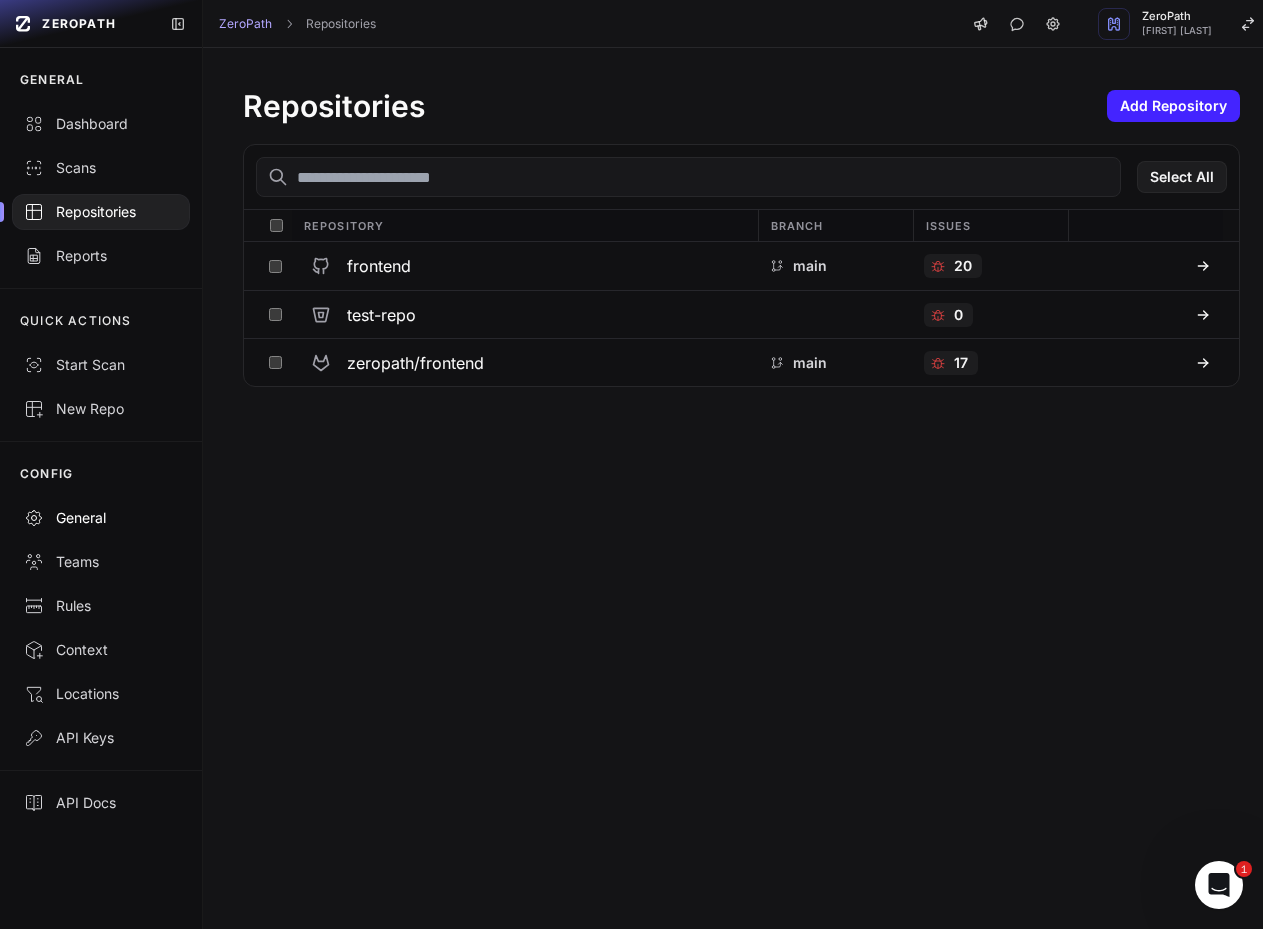 click on "General" at bounding box center (101, 518) 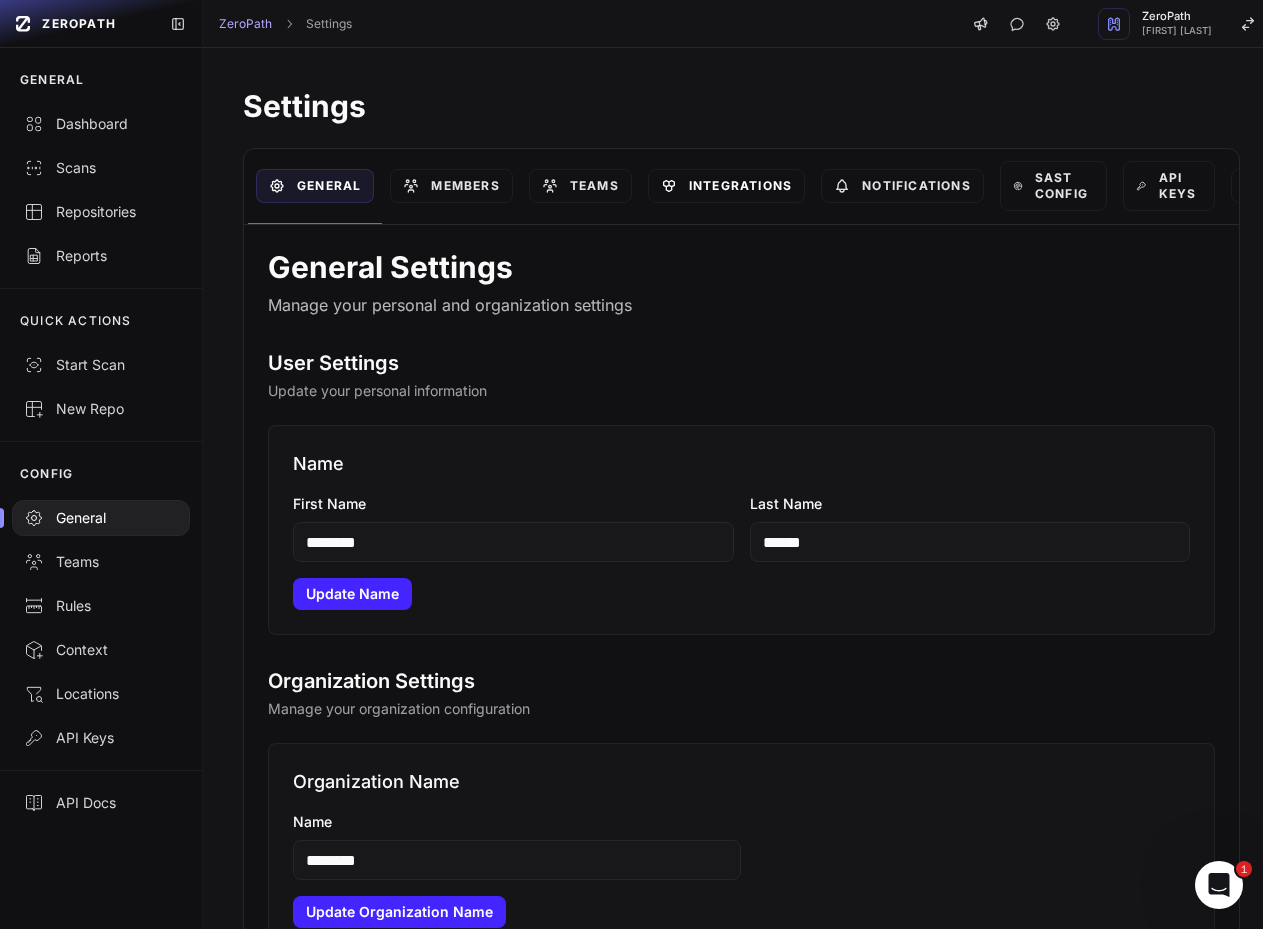 click on "Integrations" at bounding box center (726, 186) 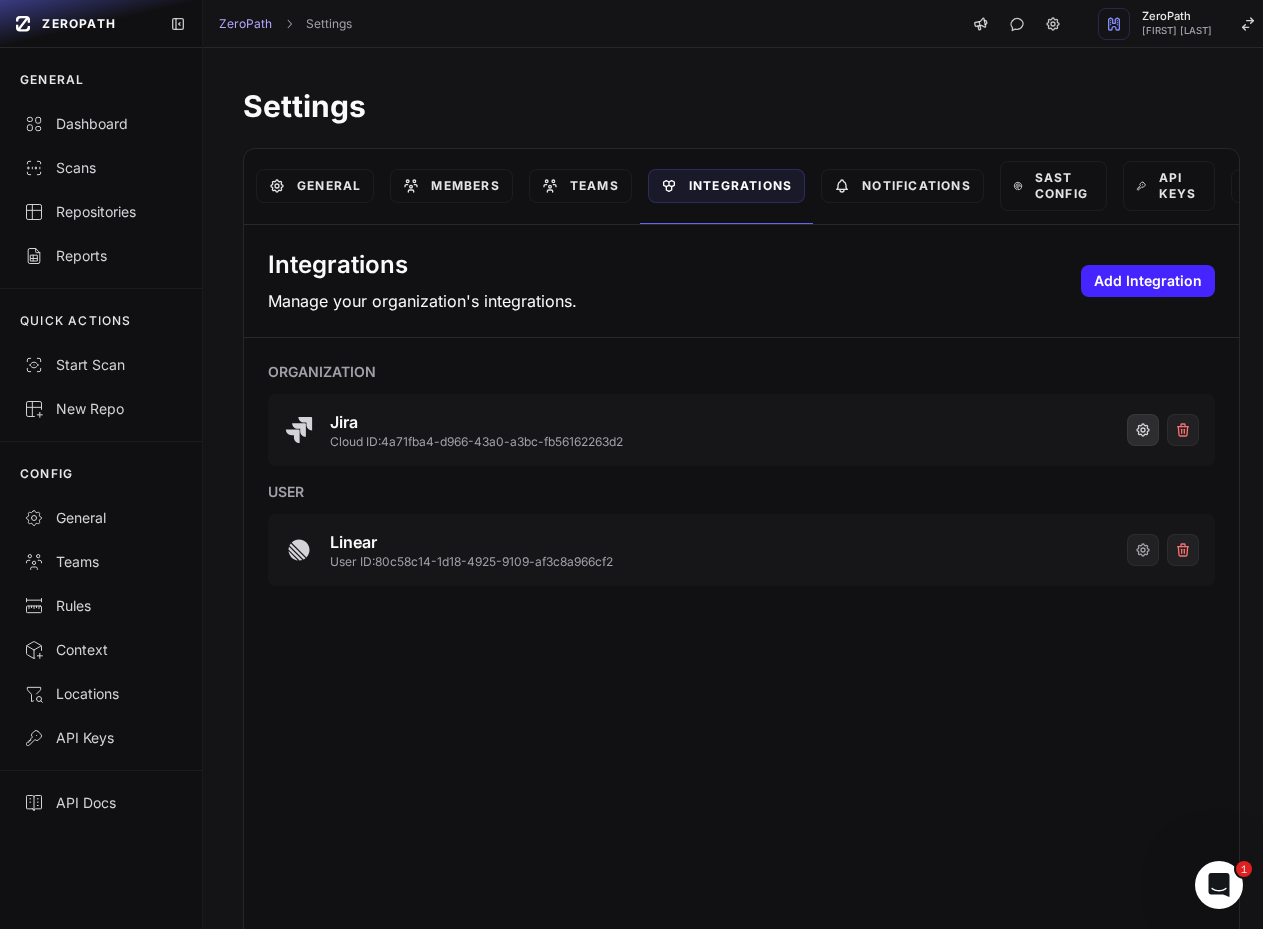 click 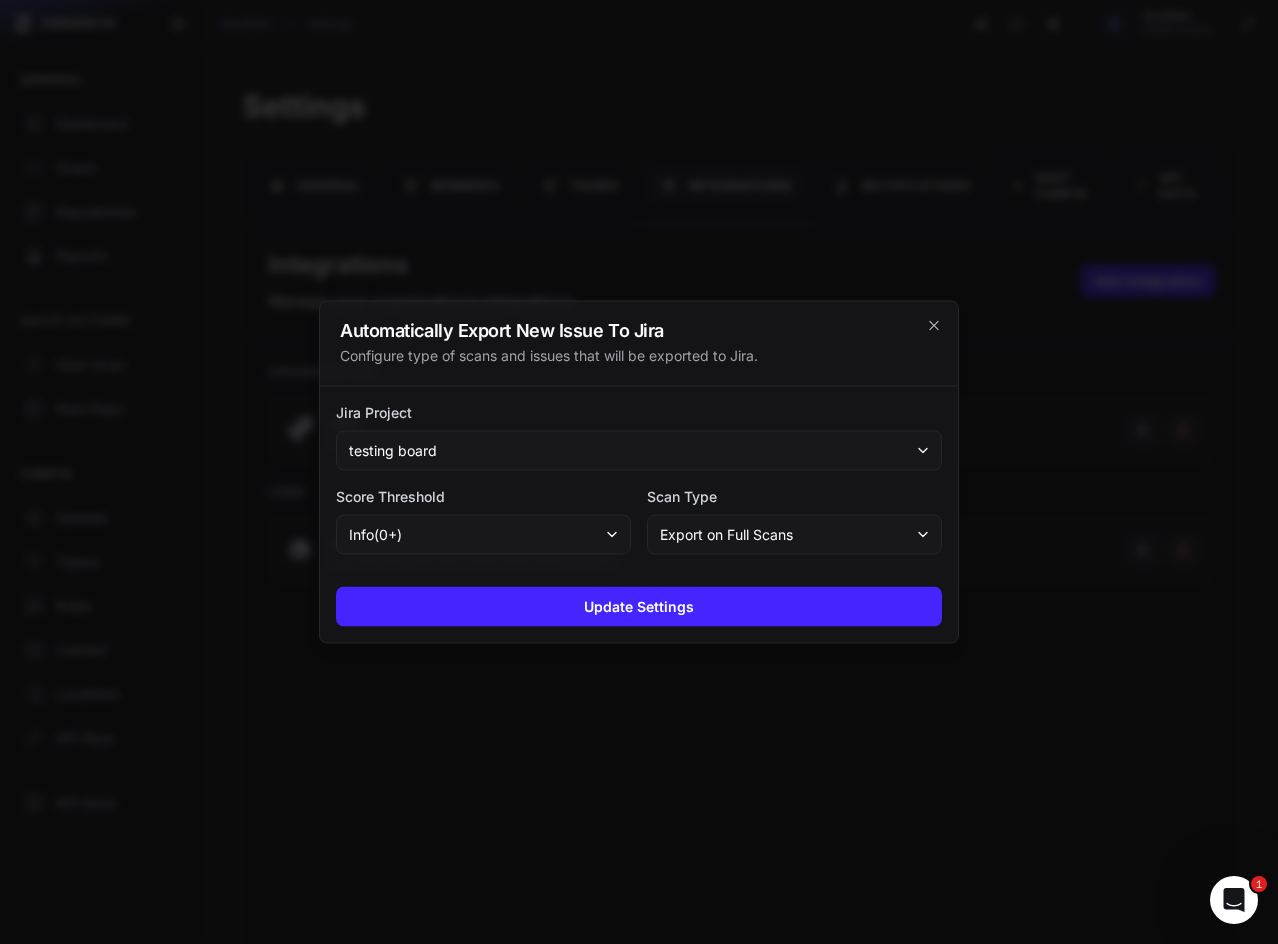 click on "testing board" at bounding box center (639, 451) 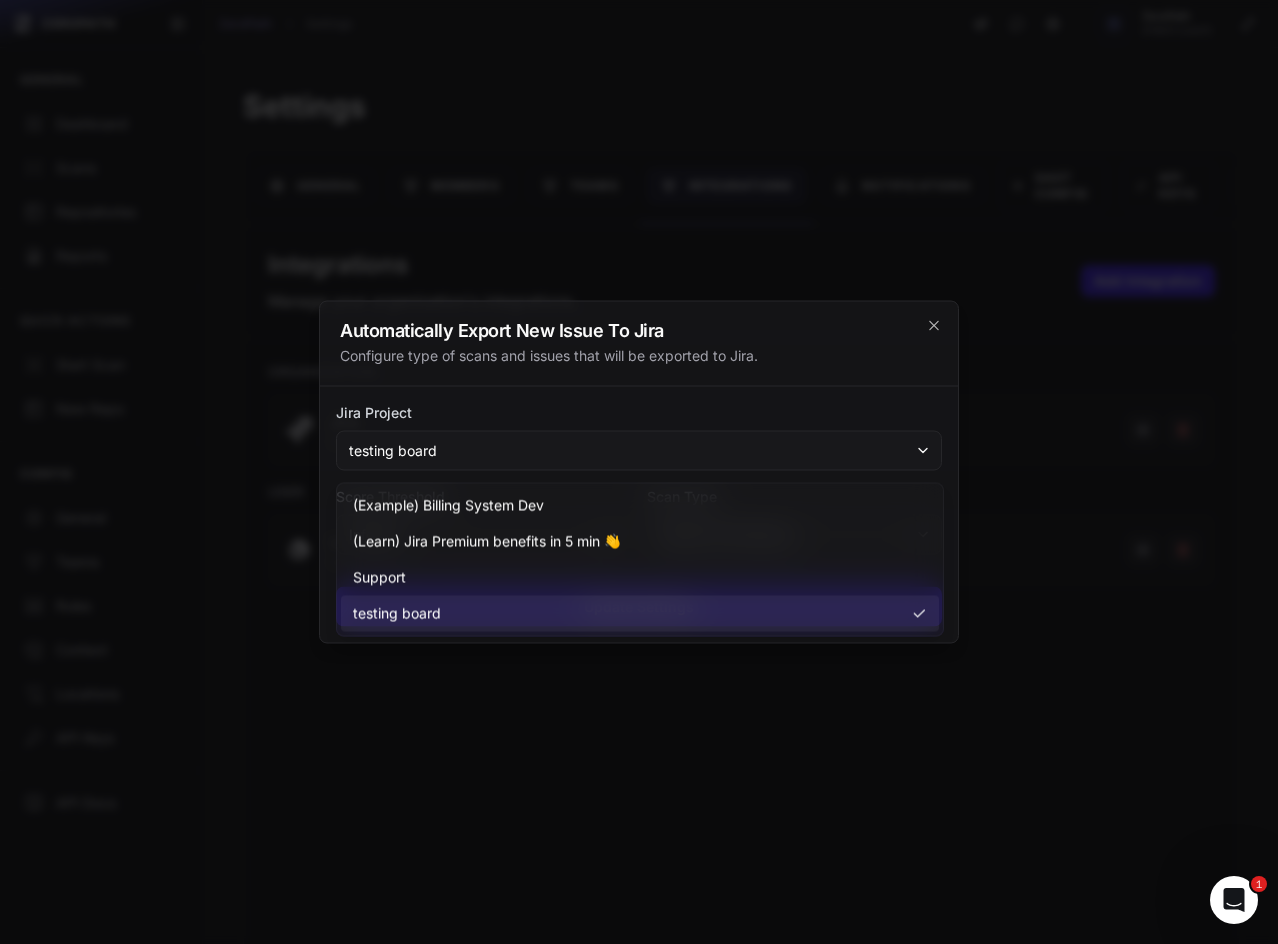 click on "Jira Project" at bounding box center (639, 413) 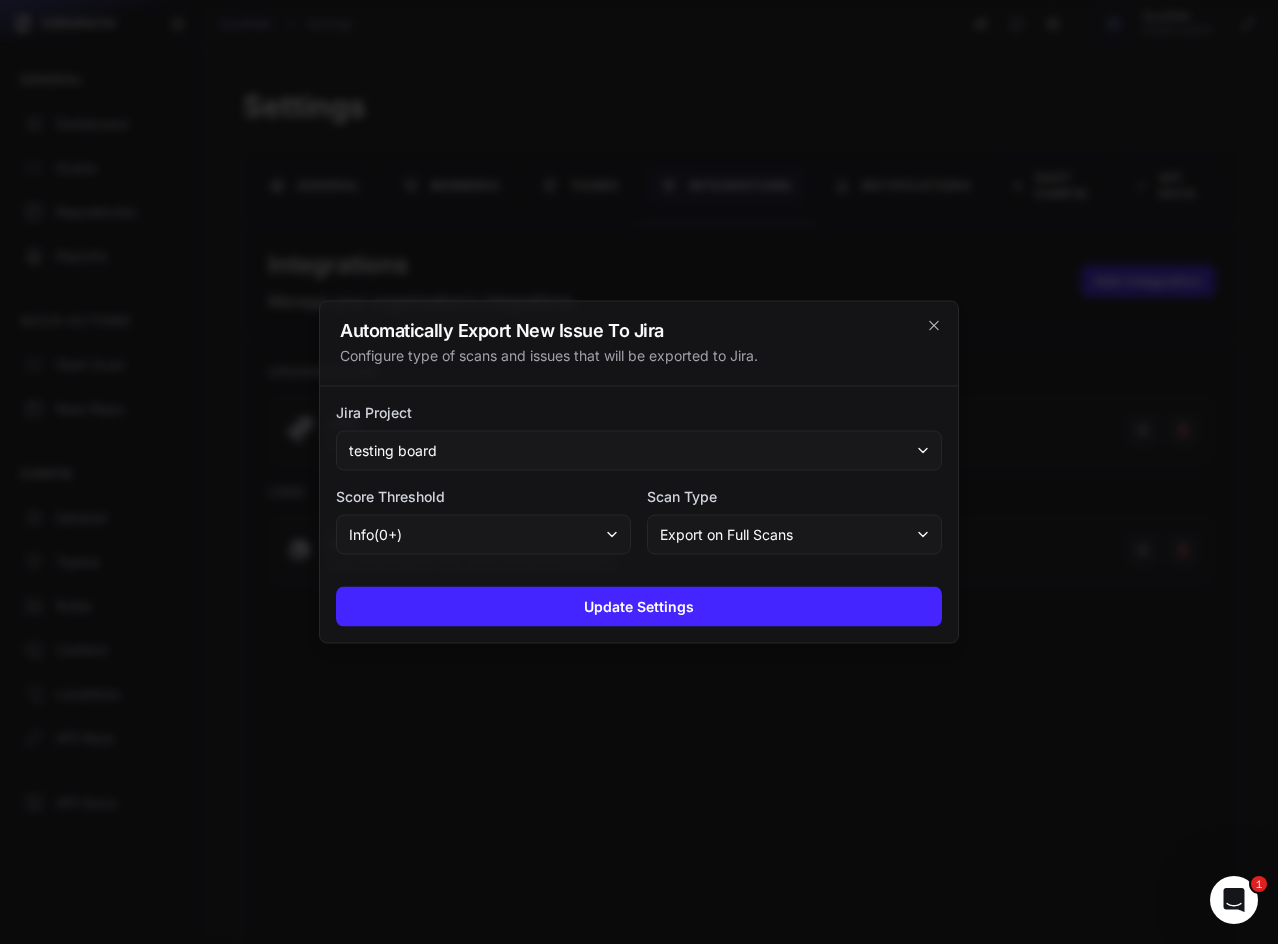 click on "info  ( 0 +)" at bounding box center (483, 535) 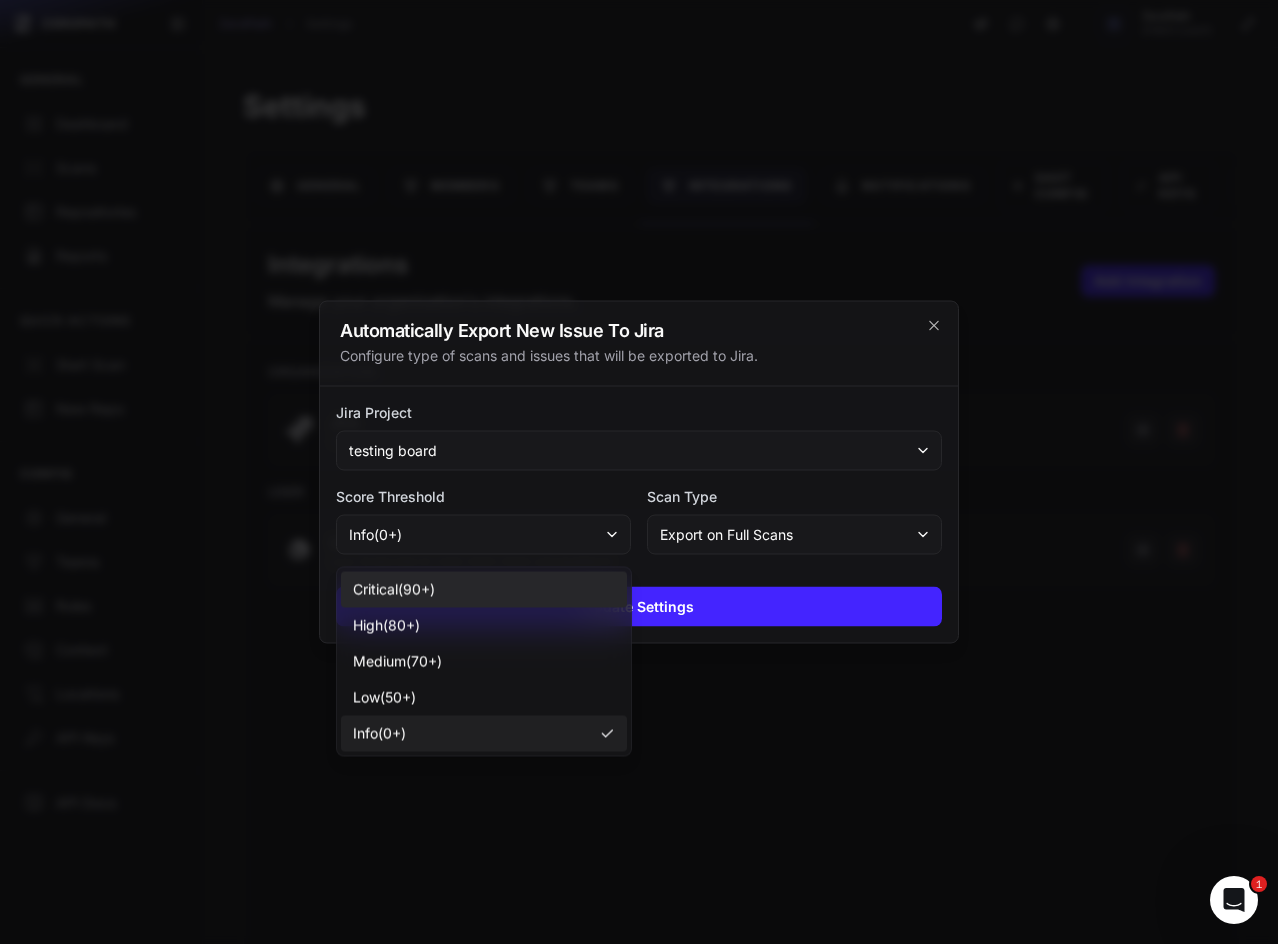 click on "critical  ( 90 +)" at bounding box center [484, 590] 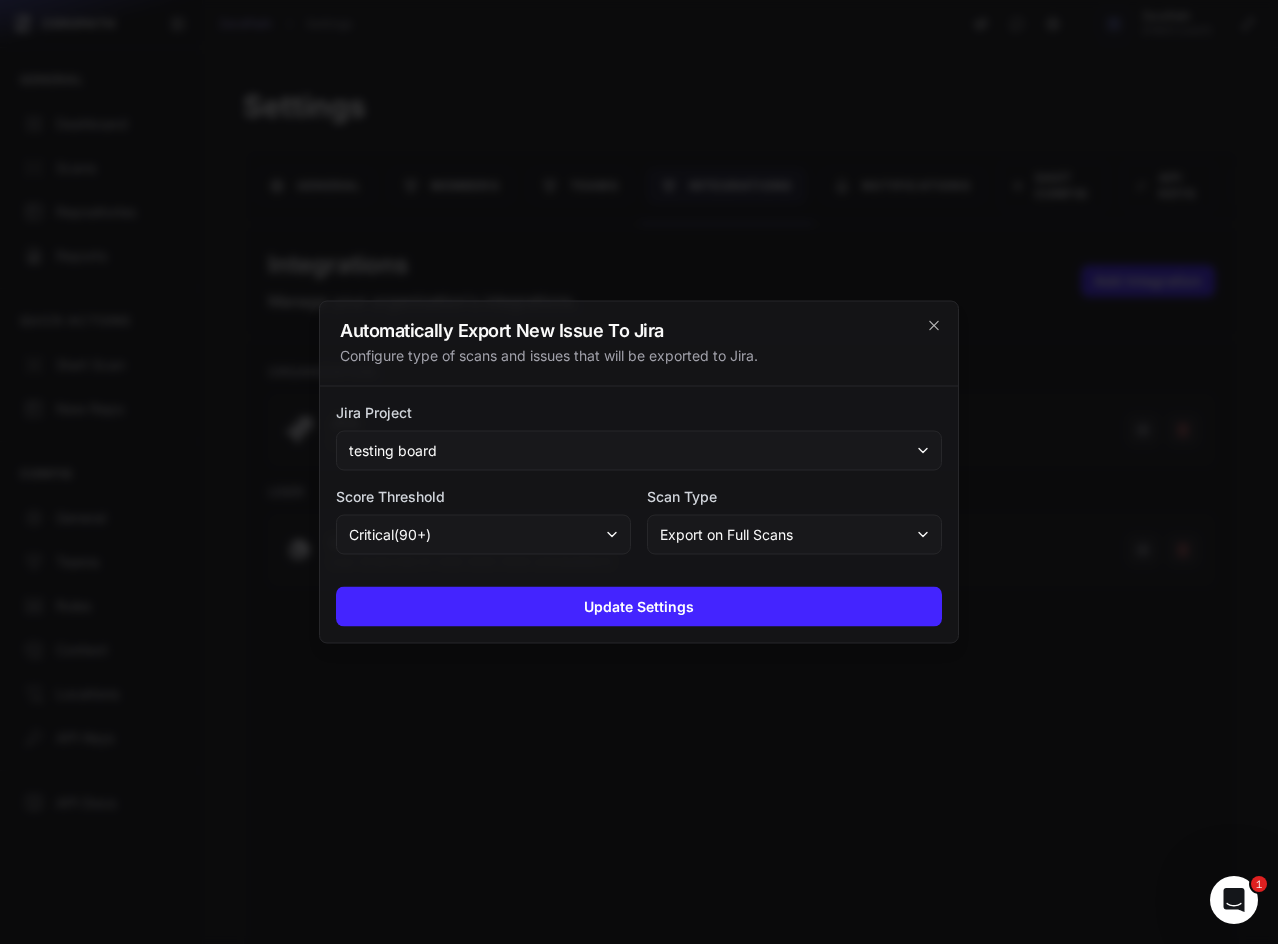 click on "Export on Full Scans" at bounding box center [726, 535] 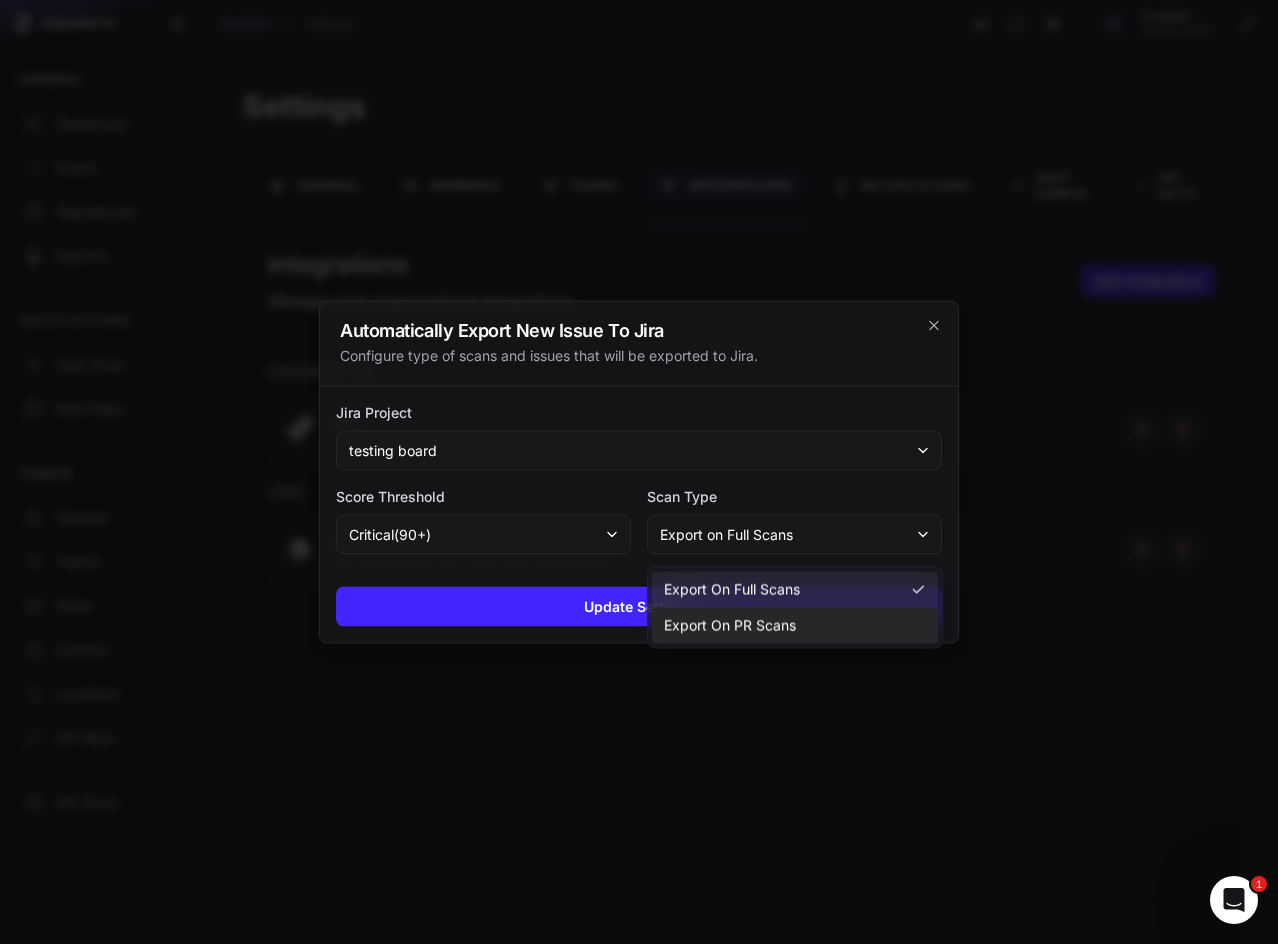 click on "Export on PR Scans" at bounding box center [730, 626] 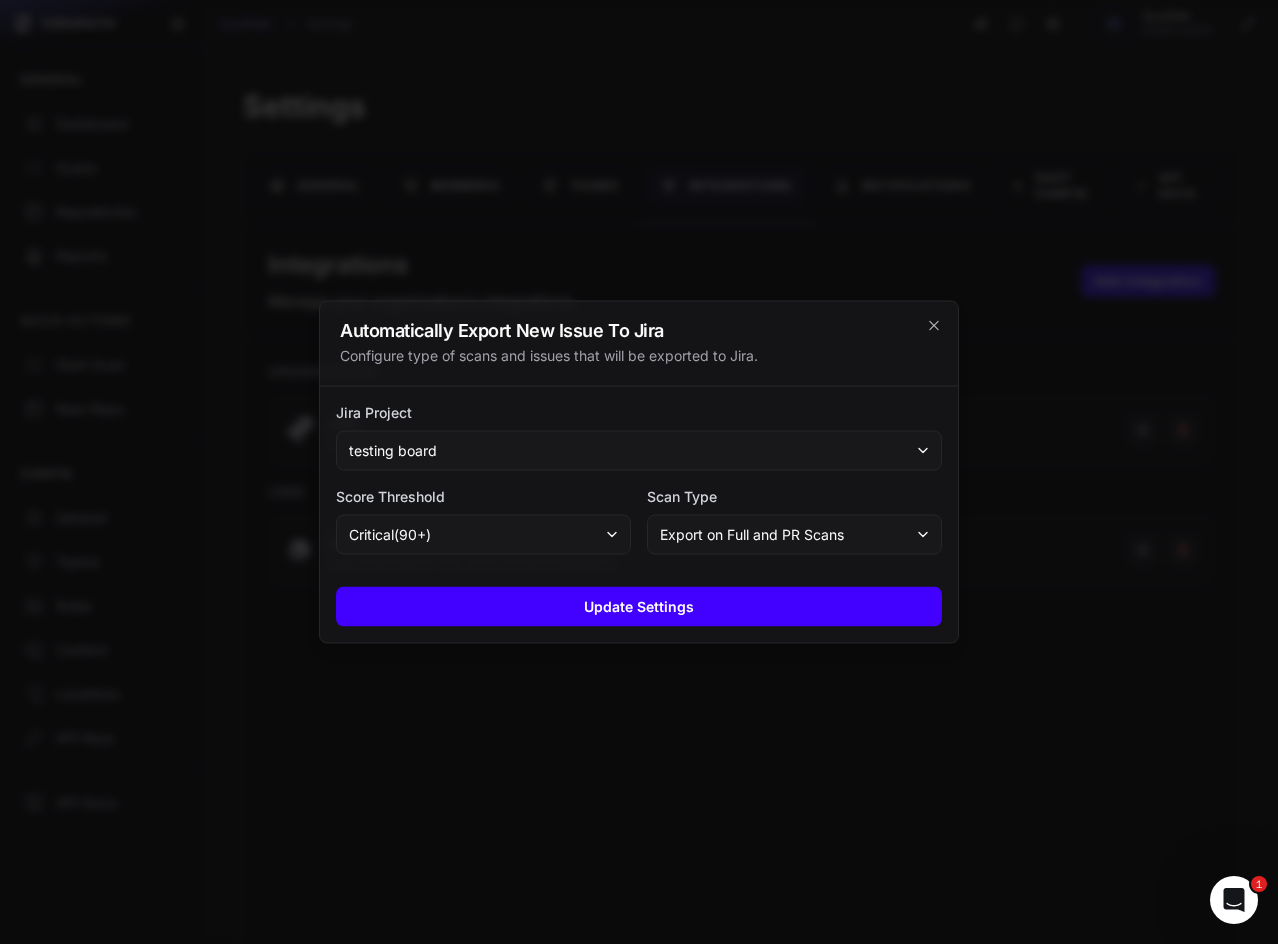click on "Update Settings" at bounding box center (639, 607) 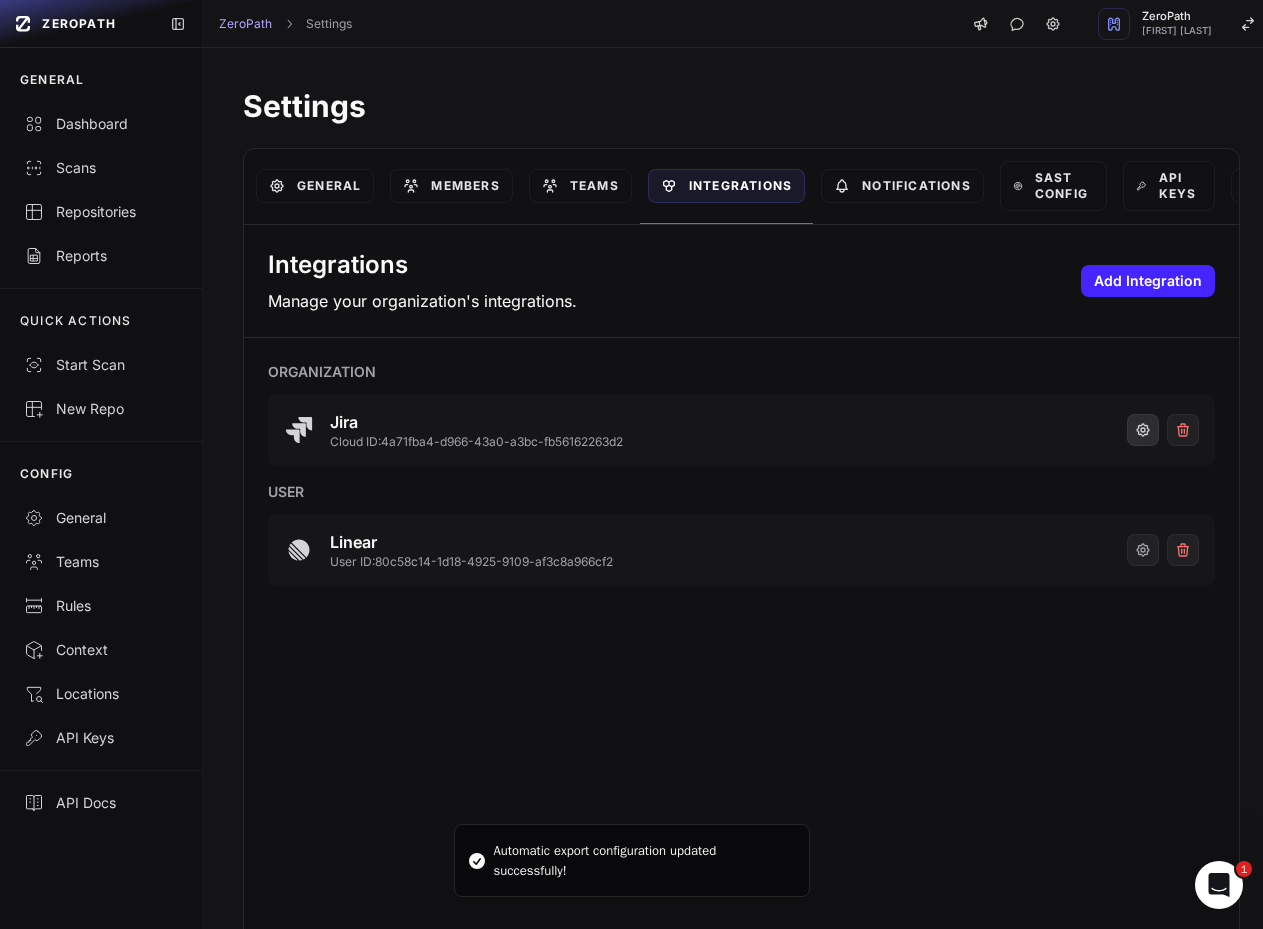 click 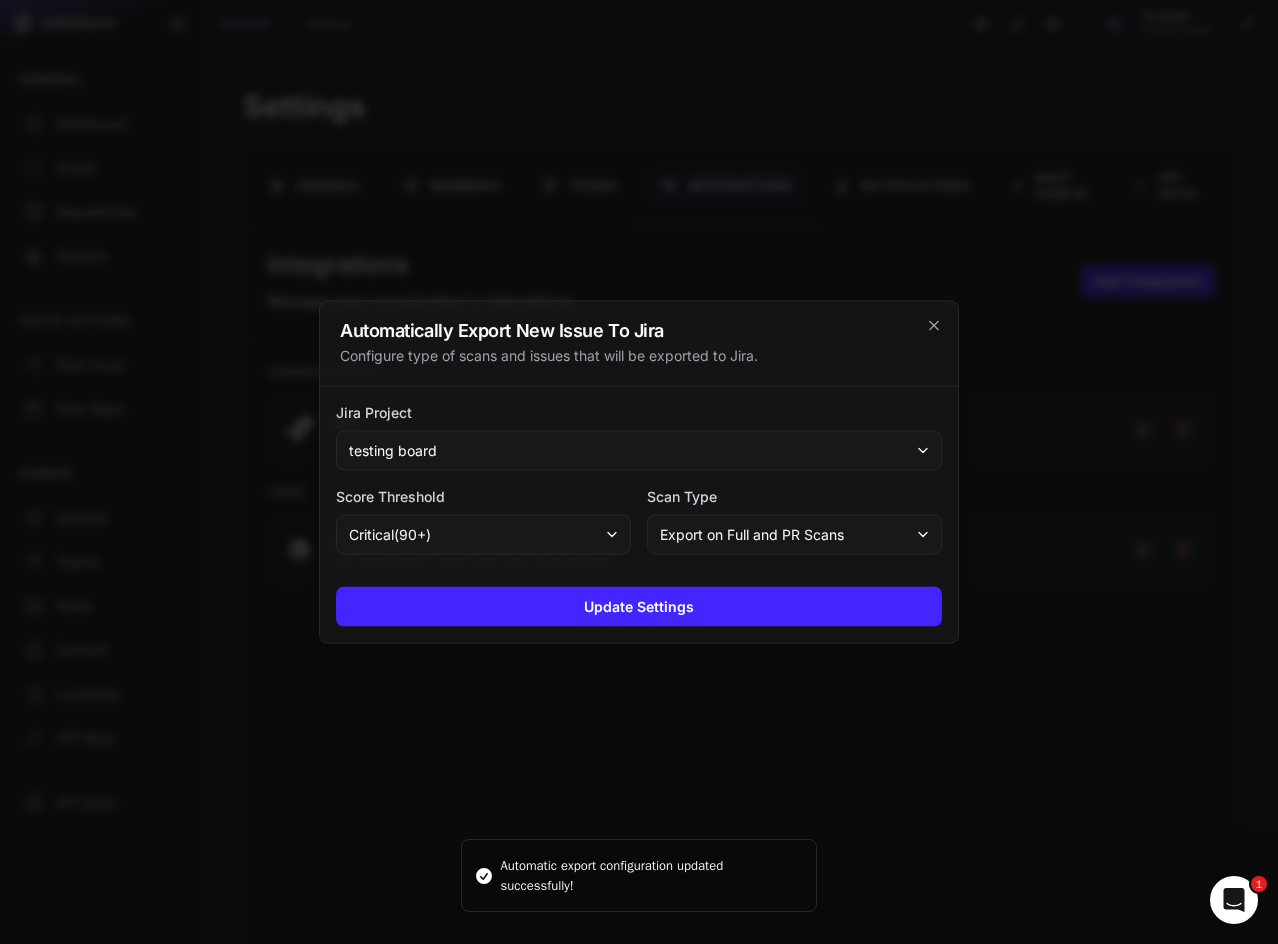 click at bounding box center (639, 472) 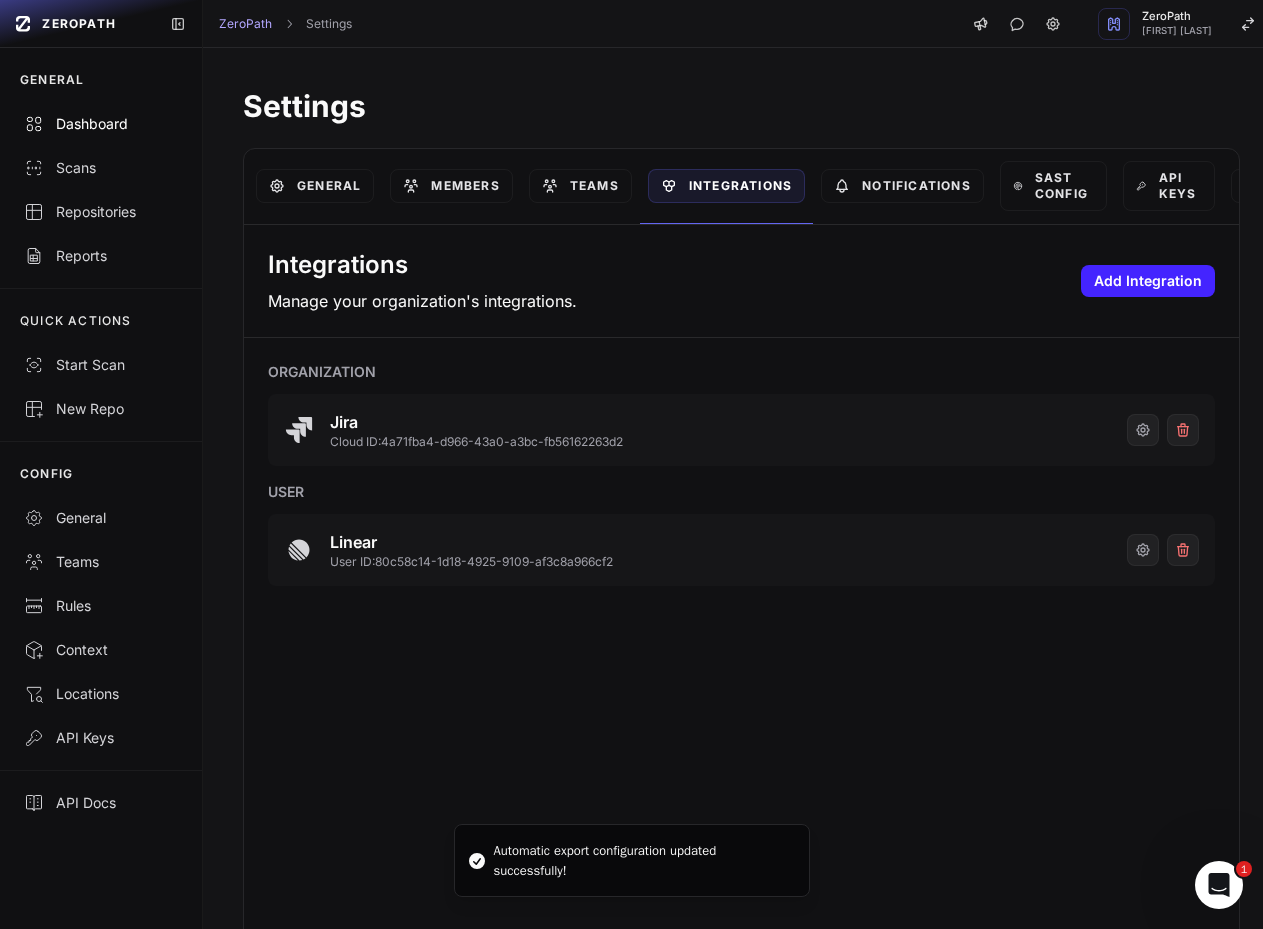 click on "Dashboard" at bounding box center [101, 124] 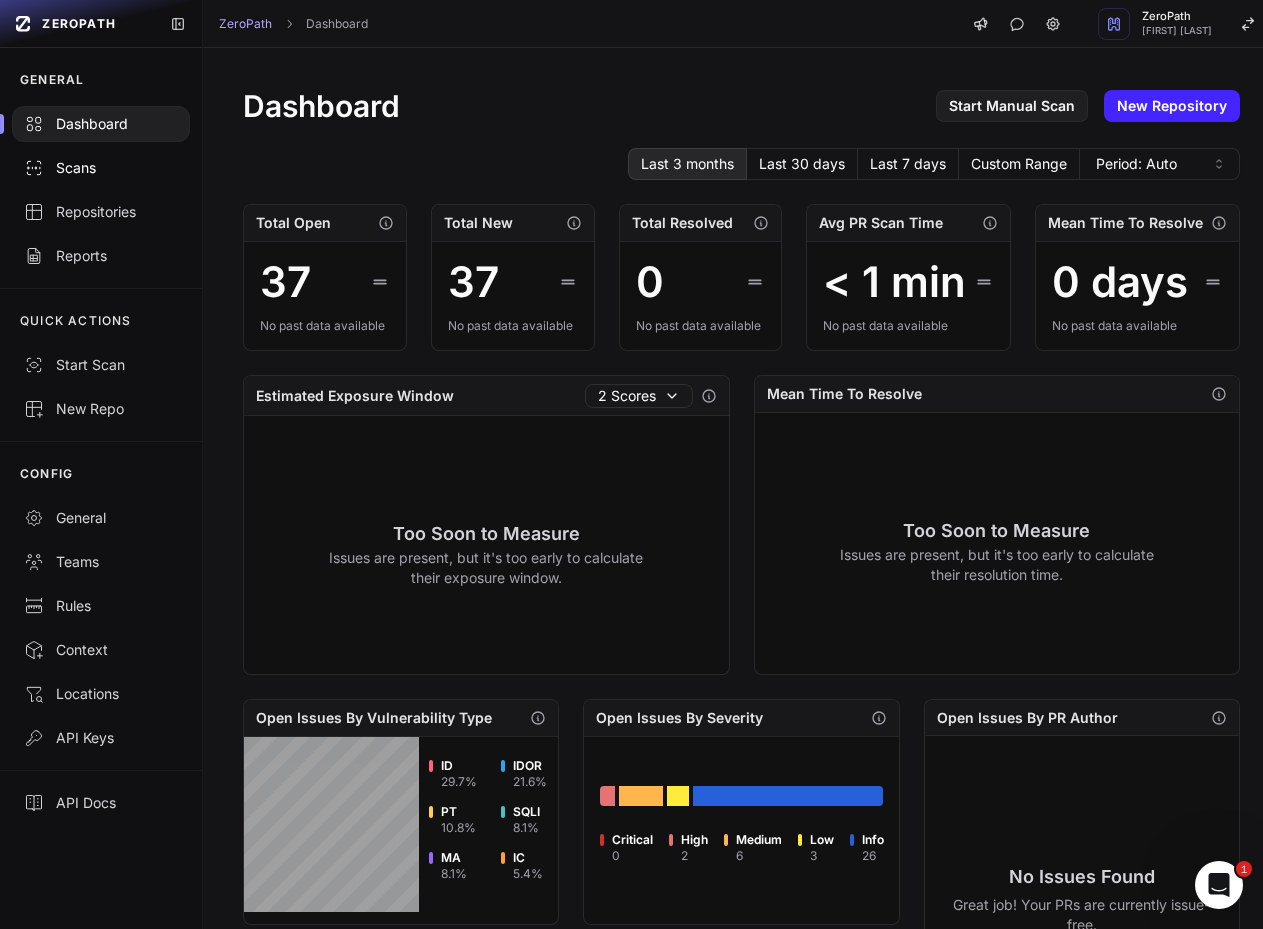 click on "Scans" at bounding box center [101, 168] 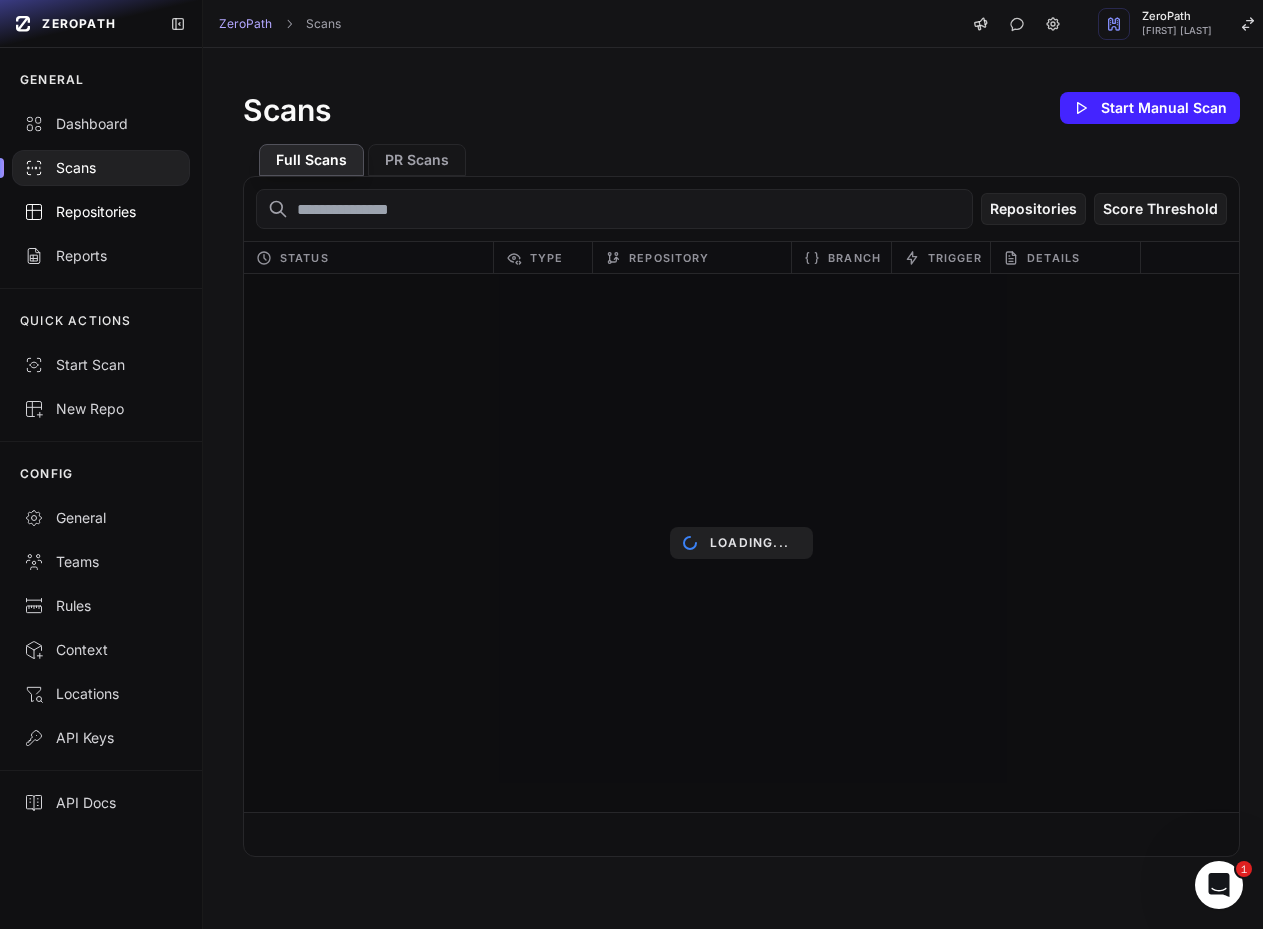 click on "Repositories" at bounding box center (101, 212) 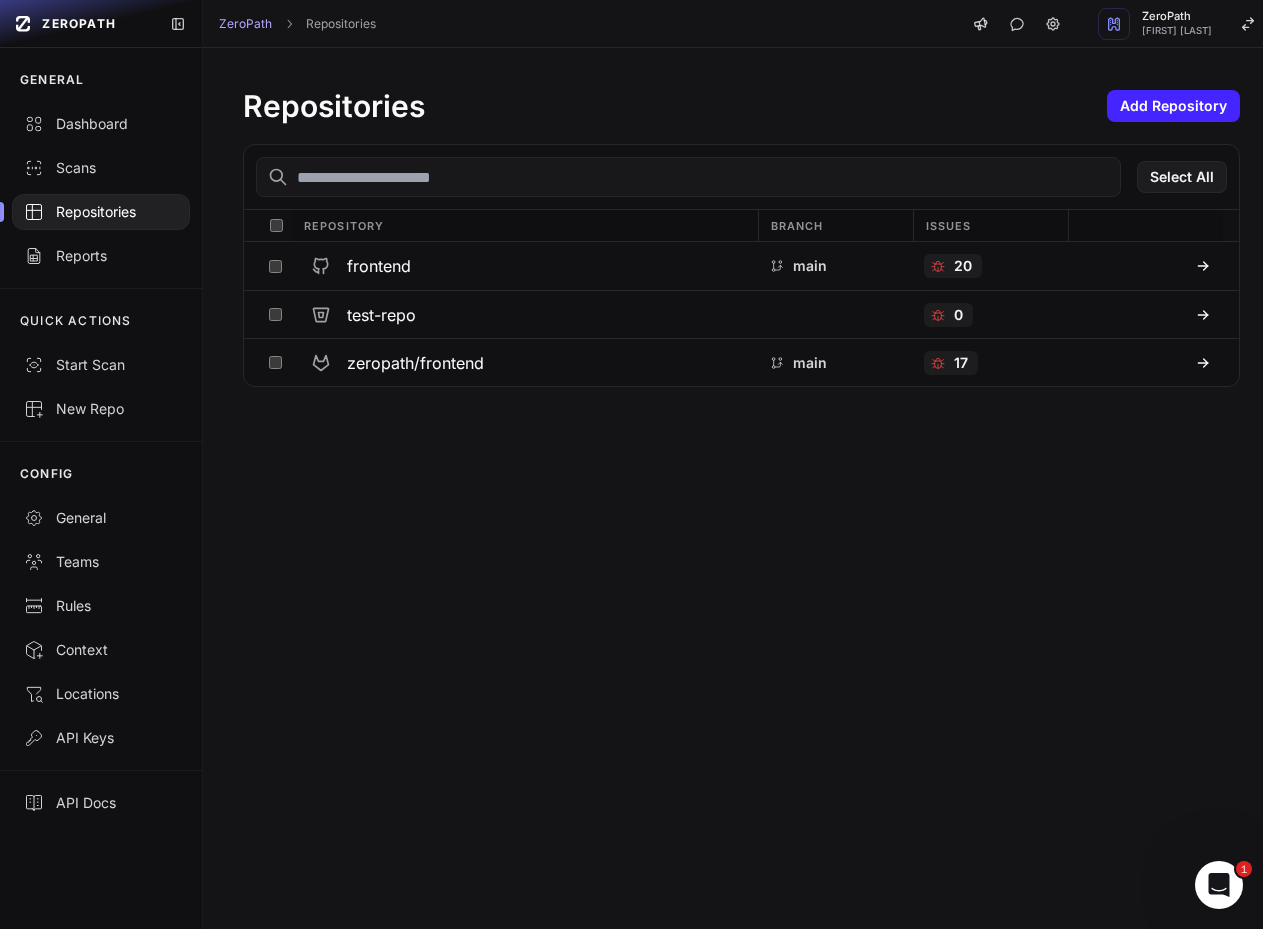 click on "Repositories   Add Repository           Select All           Repository     Branch     Issues               frontend       main     20             test-repo         0             zeropath/frontend       main     17" at bounding box center (741, 237) 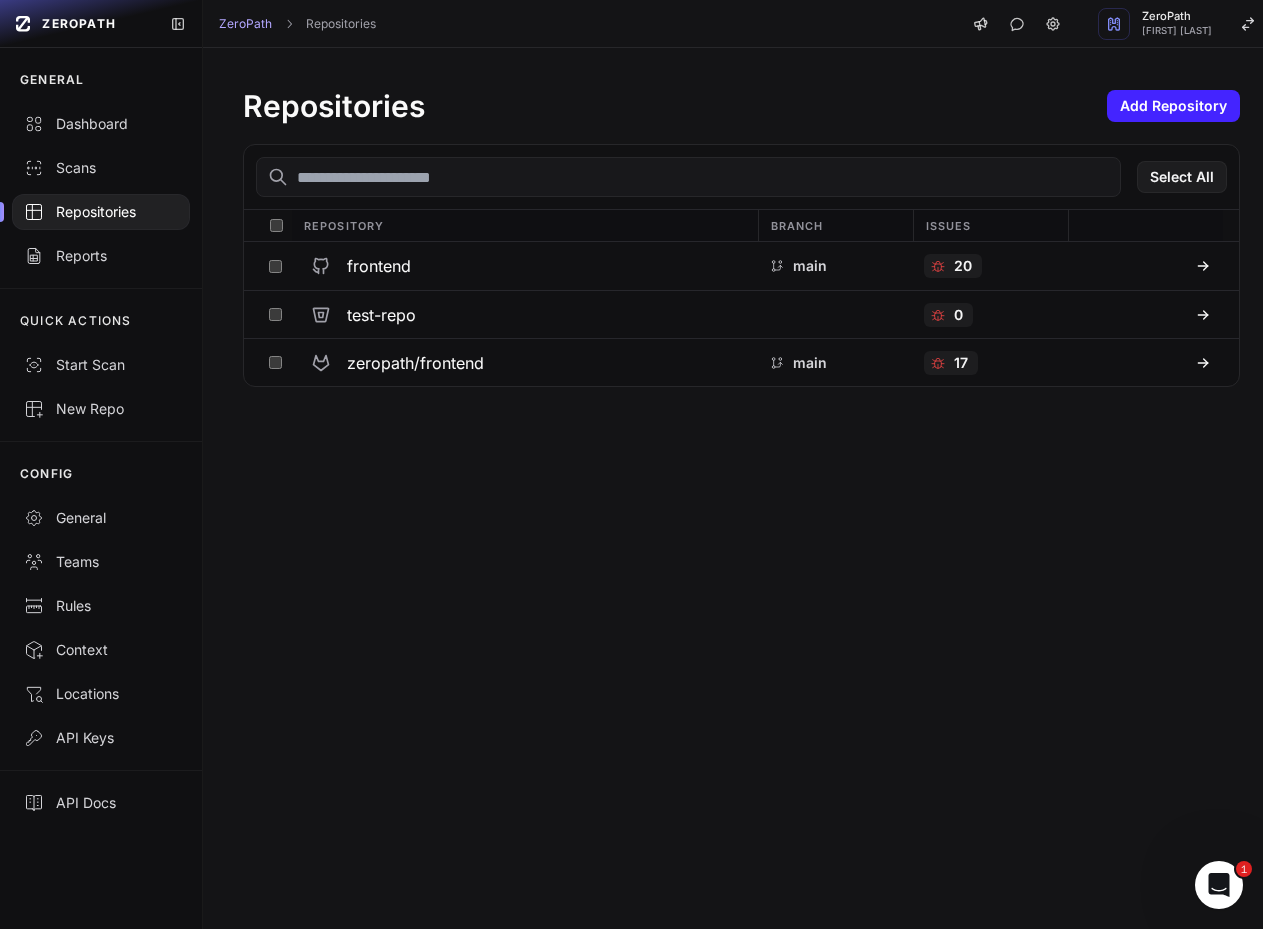 click on "Add Repository" at bounding box center [1173, 106] 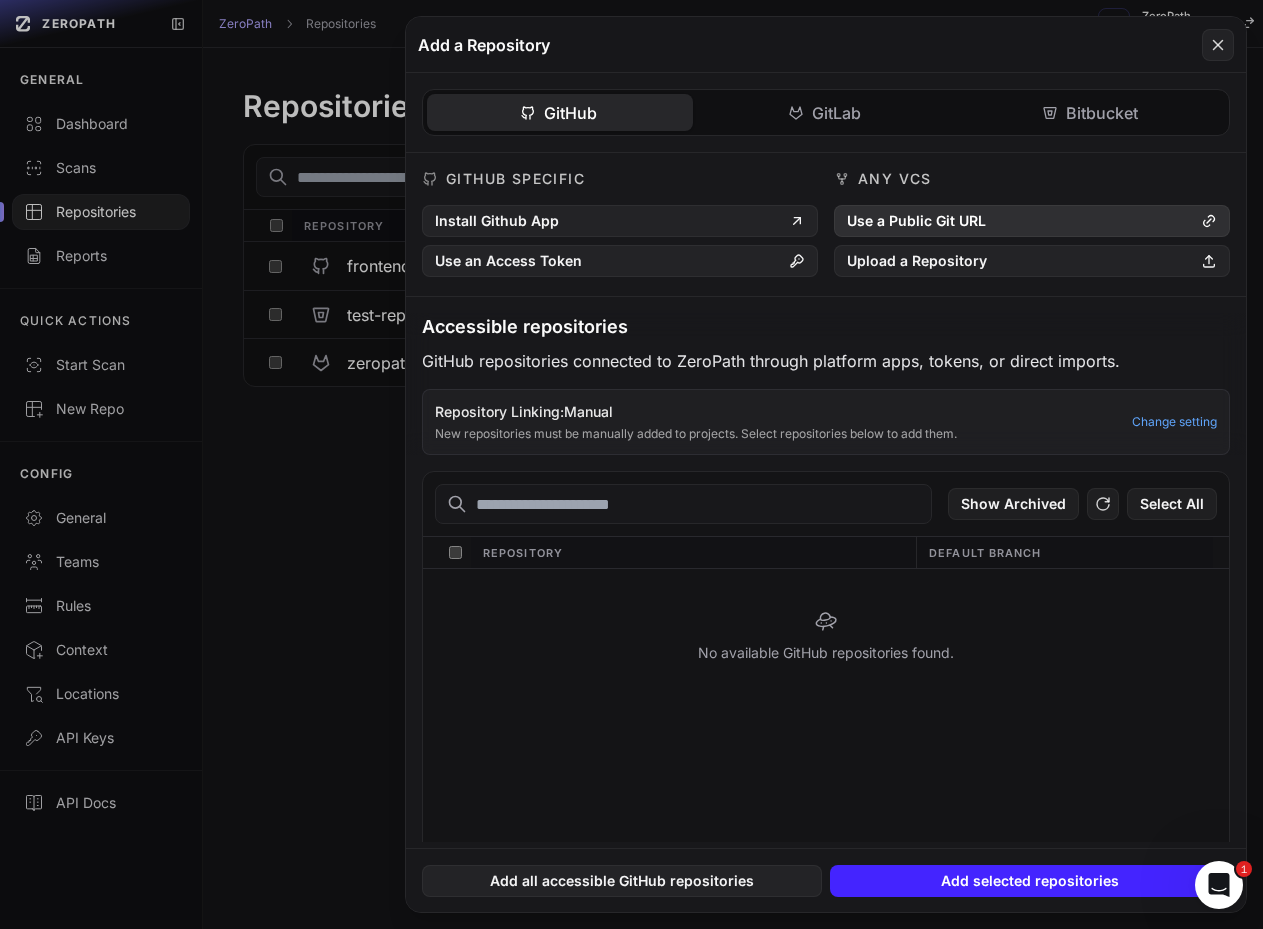 click on "Use a Public Git URL" at bounding box center [1032, 221] 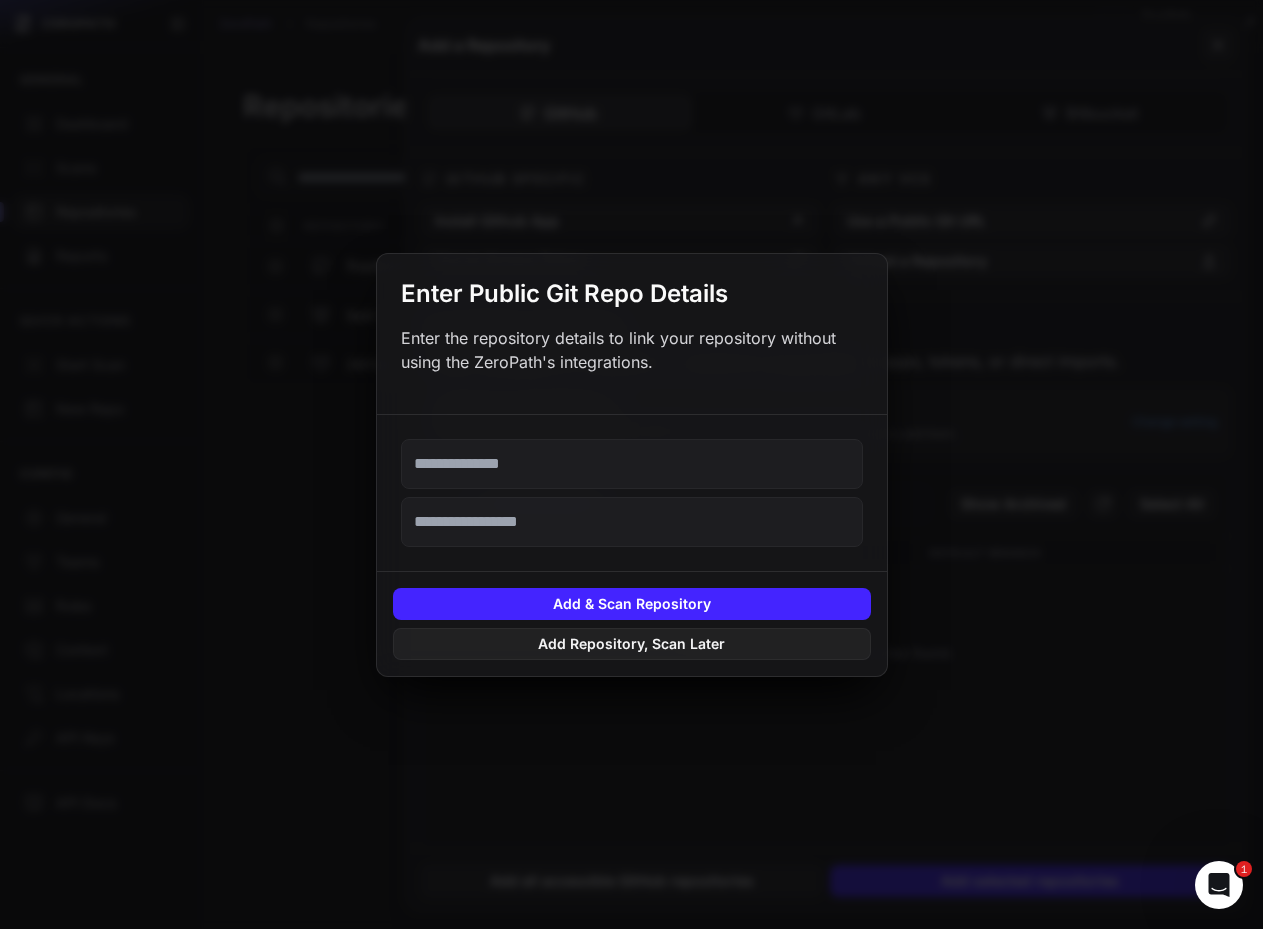 click at bounding box center [632, 464] 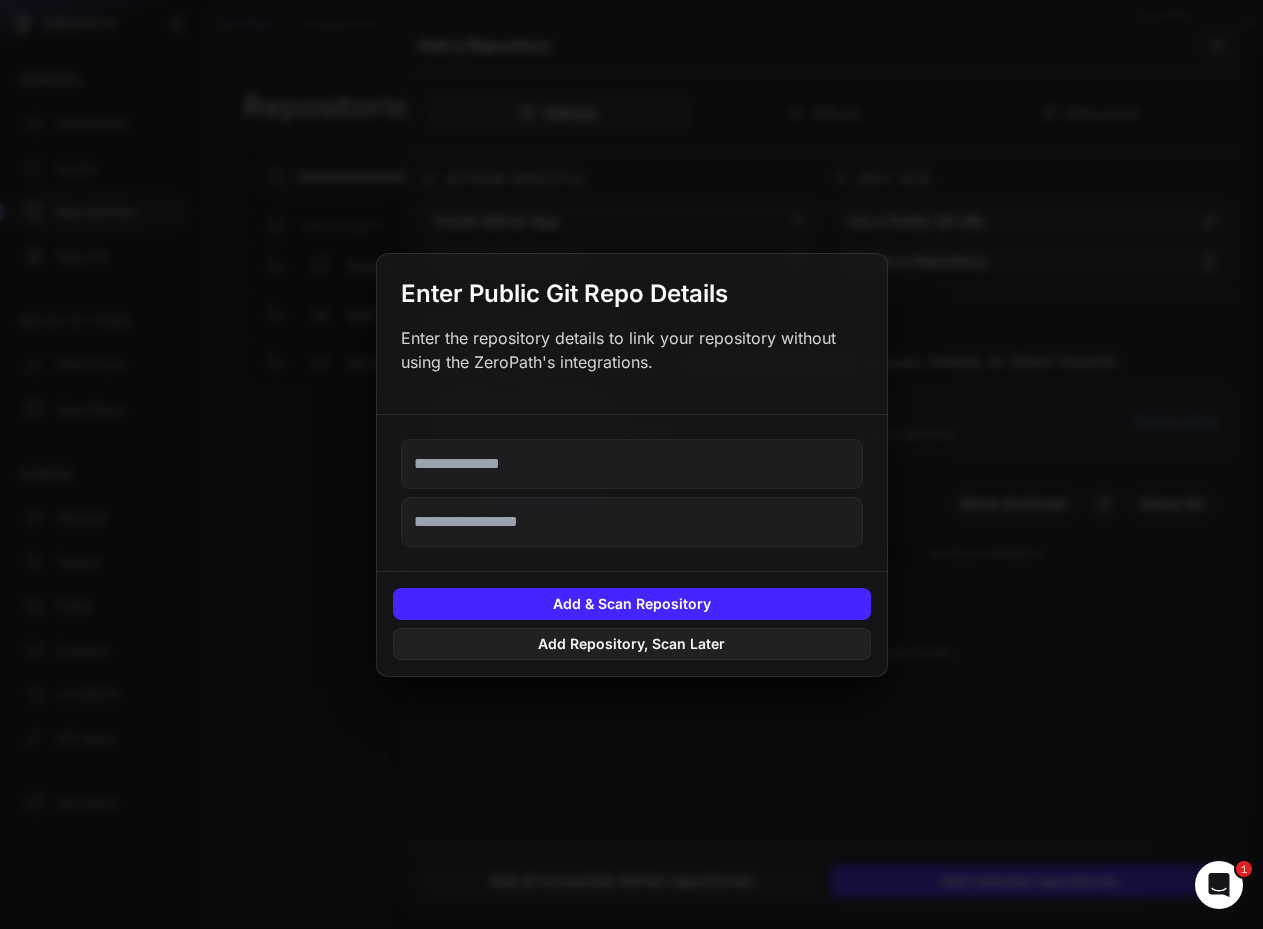 paste on "**********" 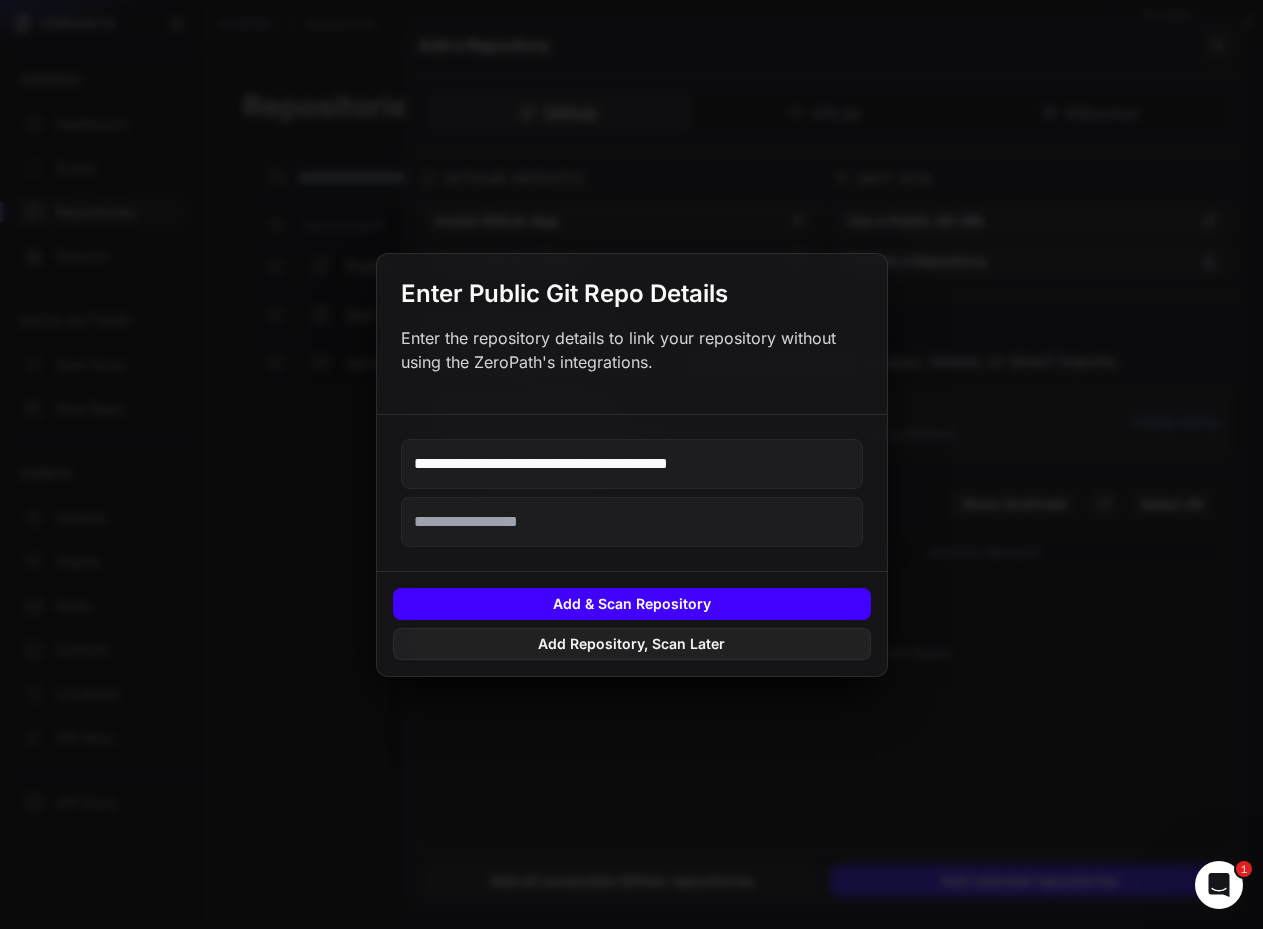 type on "**********" 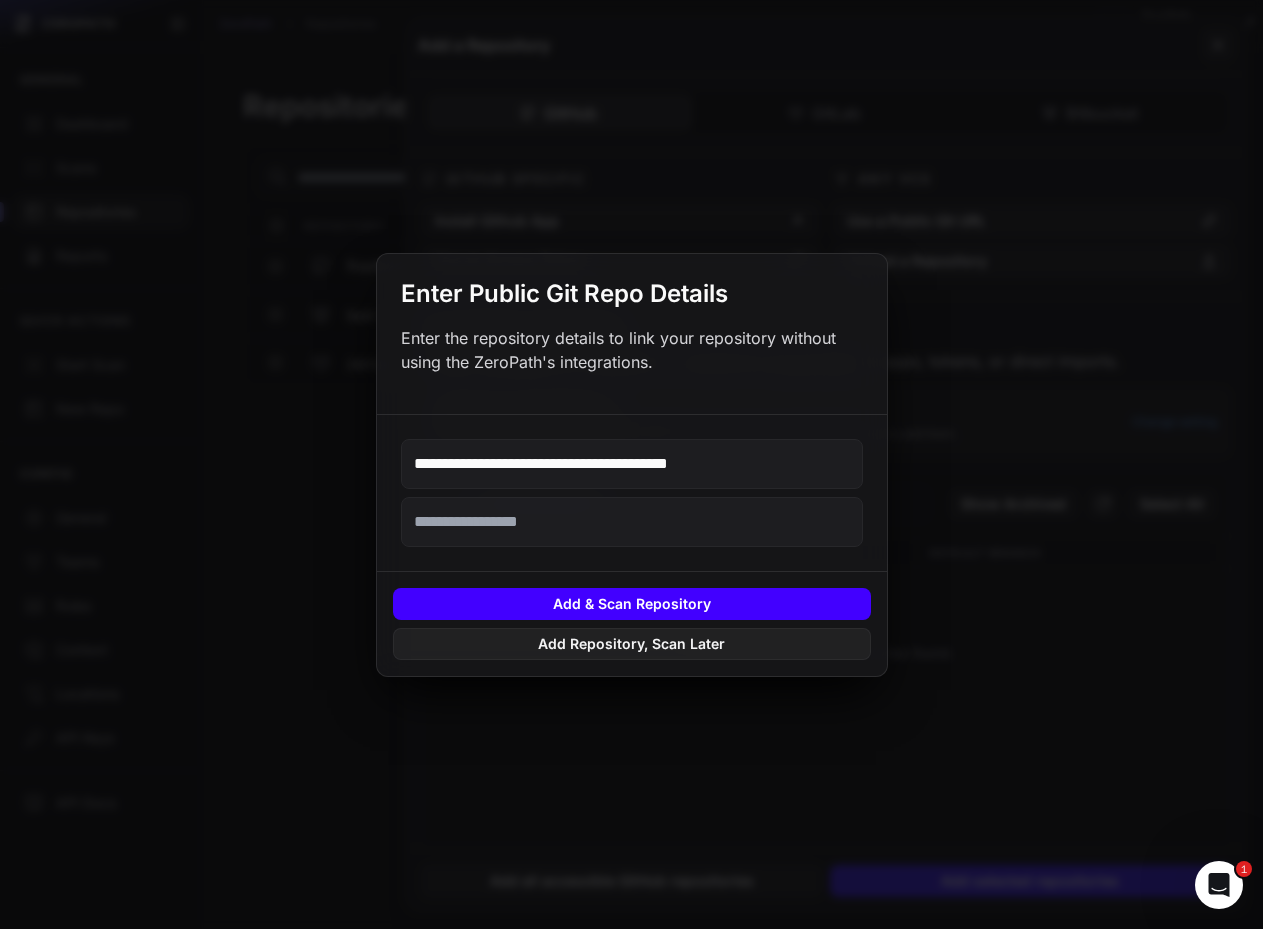 click on "Add & Scan Repository" at bounding box center (632, 604) 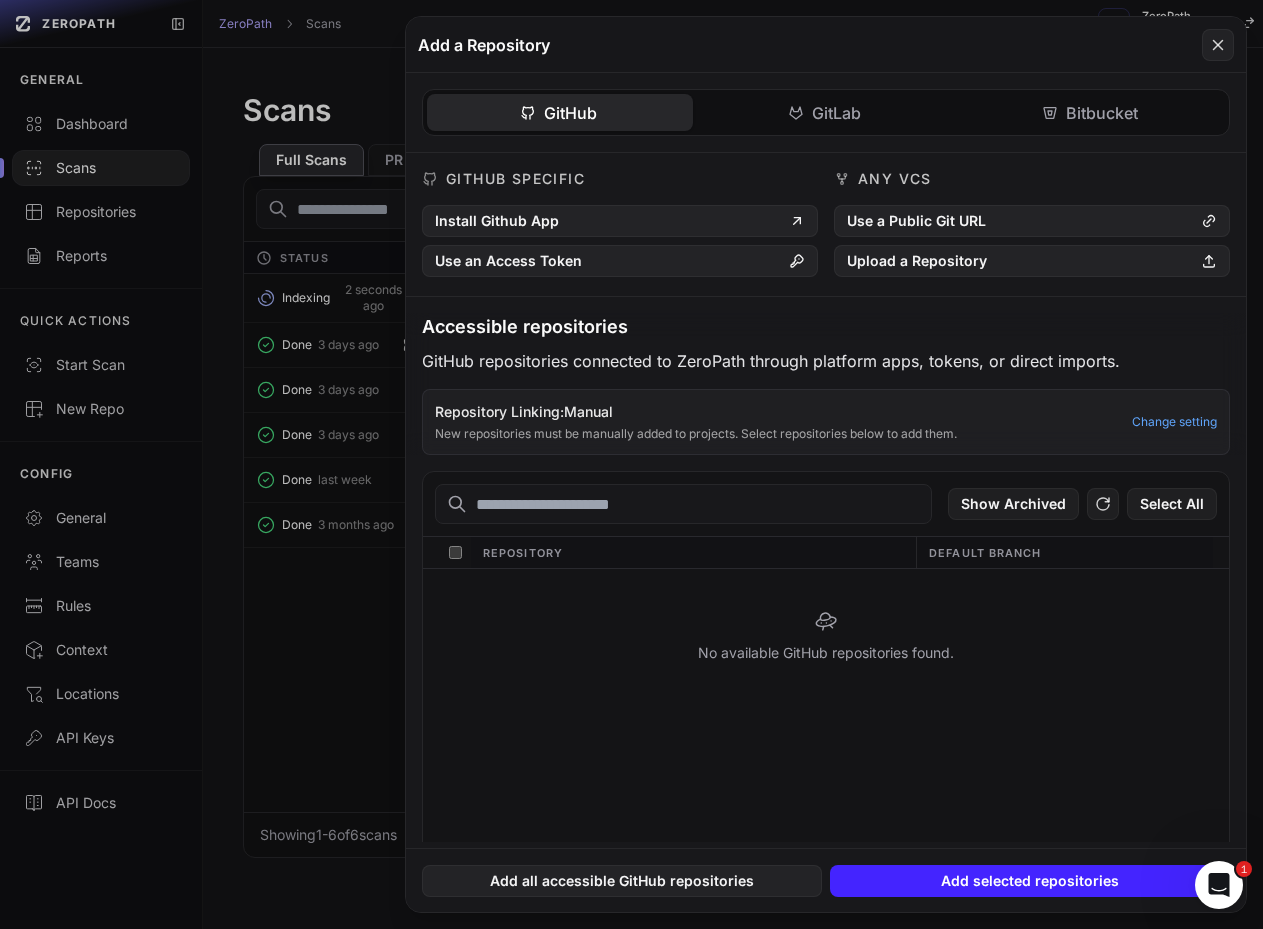 click 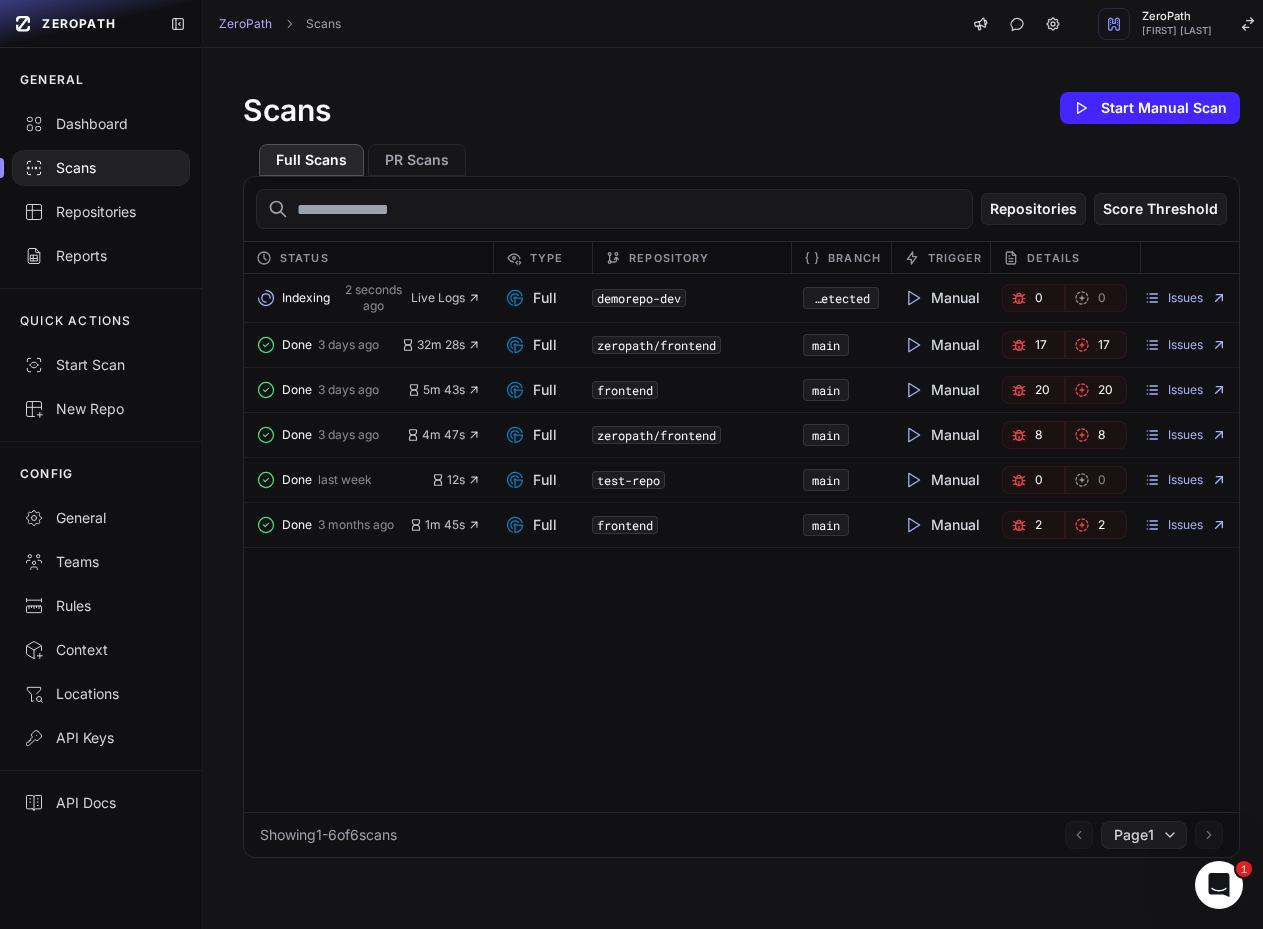 click 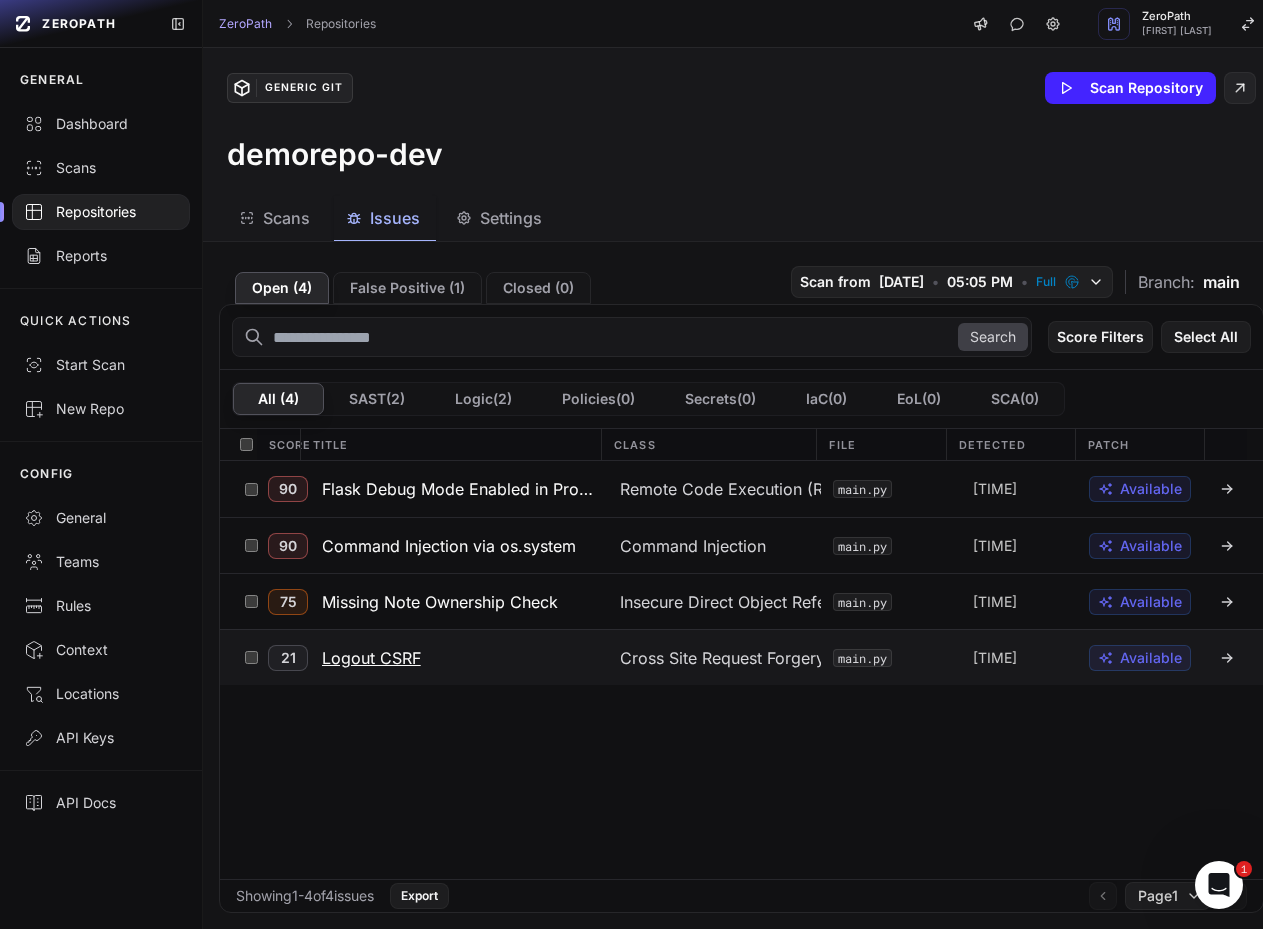 click on "Logout CSRF" at bounding box center (371, 658) 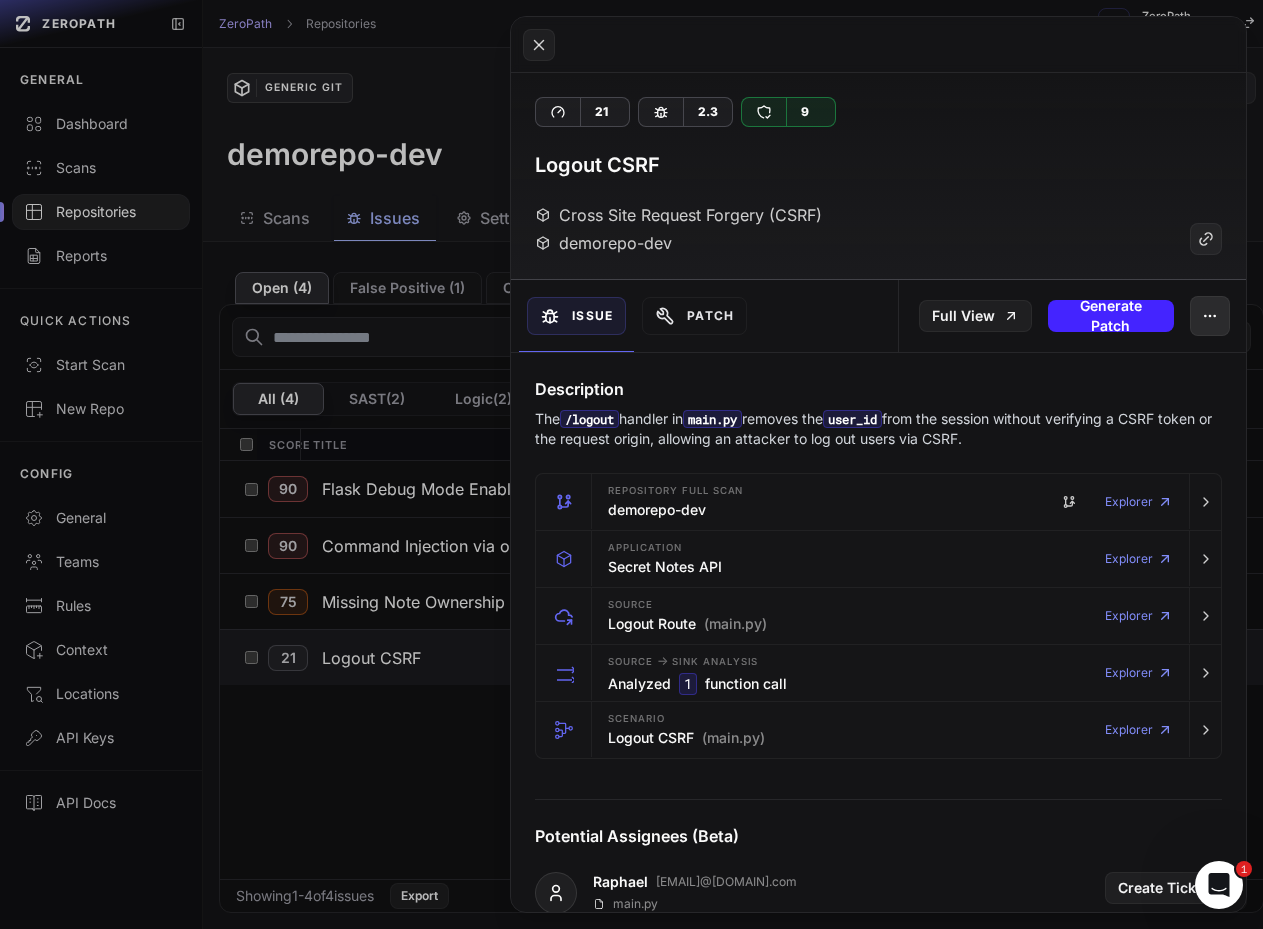 click at bounding box center (1210, 316) 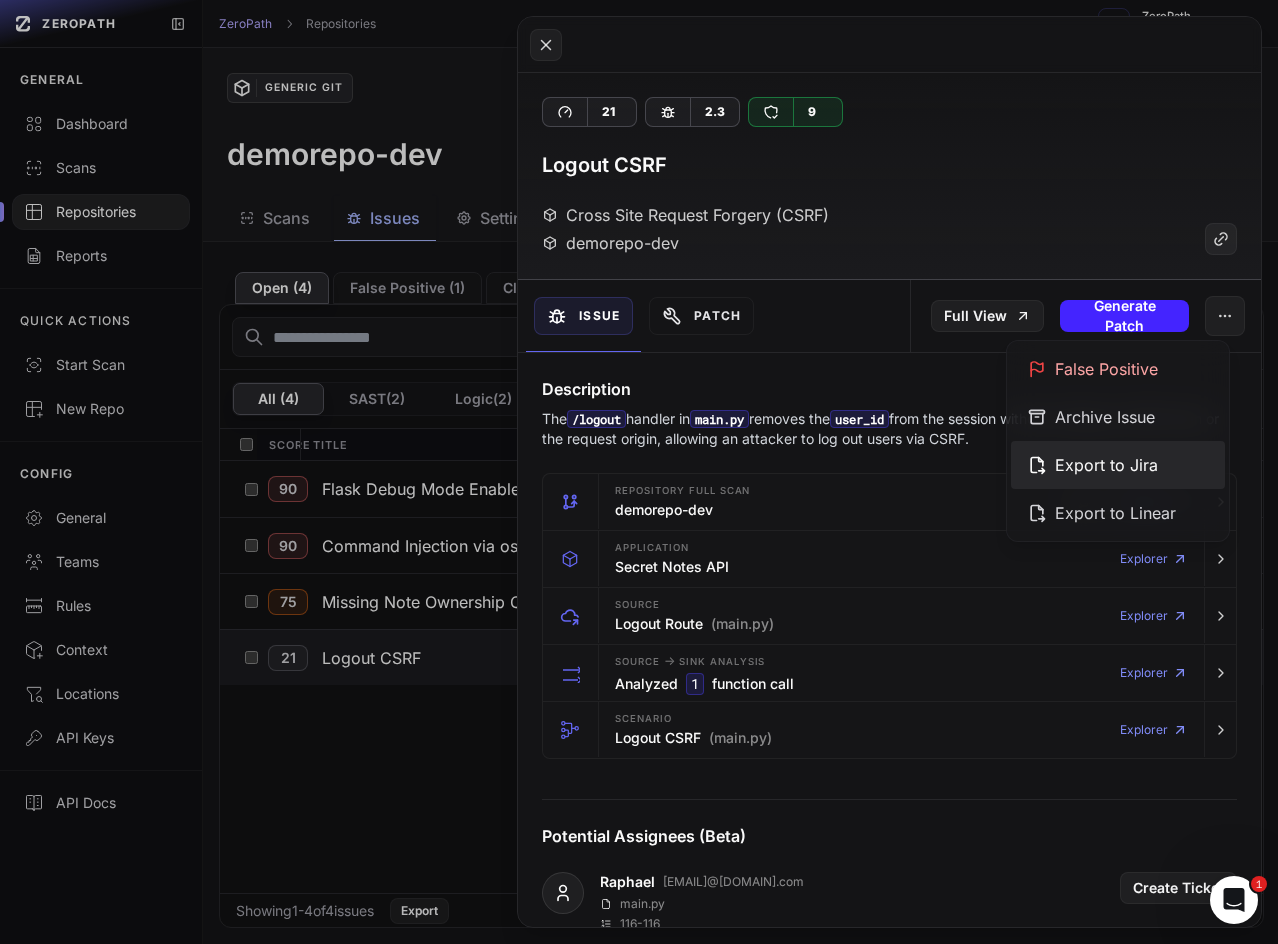click on "Export to Jira" 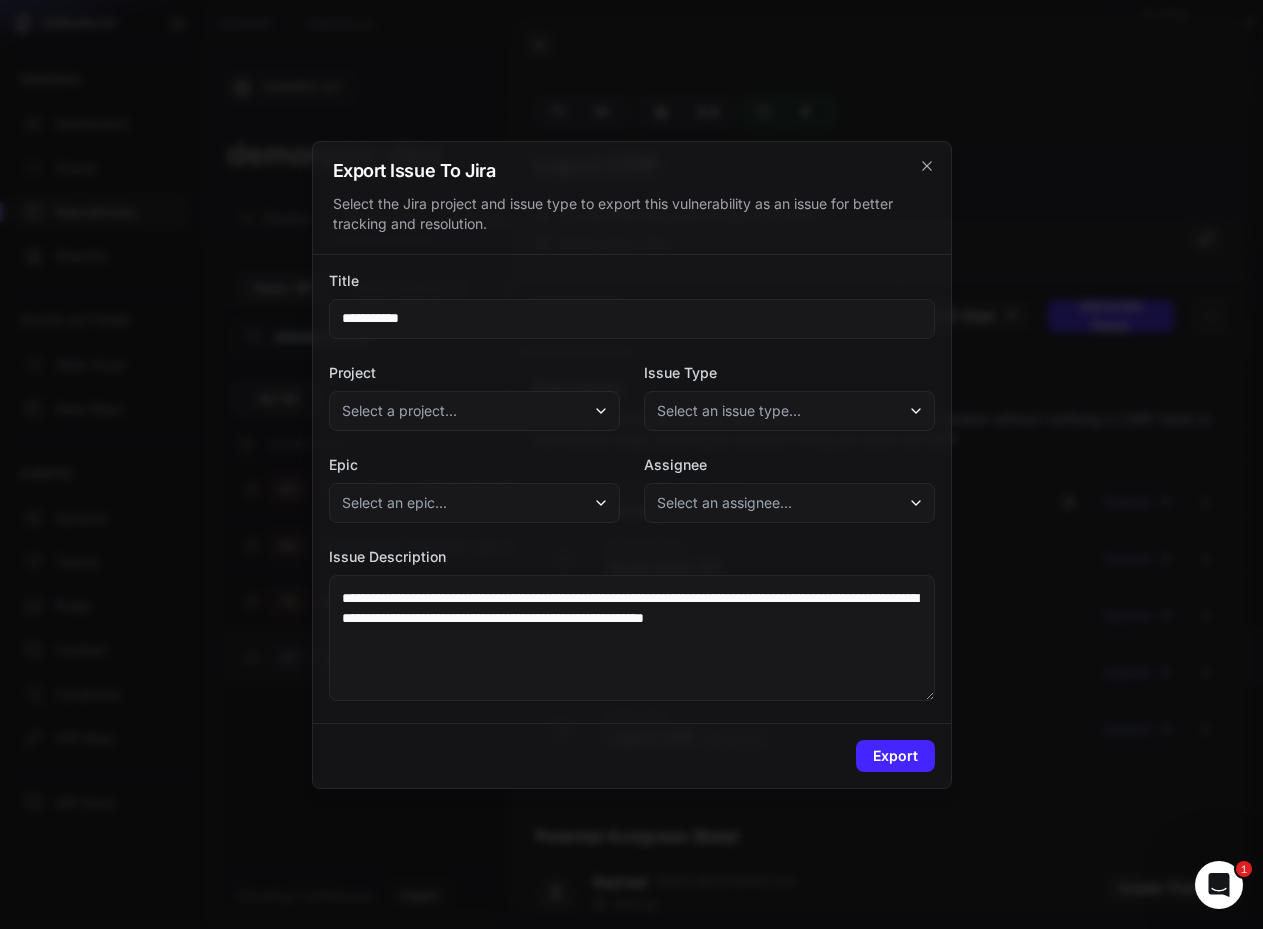 click on "Select a project..." at bounding box center [474, 411] 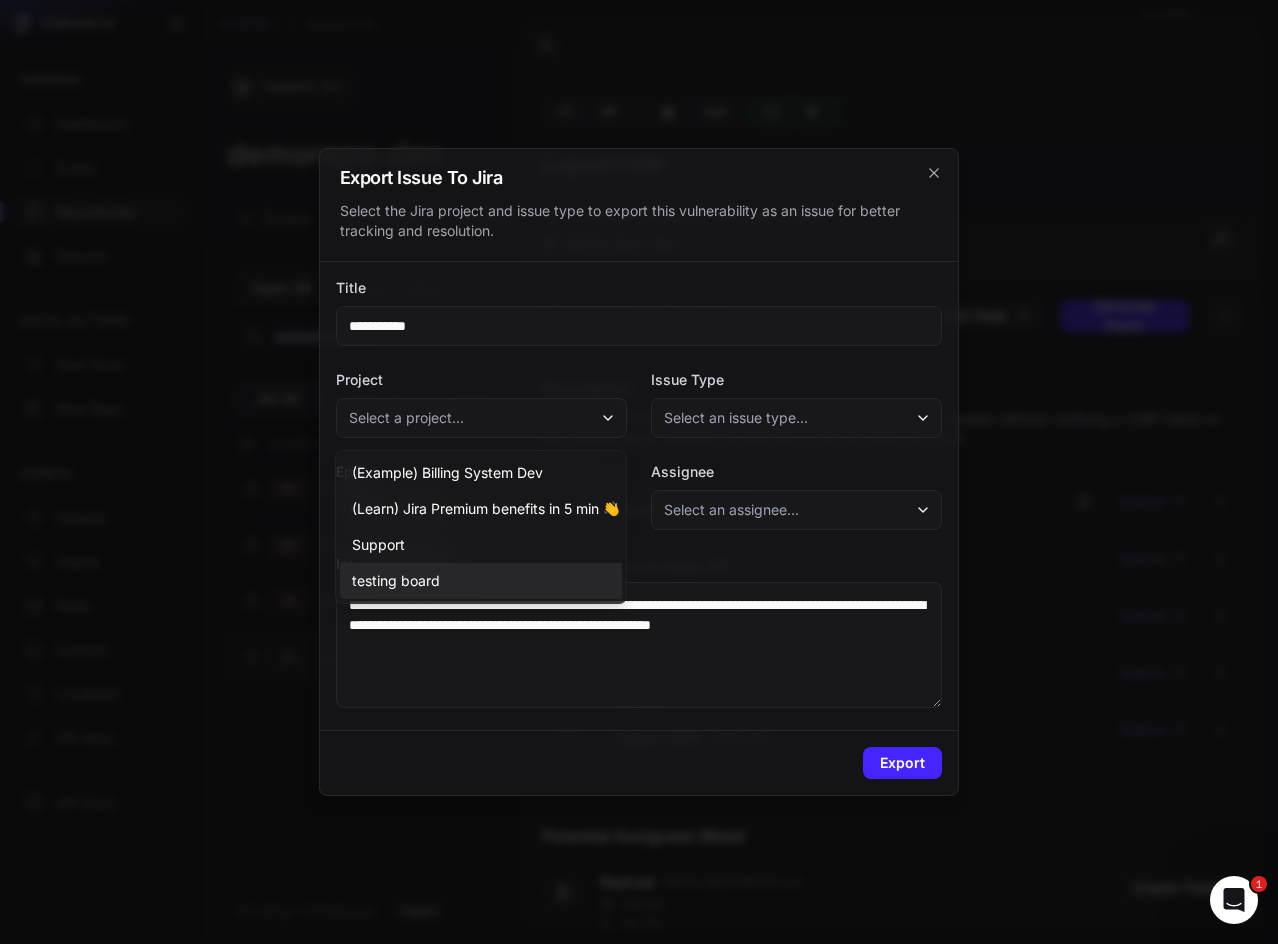 click on "testing board" 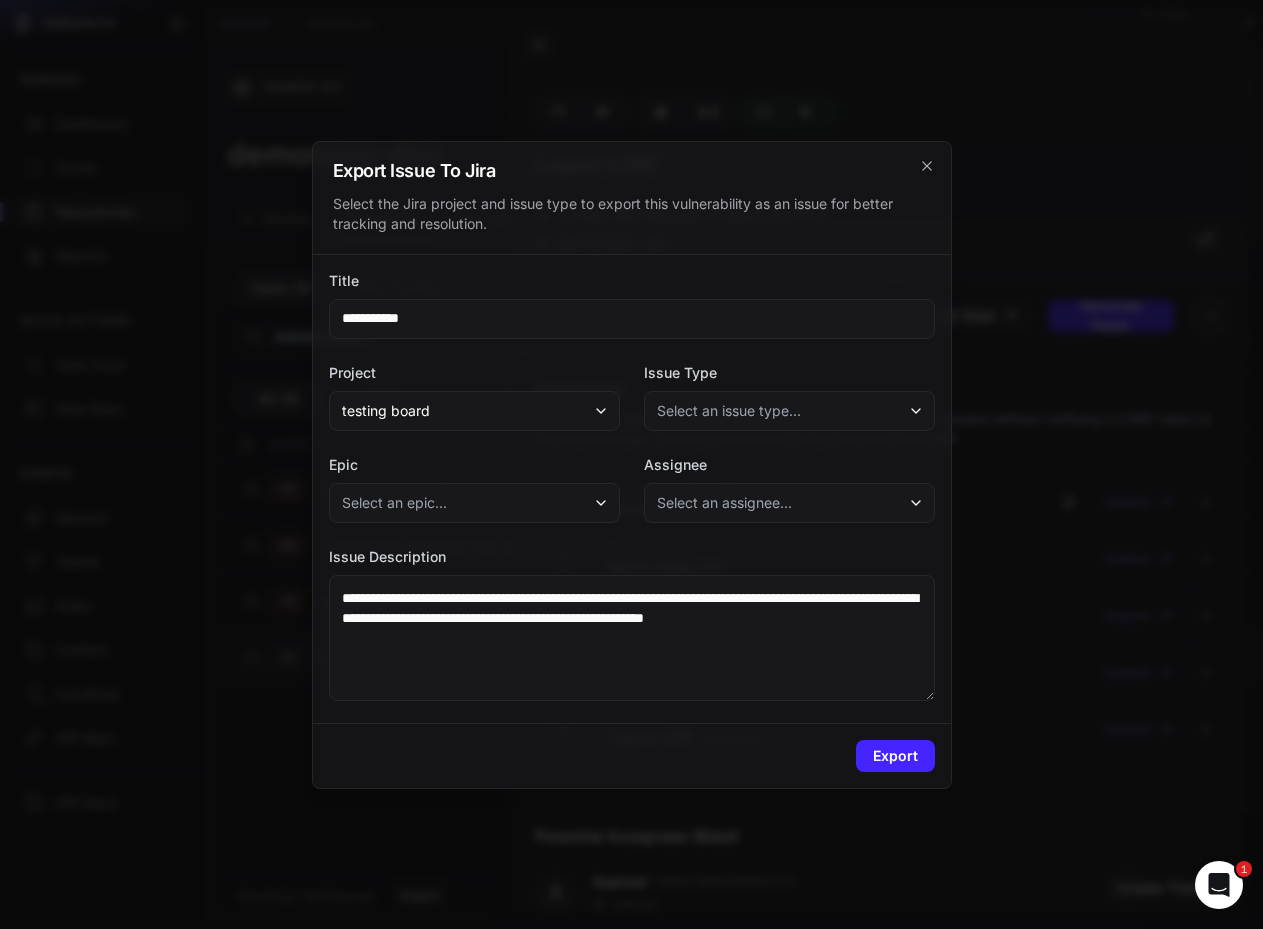 click on "Select an issue type..." at bounding box center [729, 411] 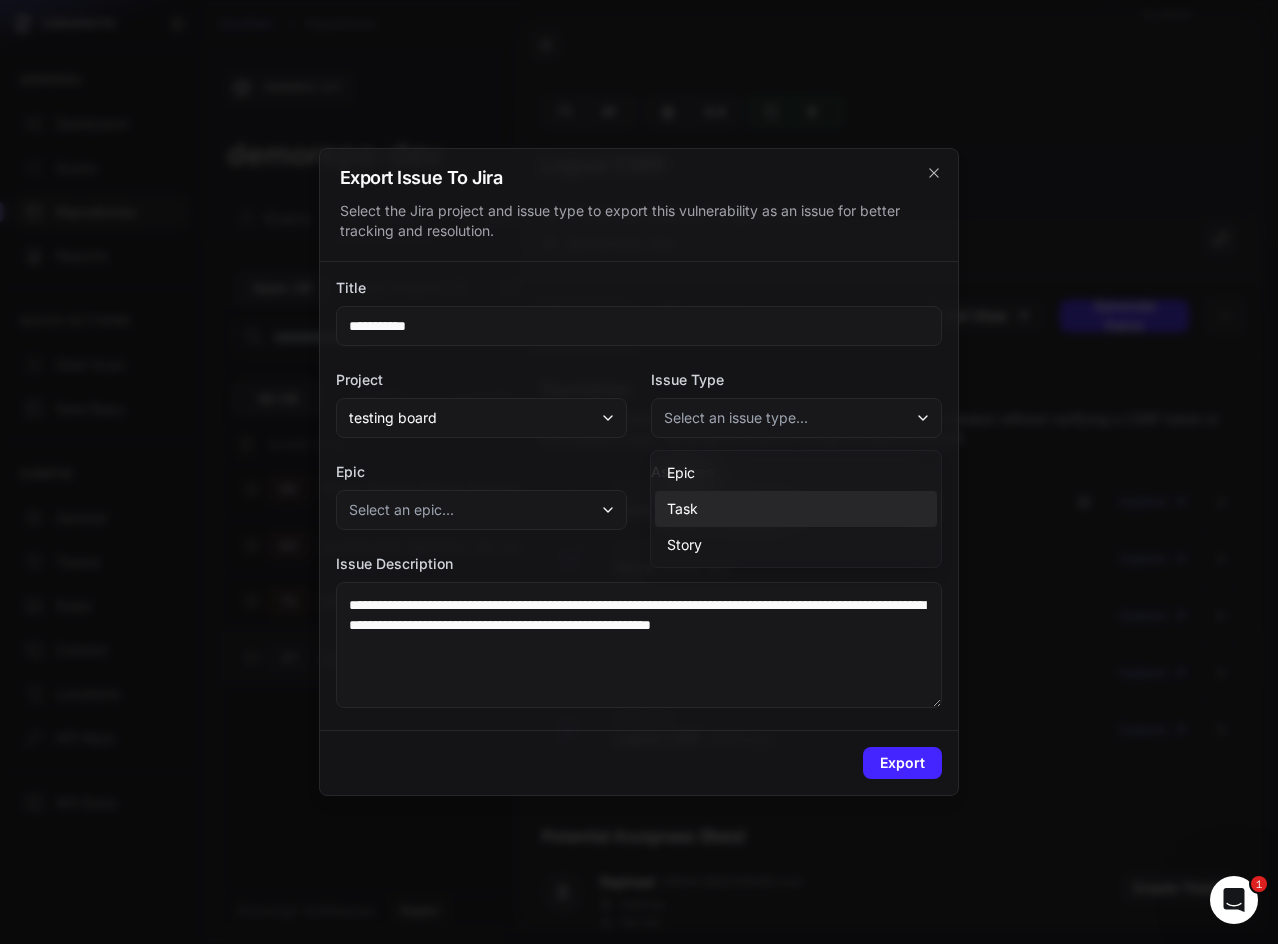 click on "Task" at bounding box center [682, 509] 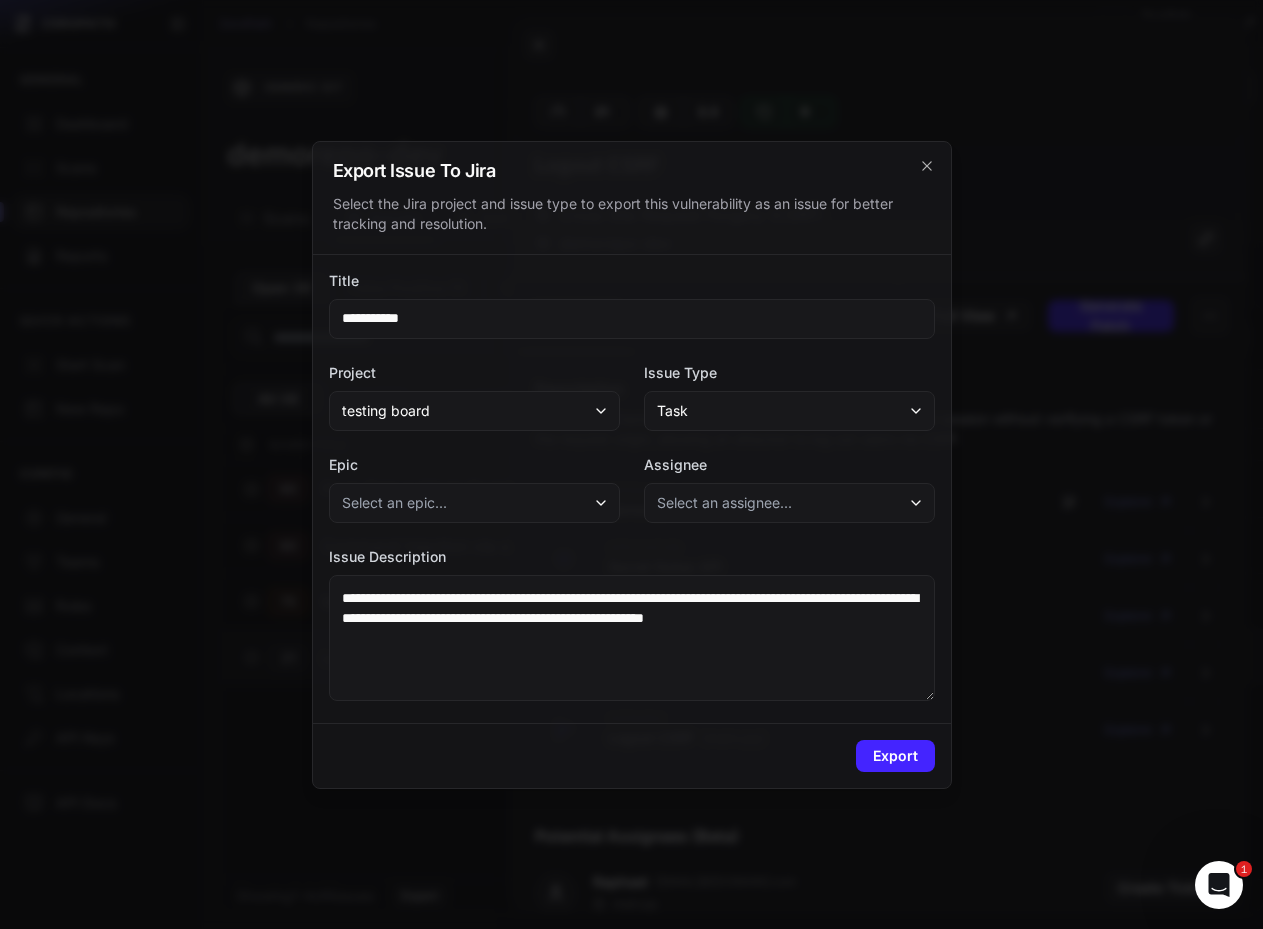 click on "Select an epic..." at bounding box center [474, 503] 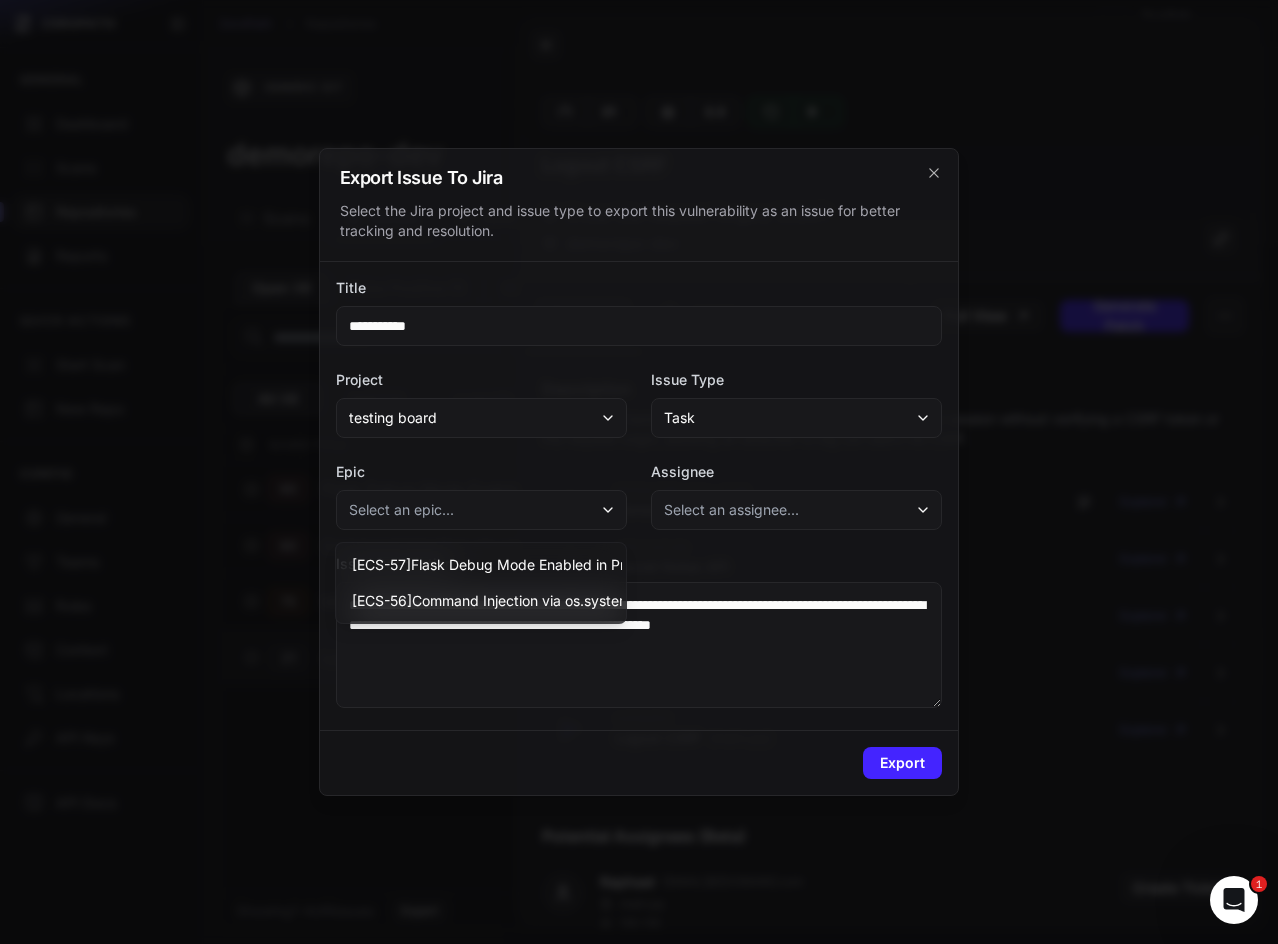 click on "Epic" at bounding box center (481, 472) 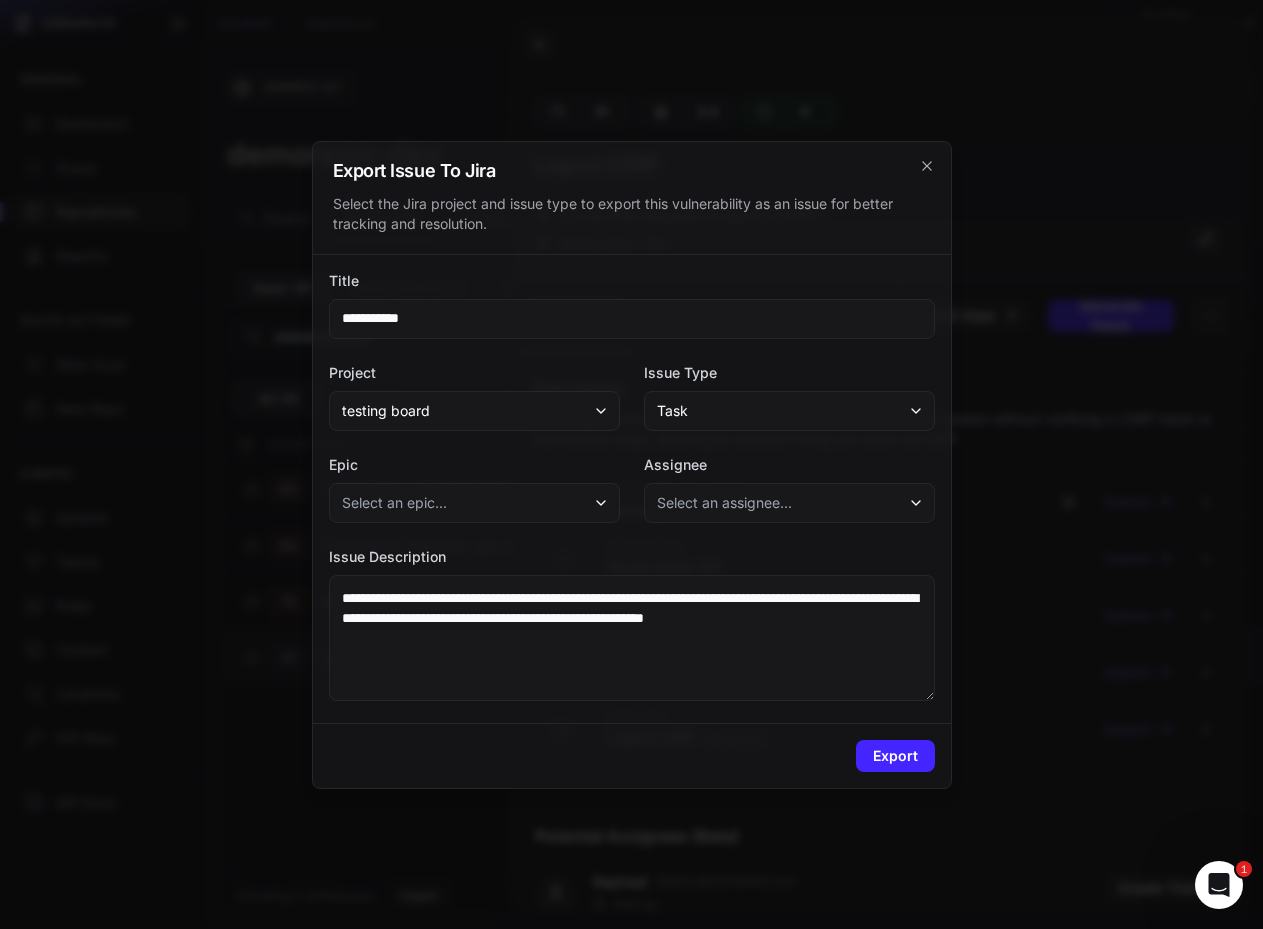 click on "Select an assignee..." at bounding box center (789, 503) 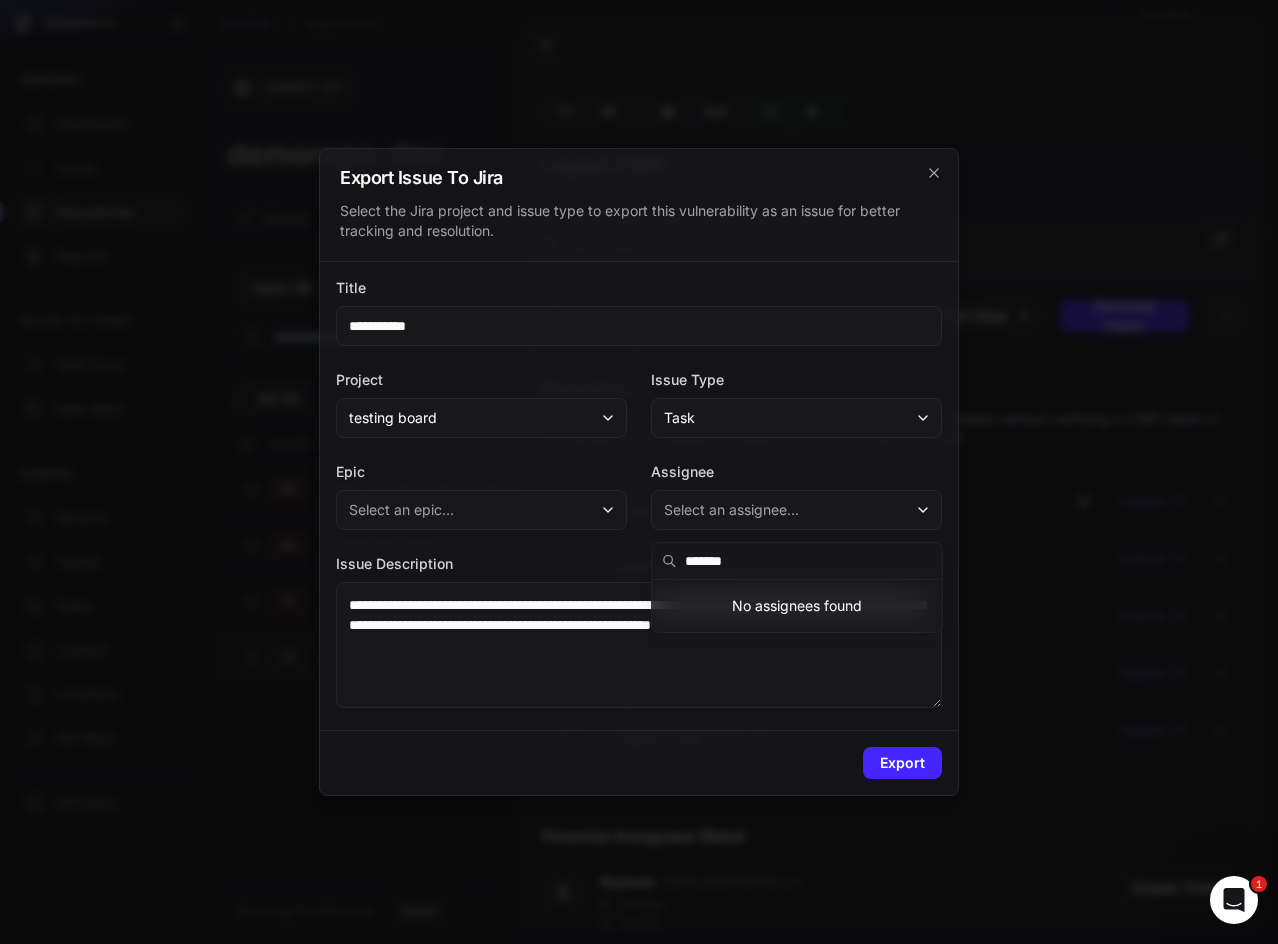 click on "*******" at bounding box center (808, 561) 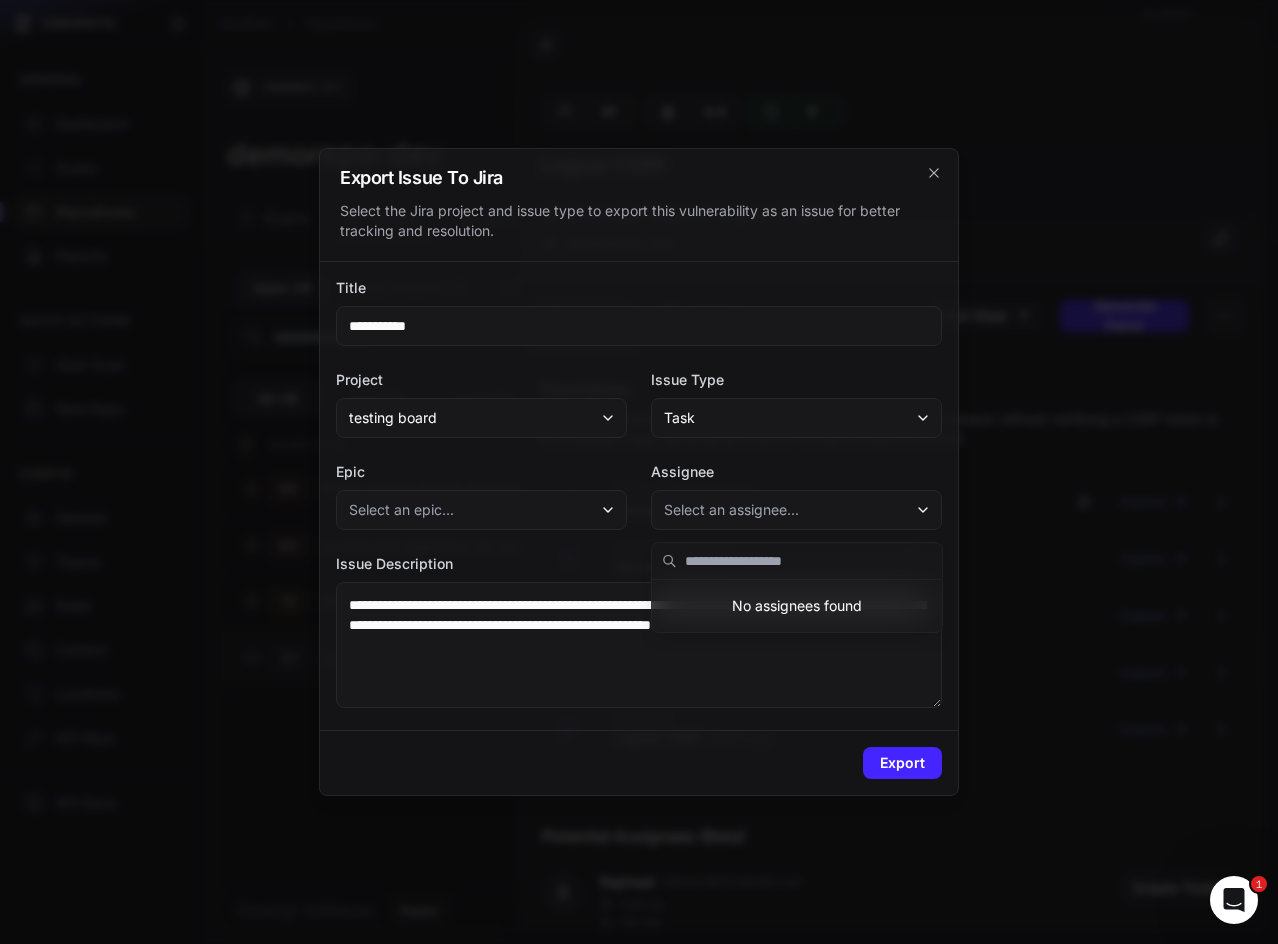 type 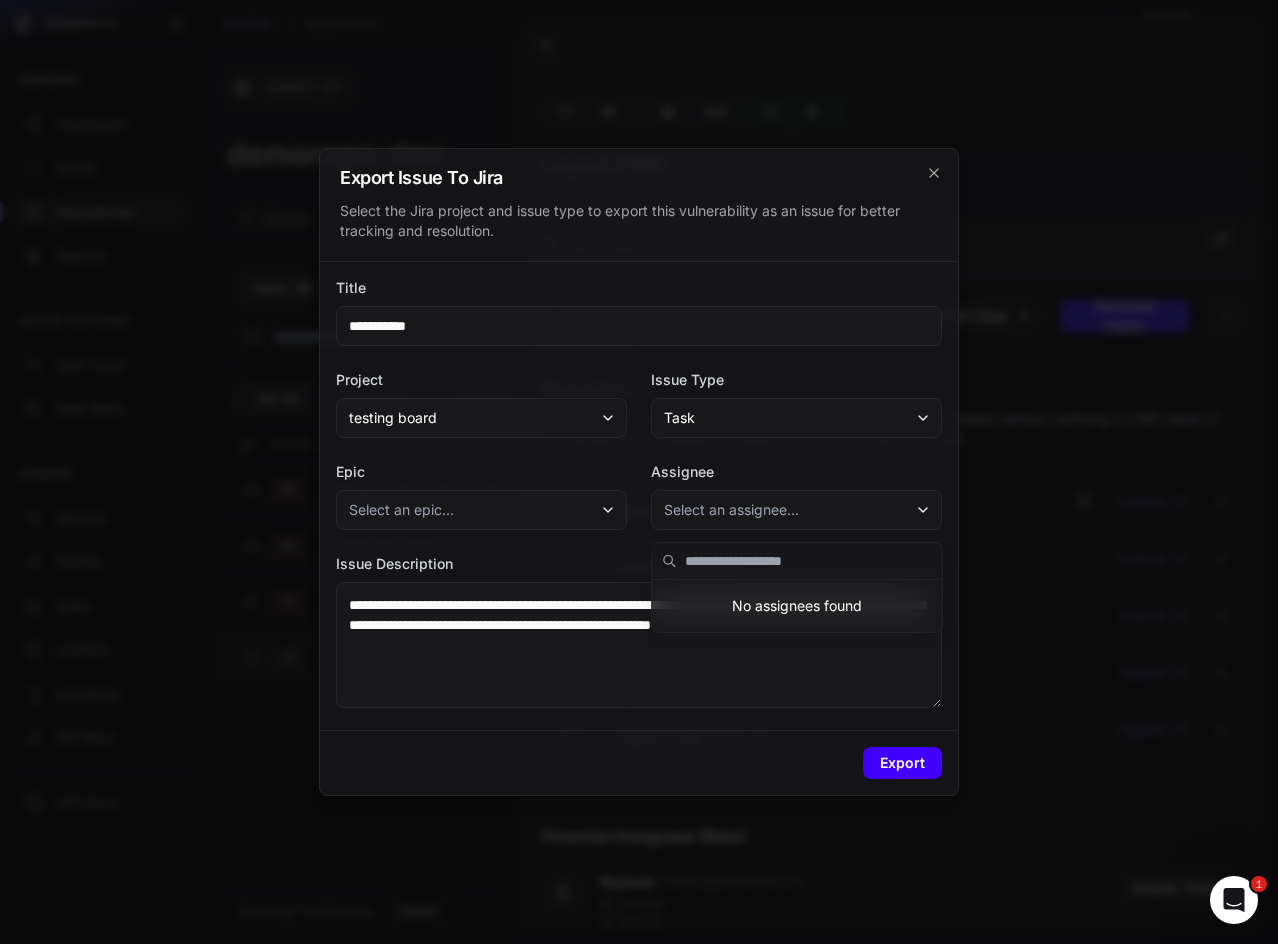 click on "Export" at bounding box center [902, 763] 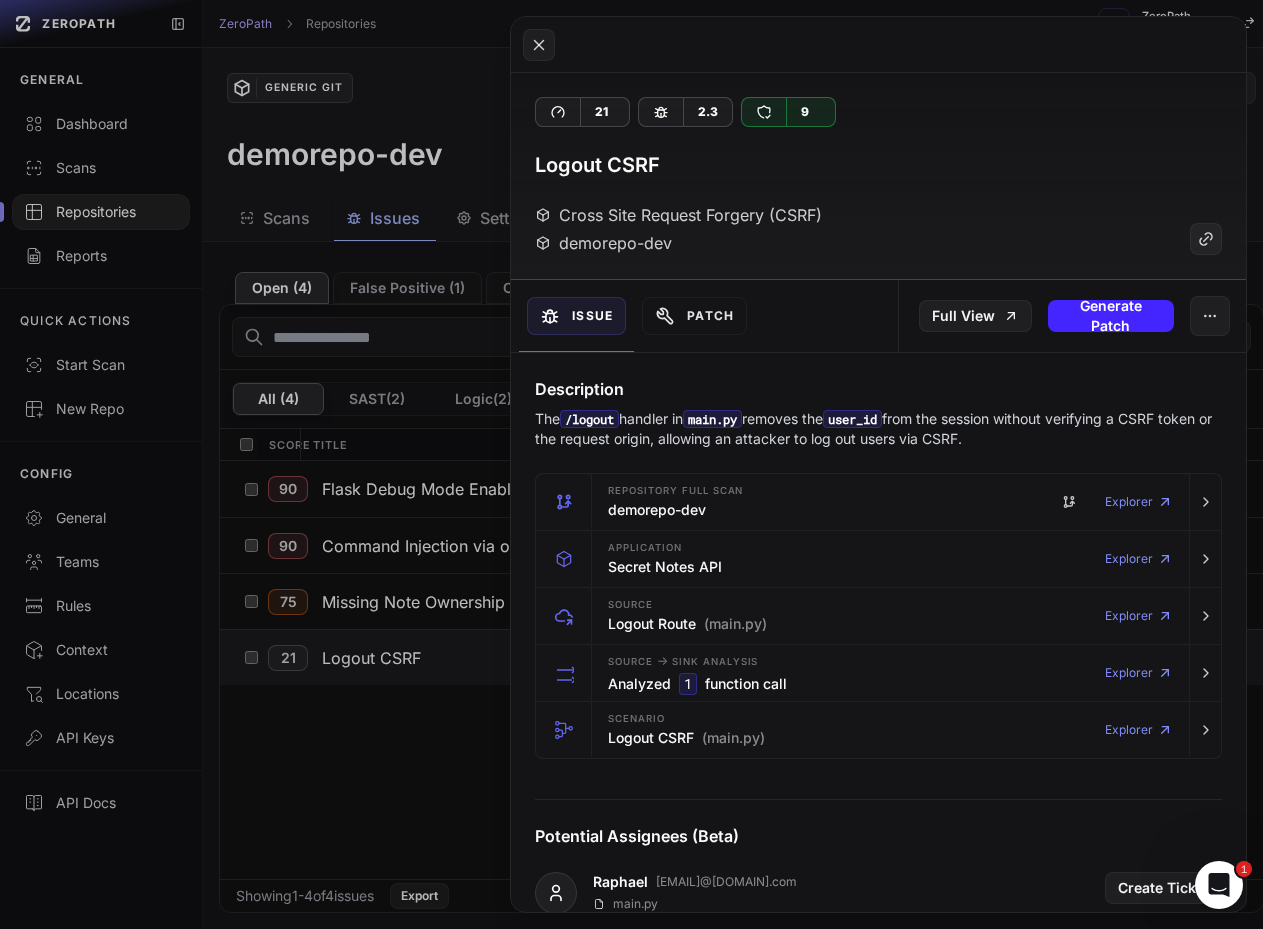 click 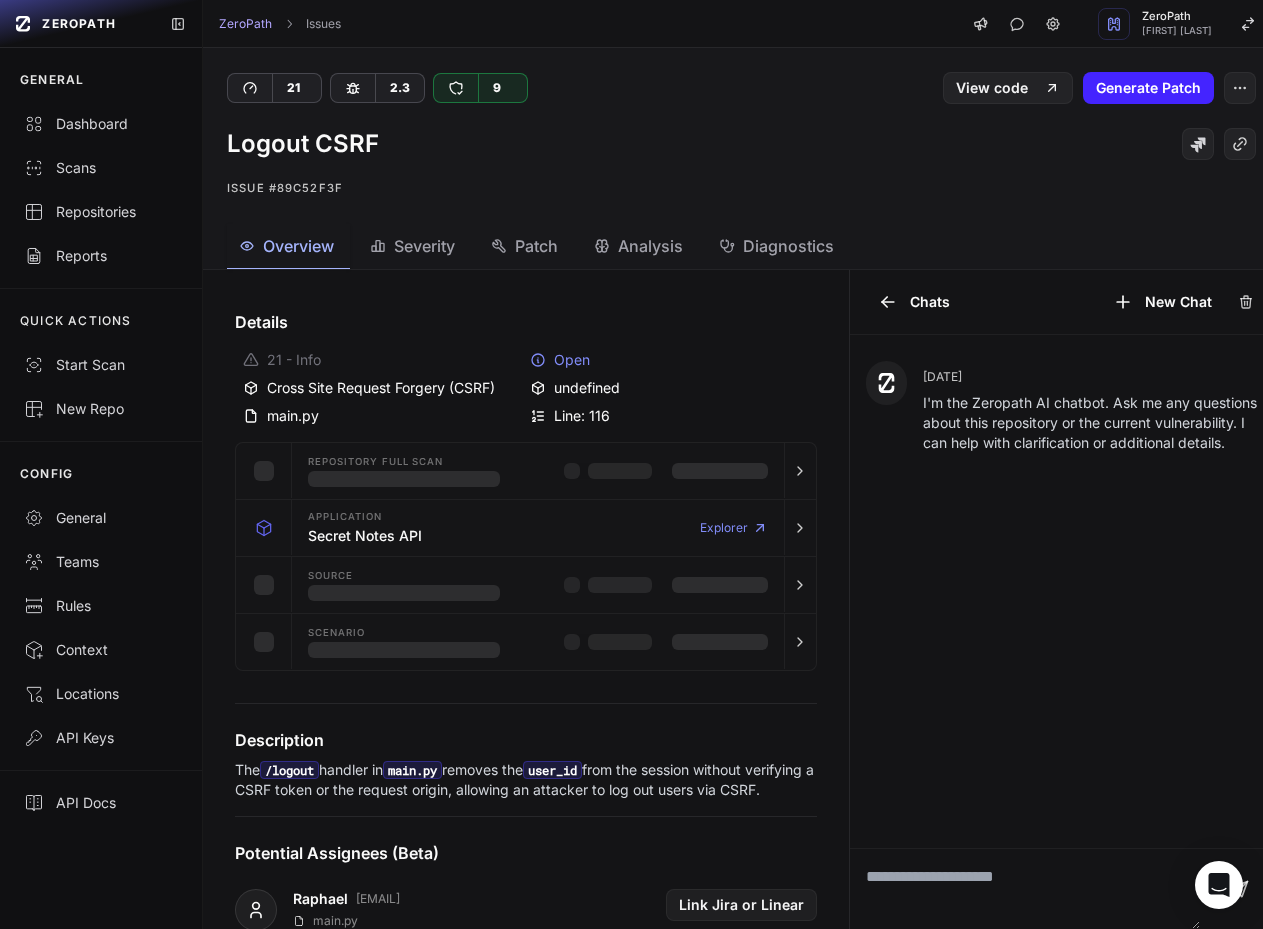 scroll, scrollTop: 0, scrollLeft: 0, axis: both 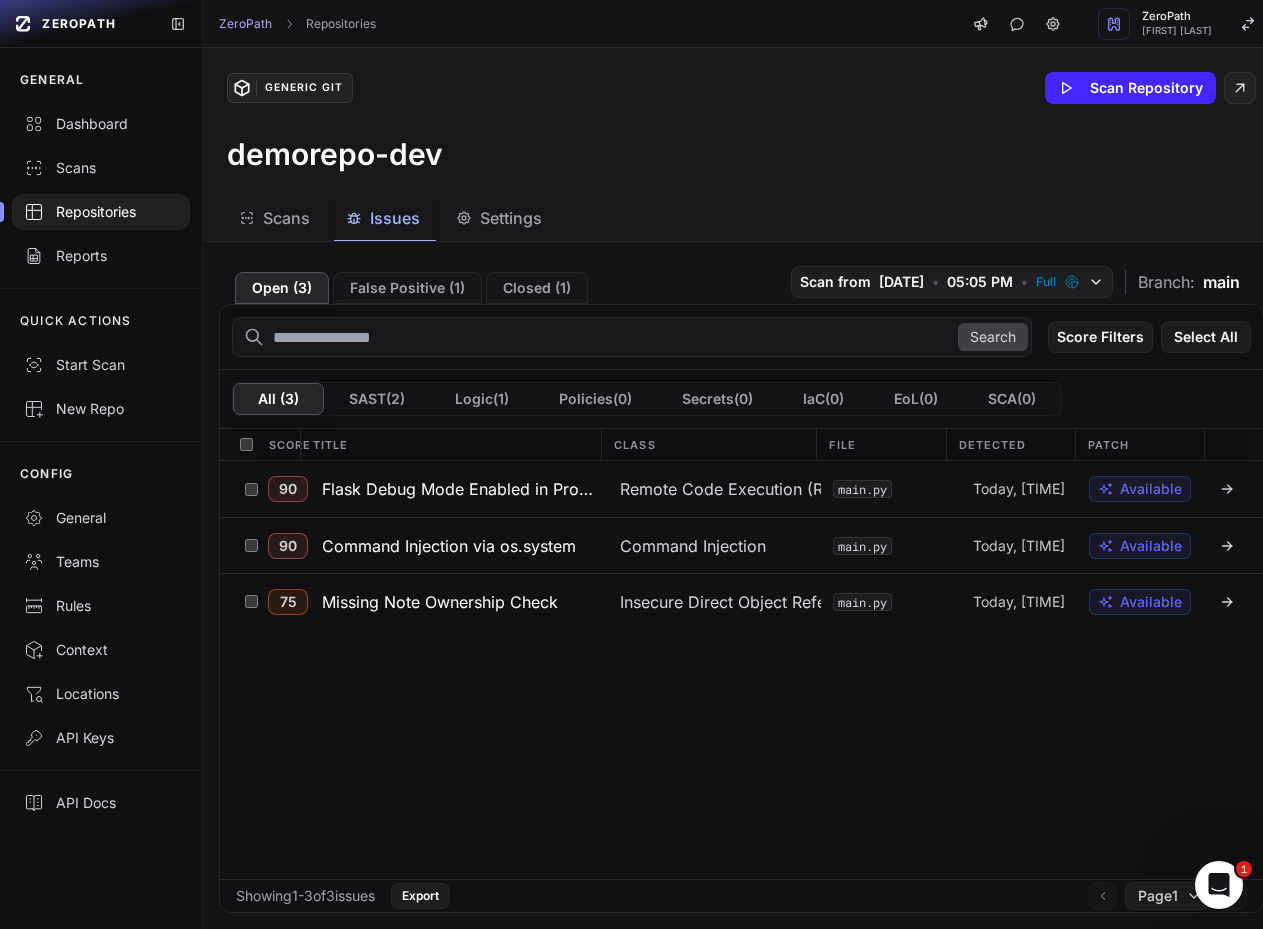 click on "Repositories" at bounding box center (101, 212) 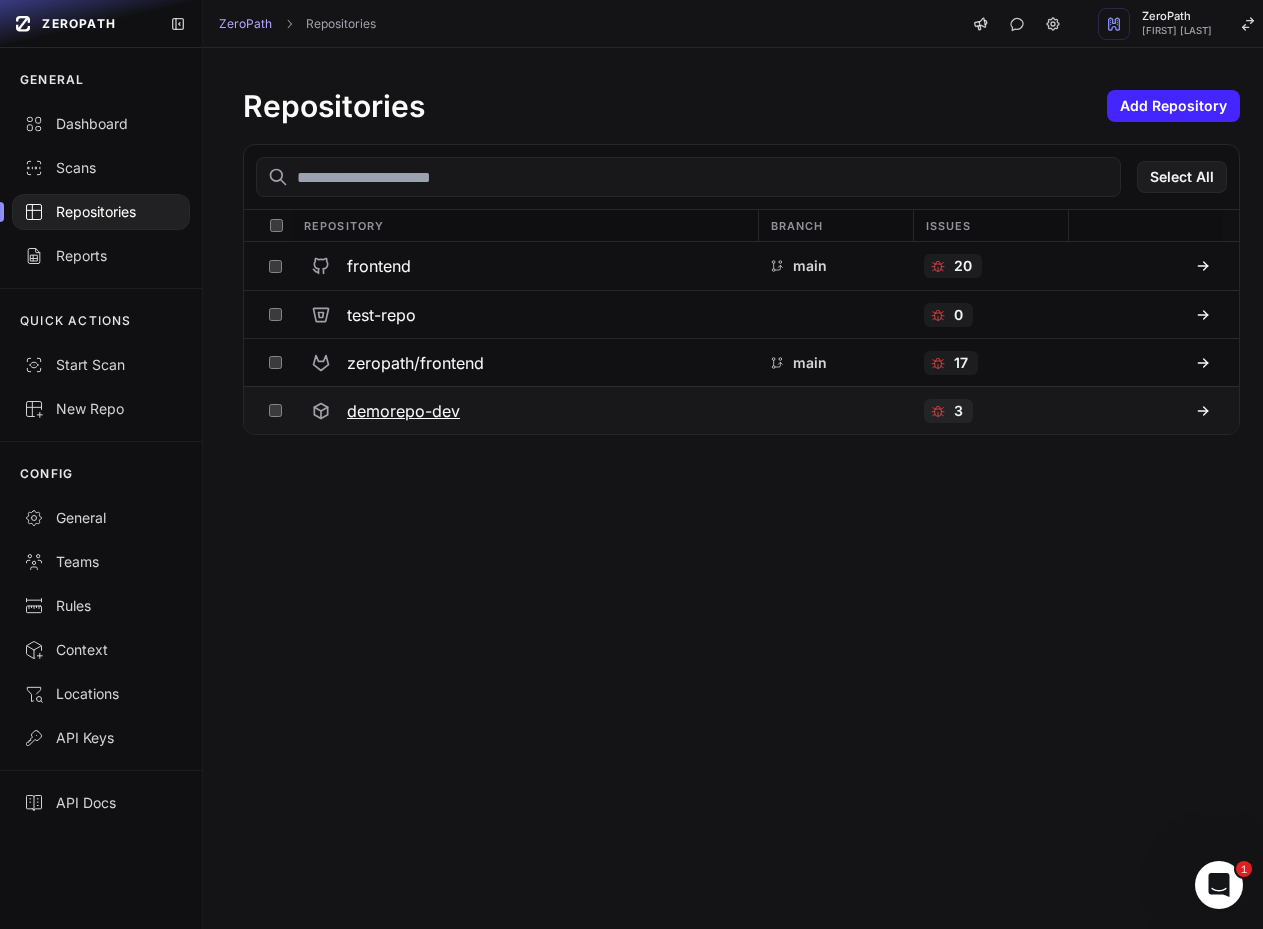 click on "demorepo-dev" at bounding box center (403, 411) 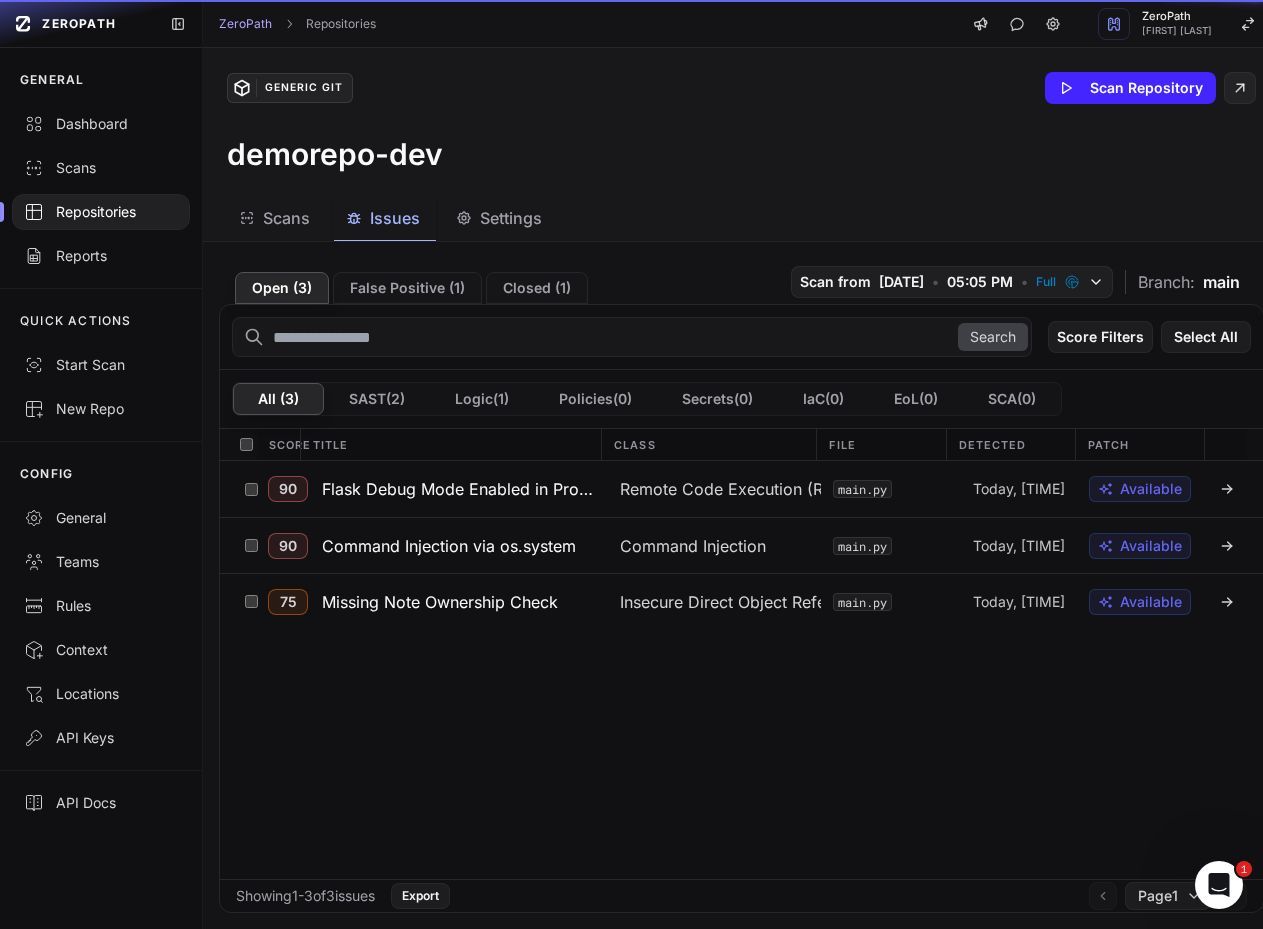 click on "Issues" 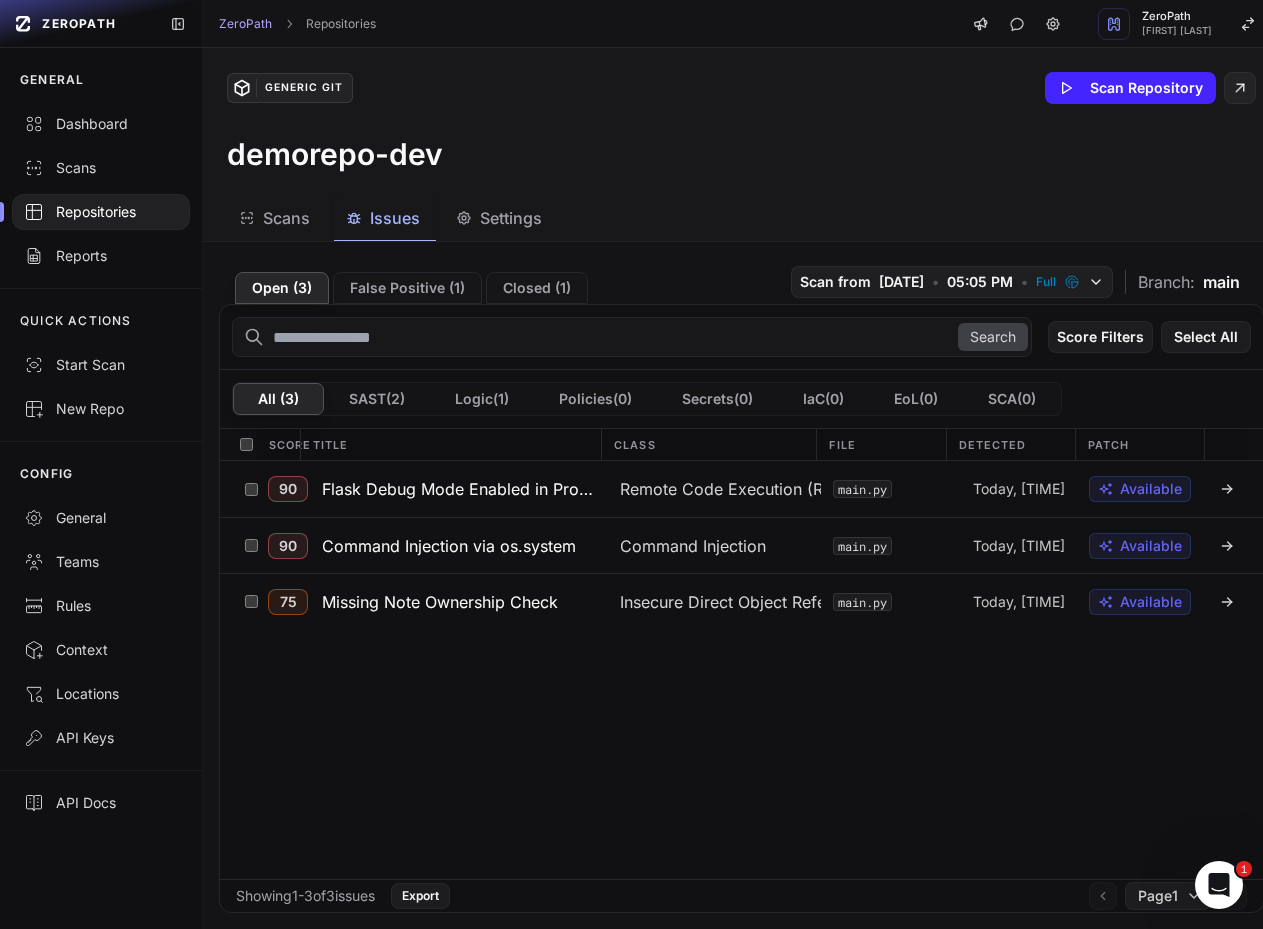 click at bounding box center (101, 212) 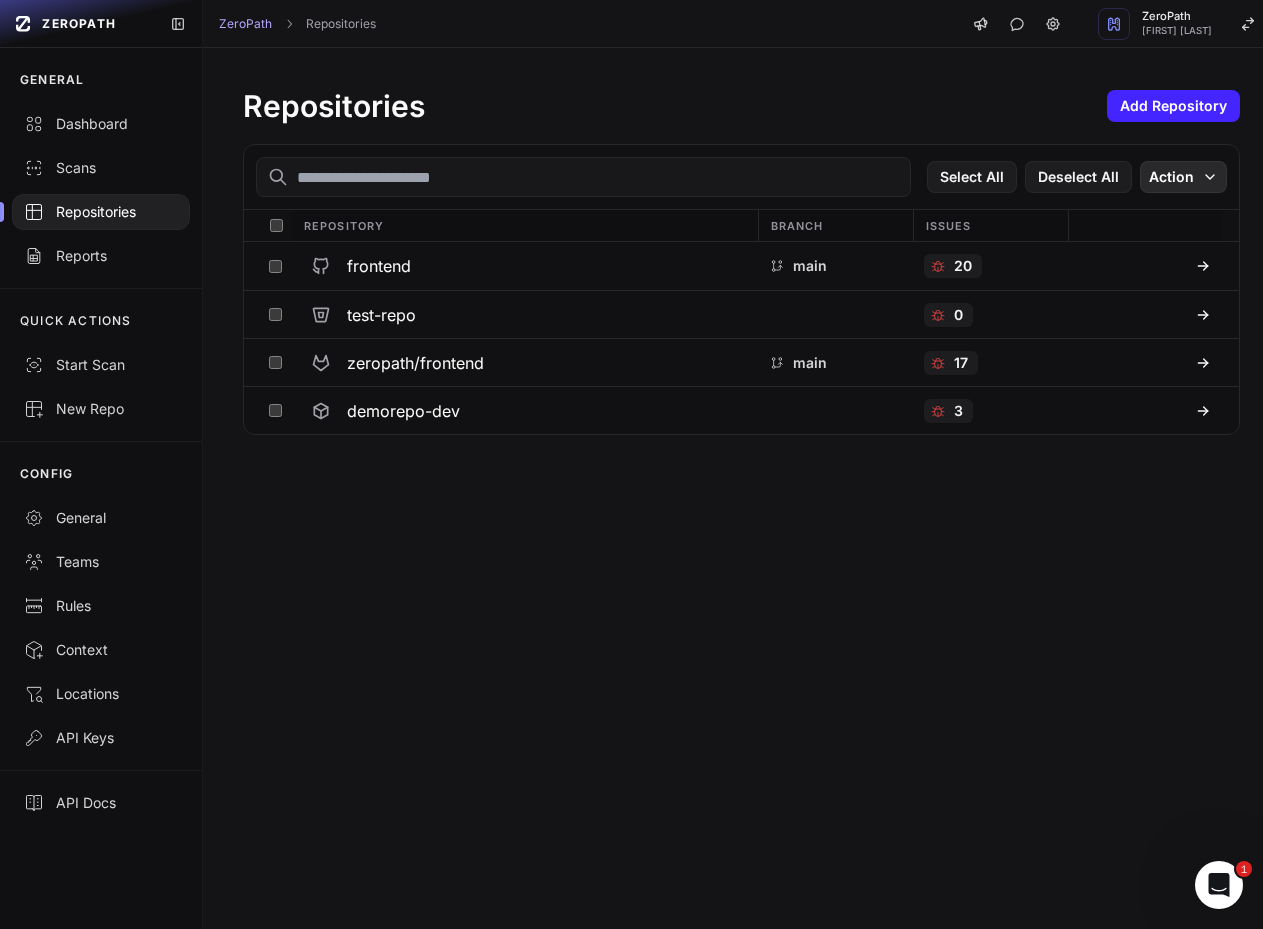 click on "Action" at bounding box center [1183, 177] 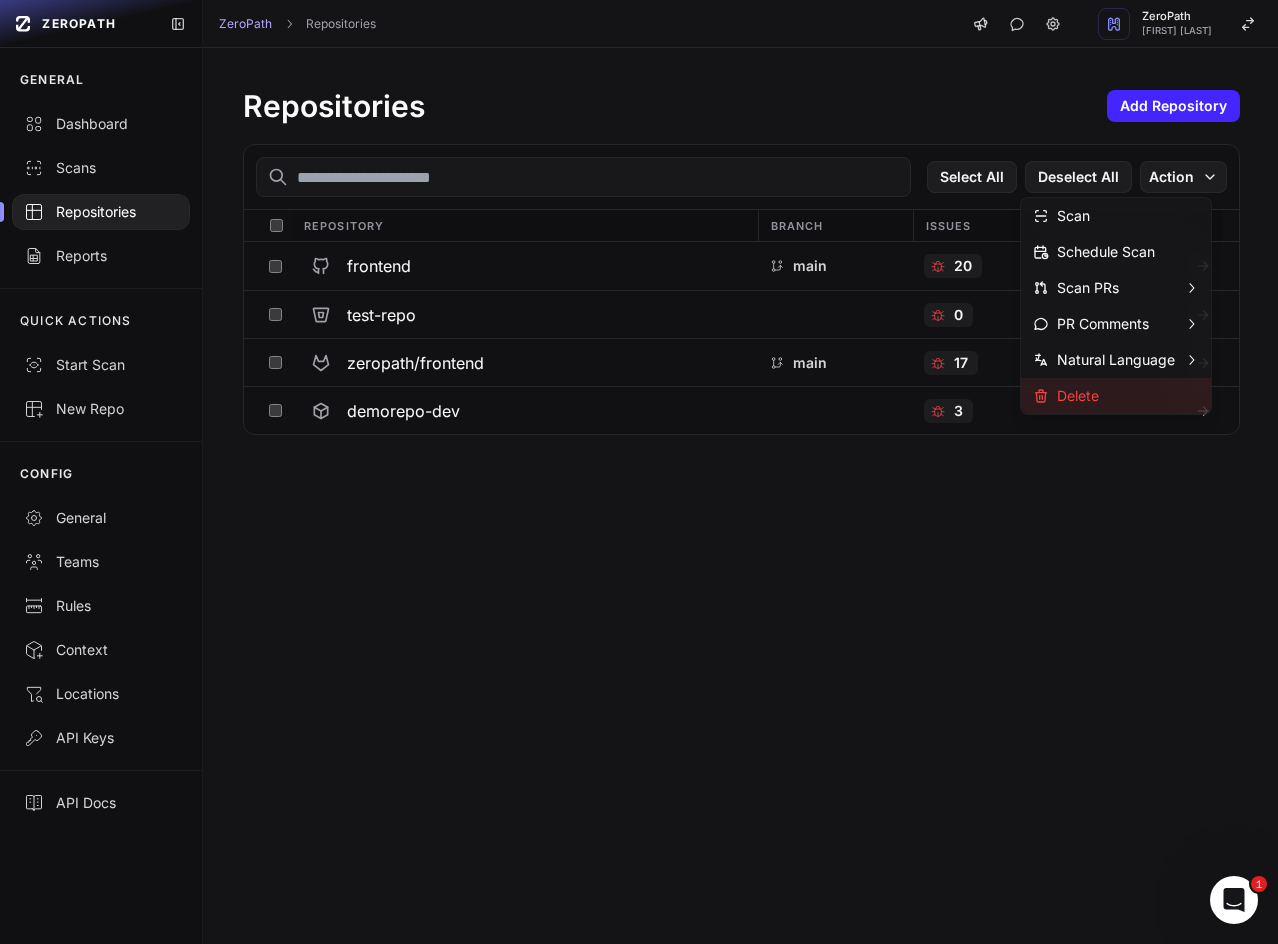 click on "Delete" at bounding box center (1066, 396) 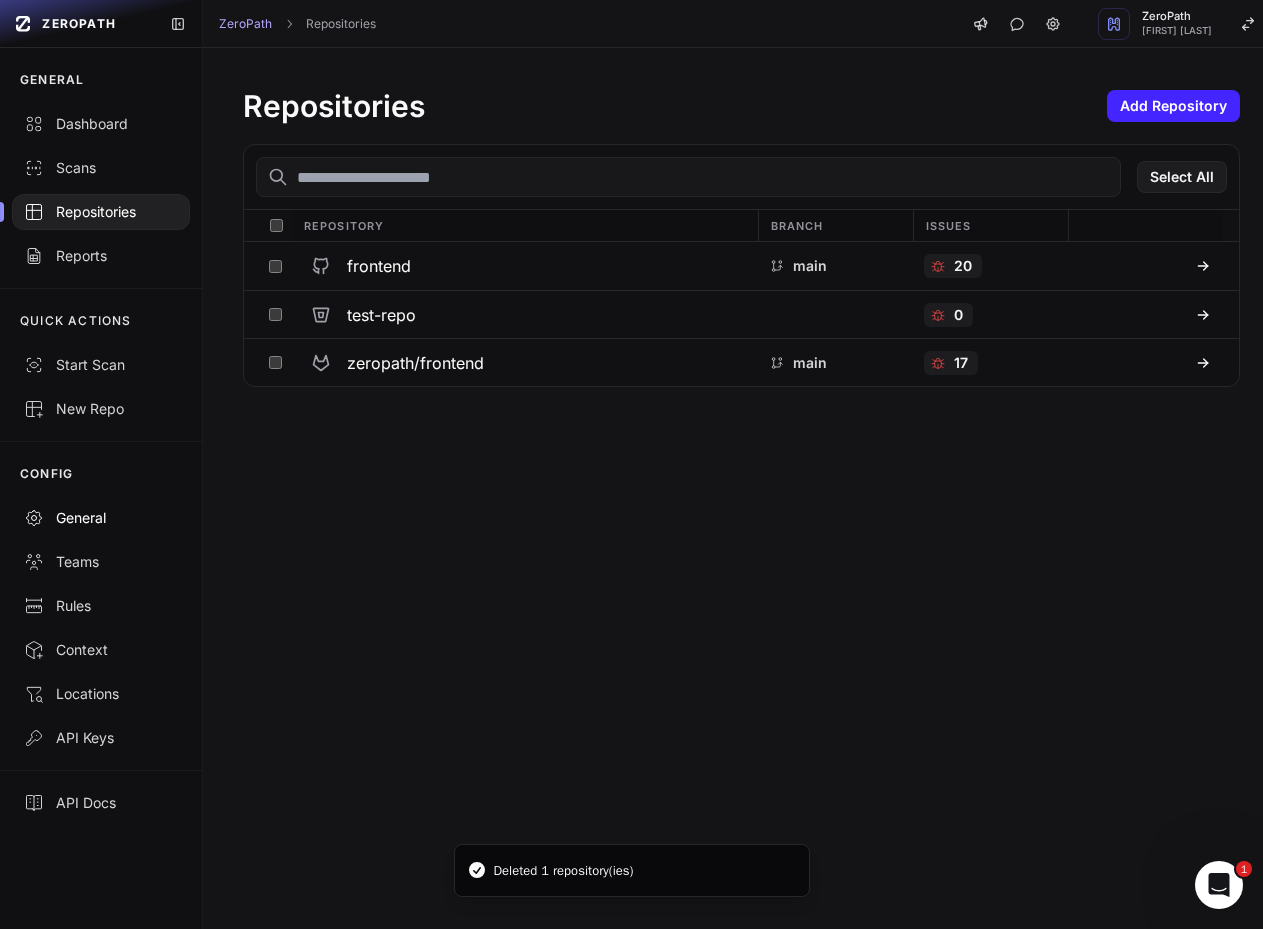 click on "General" at bounding box center [101, 518] 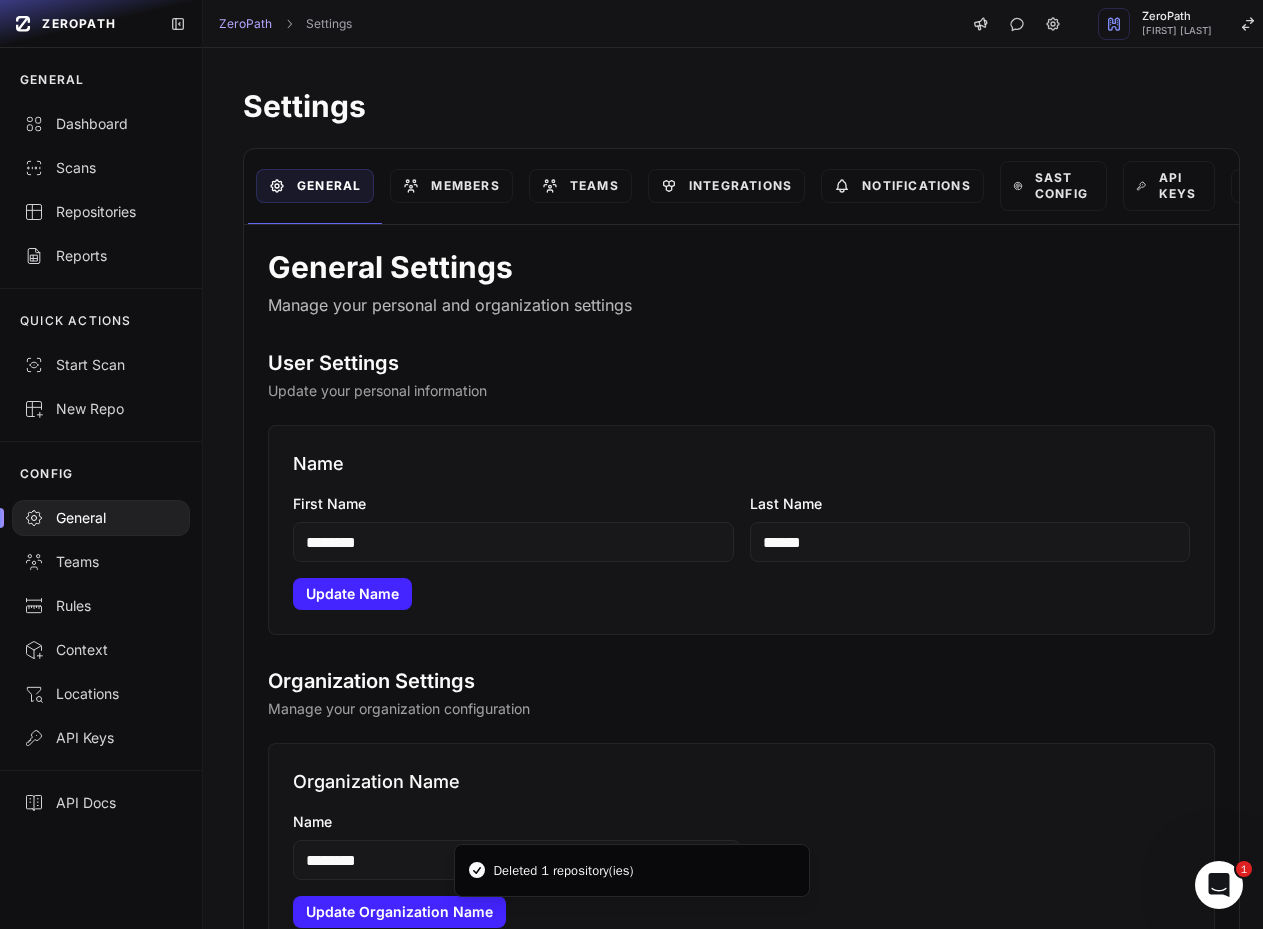 click on "Integrations" at bounding box center (726, 186) 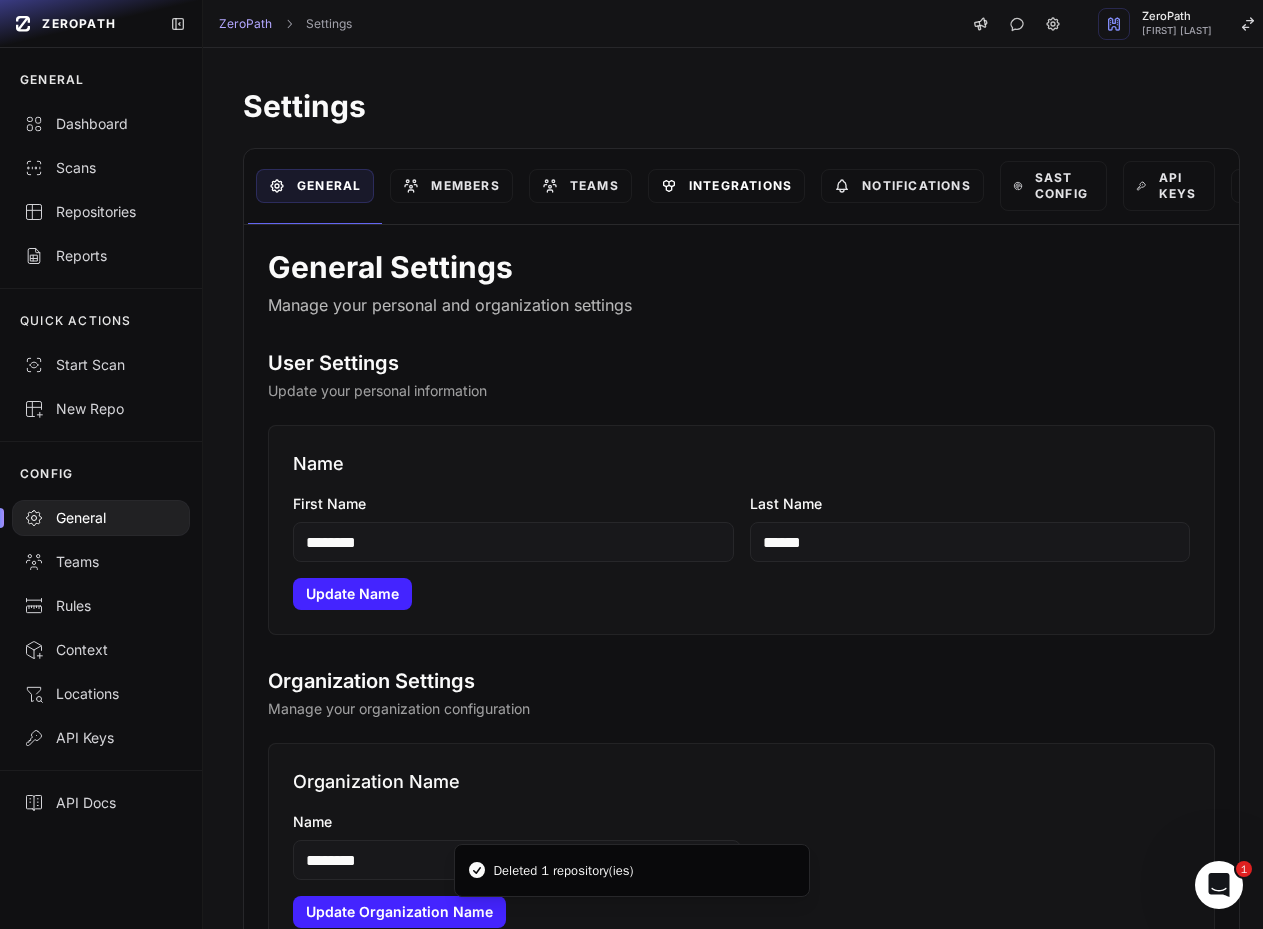 click on "Integrations" at bounding box center [726, 186] 